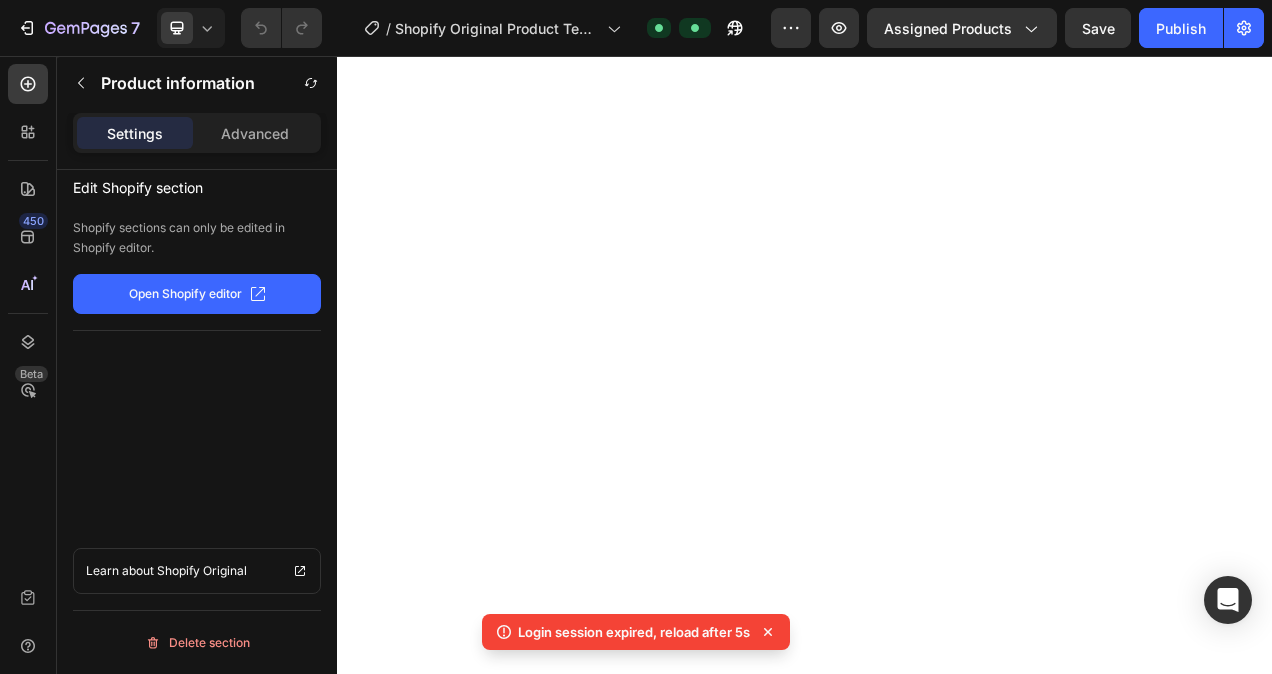 scroll, scrollTop: 0, scrollLeft: 0, axis: both 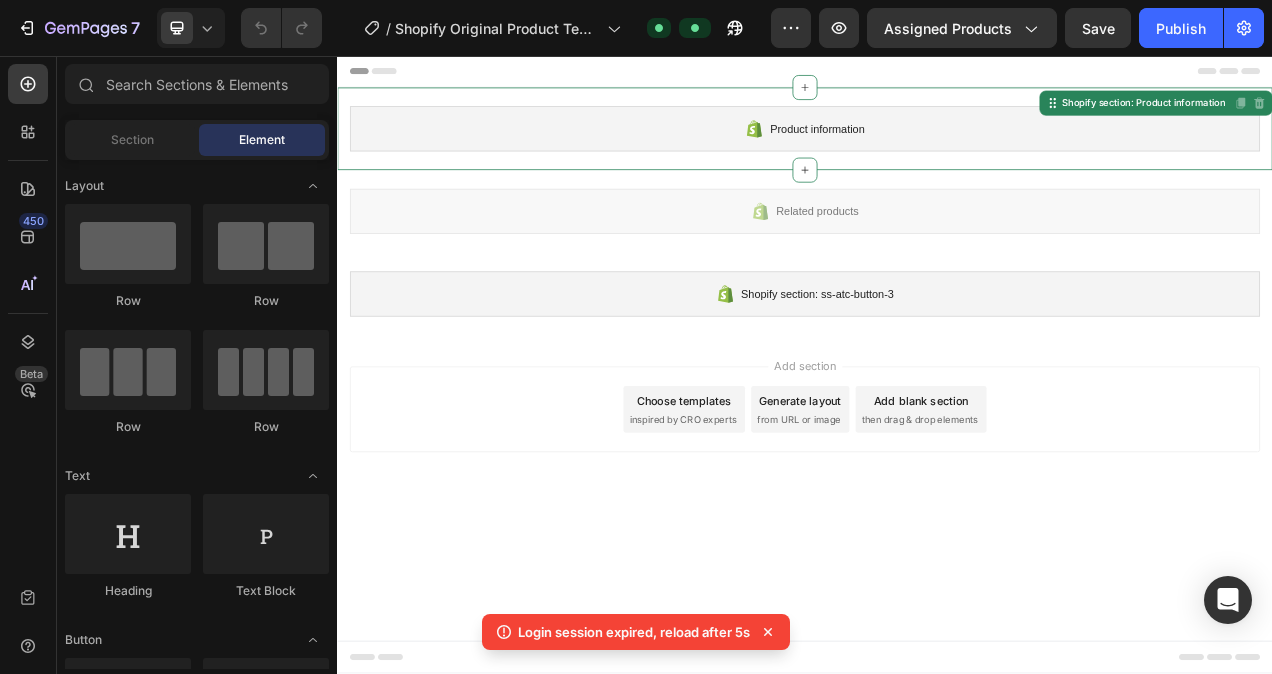 click on "Choose templates" at bounding box center [782, 499] 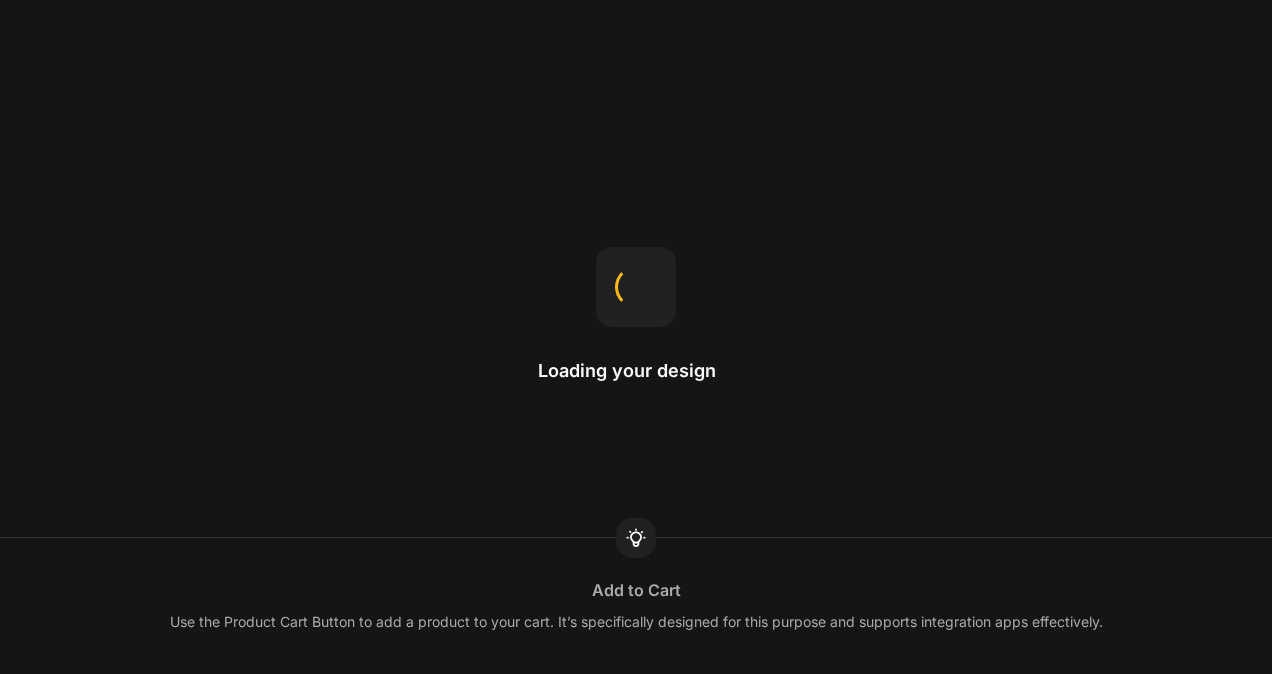 scroll, scrollTop: 0, scrollLeft: 0, axis: both 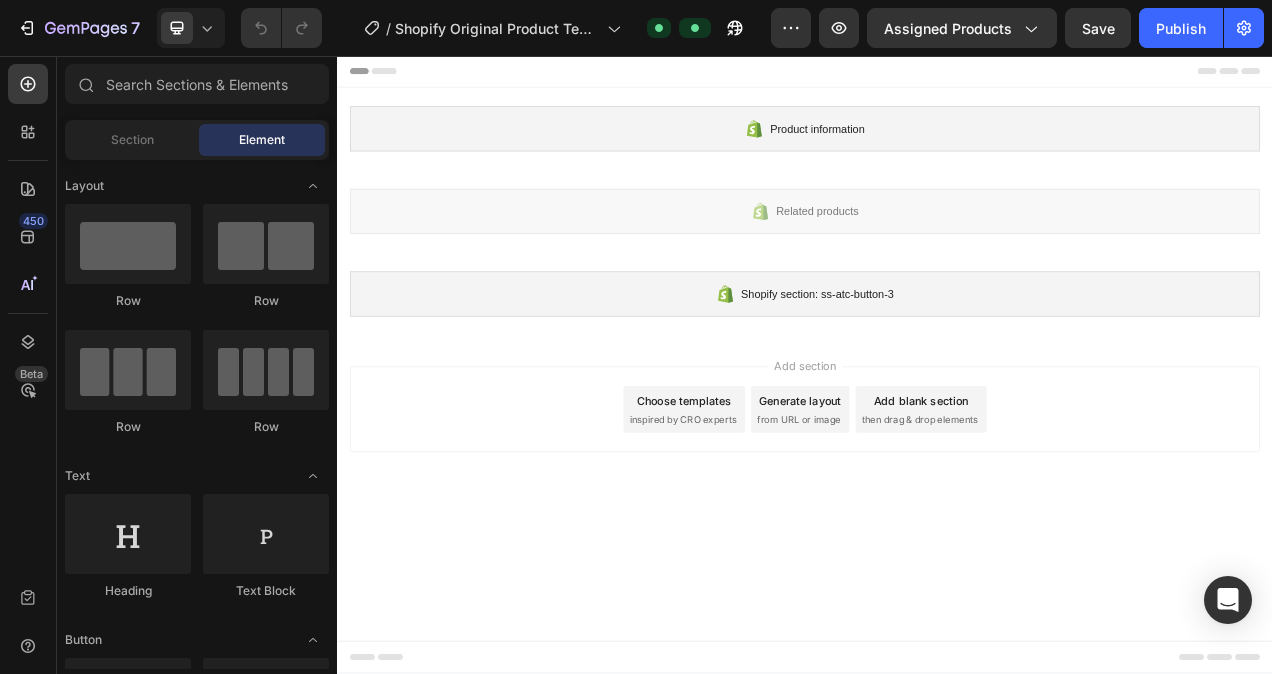 click on "inspired by CRO experts" at bounding box center (780, 523) 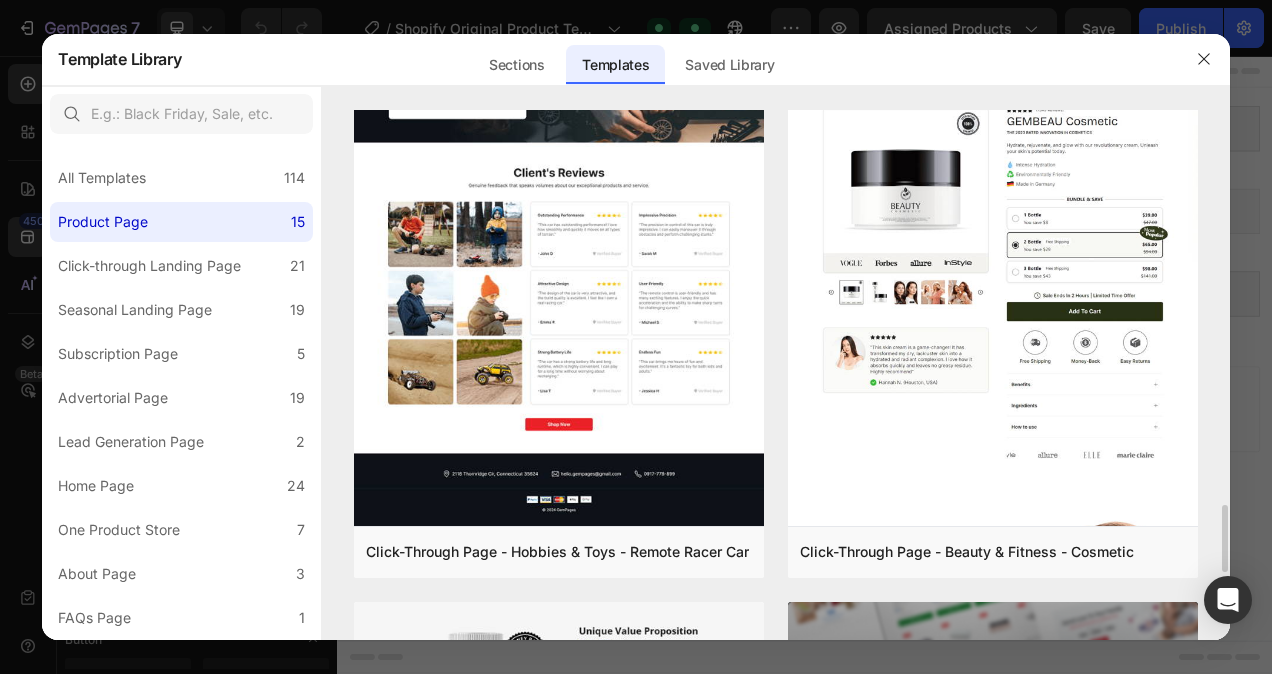 scroll, scrollTop: 3142, scrollLeft: 0, axis: vertical 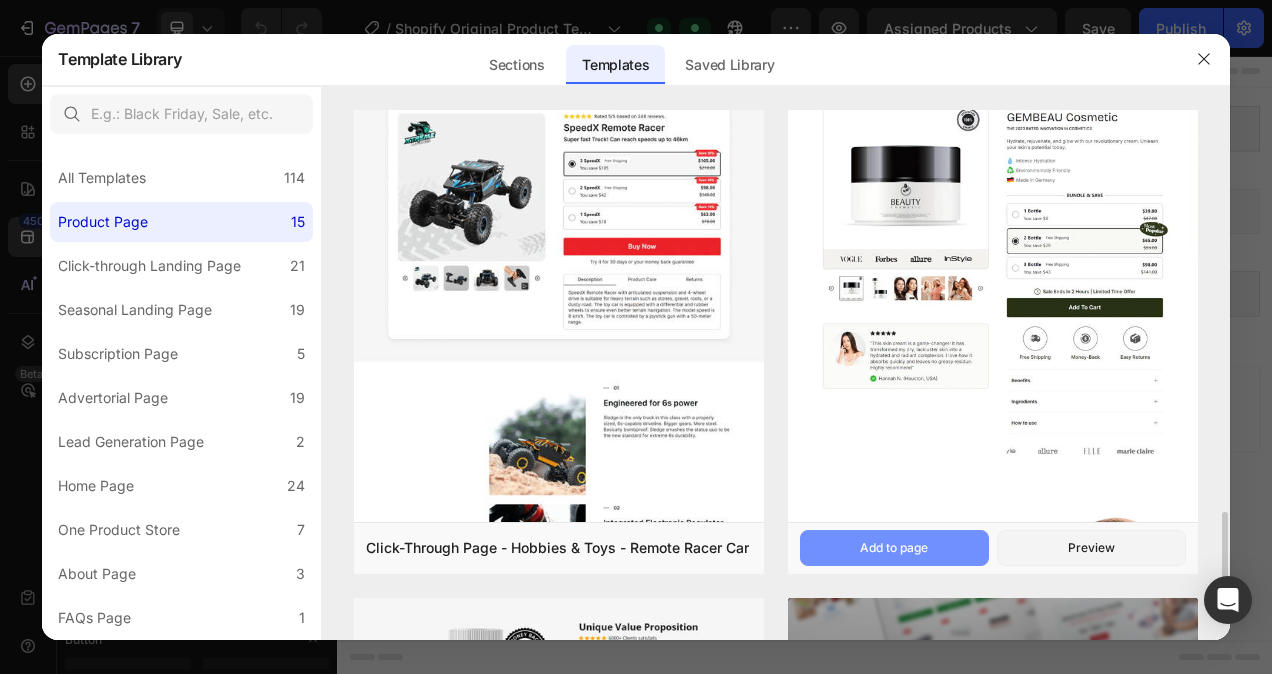 click on "Add to page" at bounding box center [894, 548] 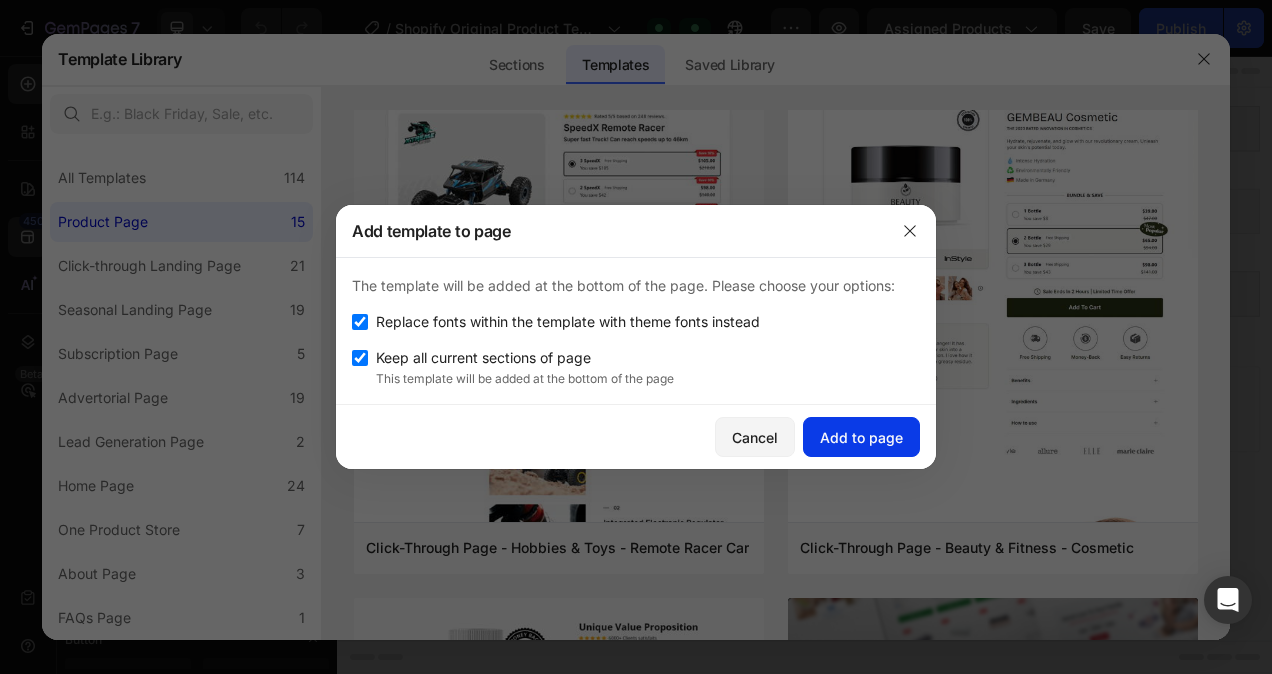 click on "Add to page" at bounding box center (861, 437) 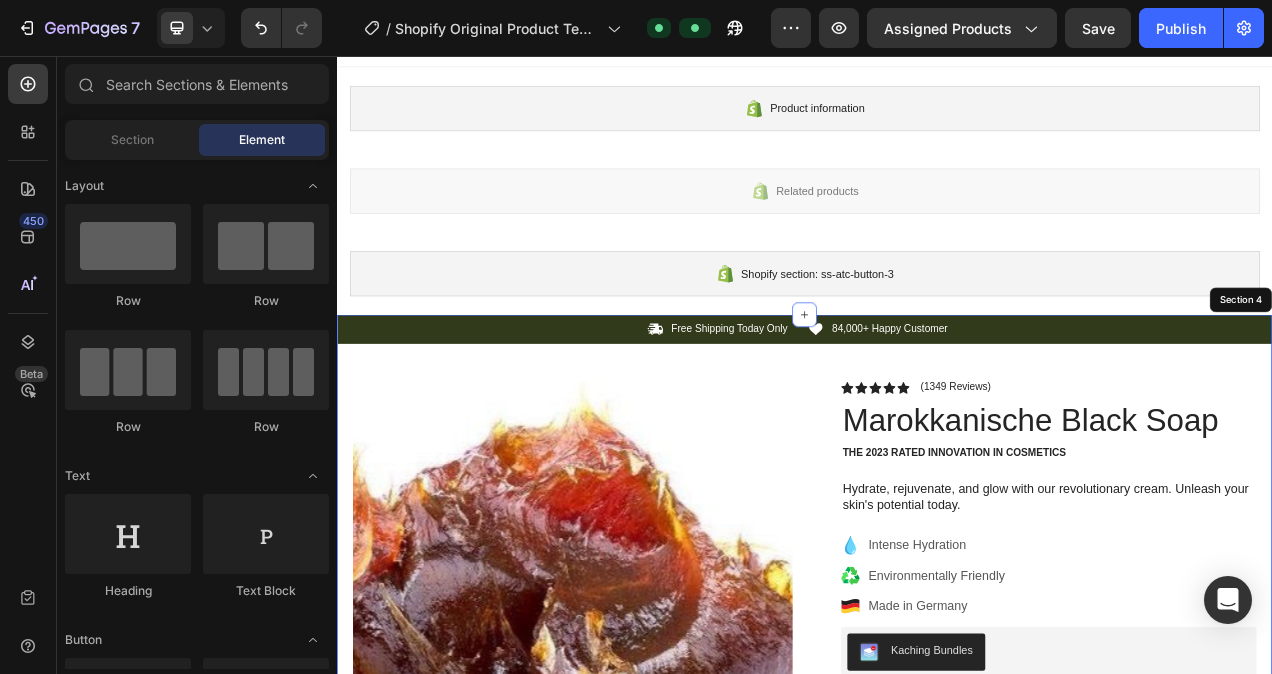 scroll, scrollTop: 0, scrollLeft: 0, axis: both 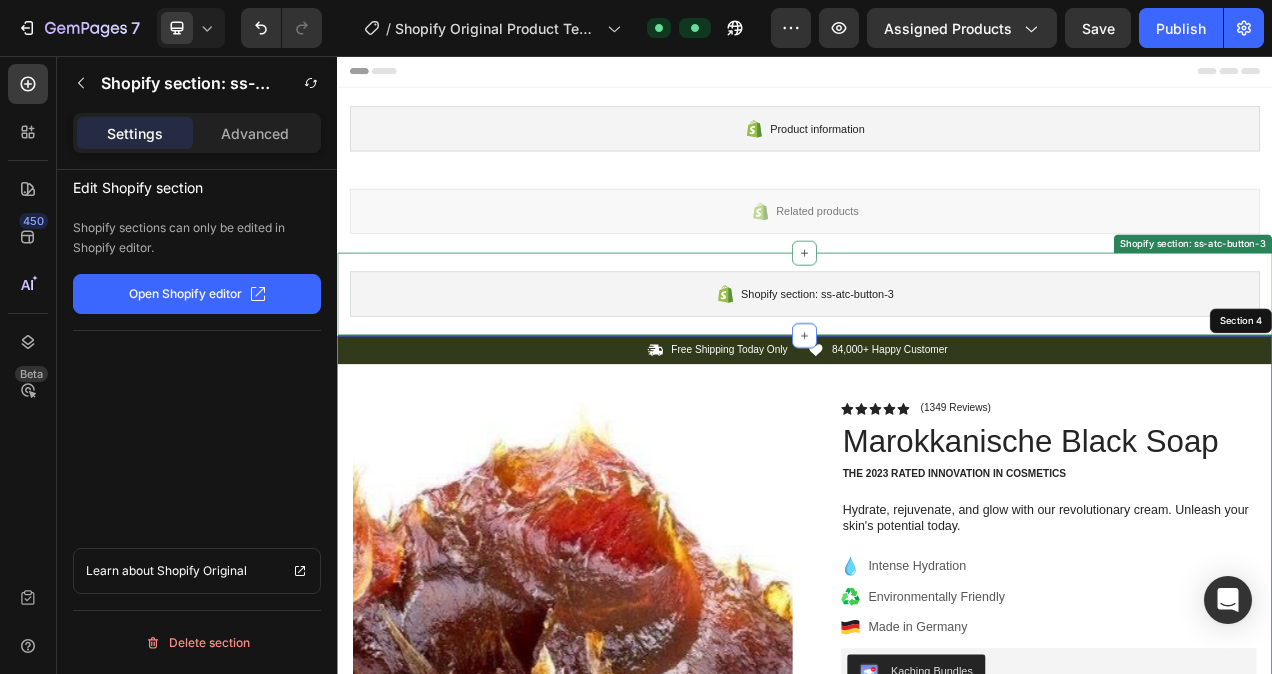 click on "Shopify section: ss-atc-button-3" at bounding box center (937, 362) 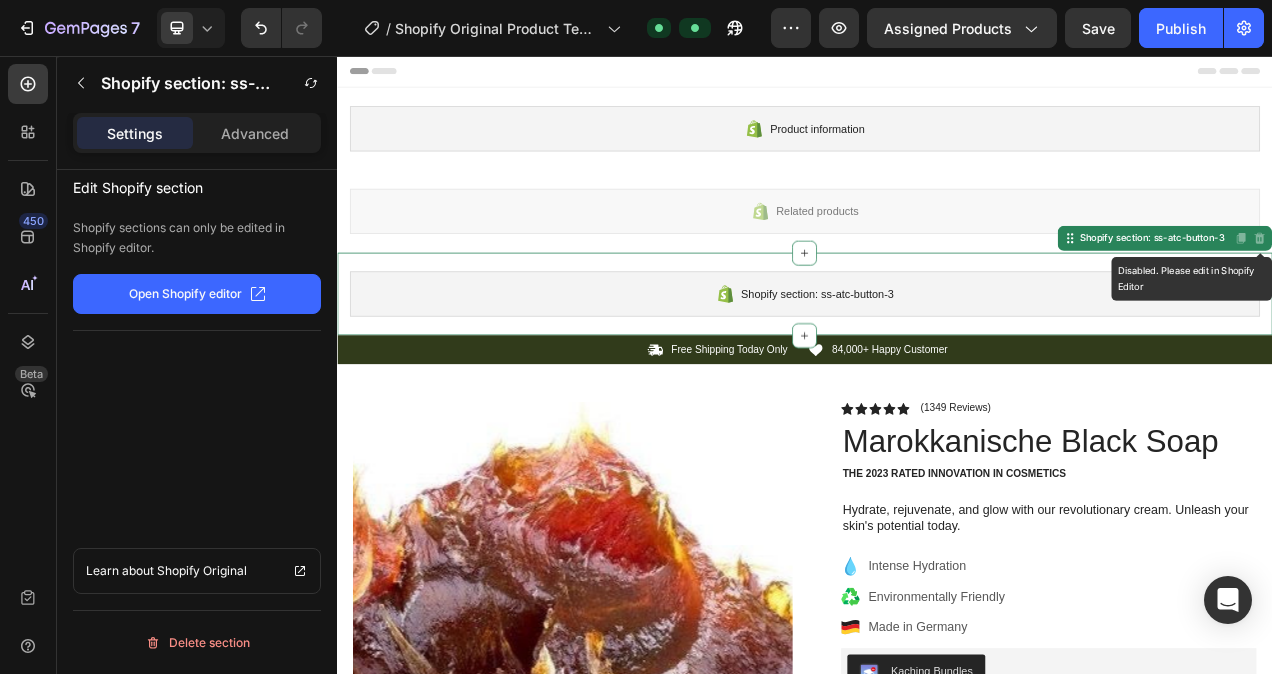 click 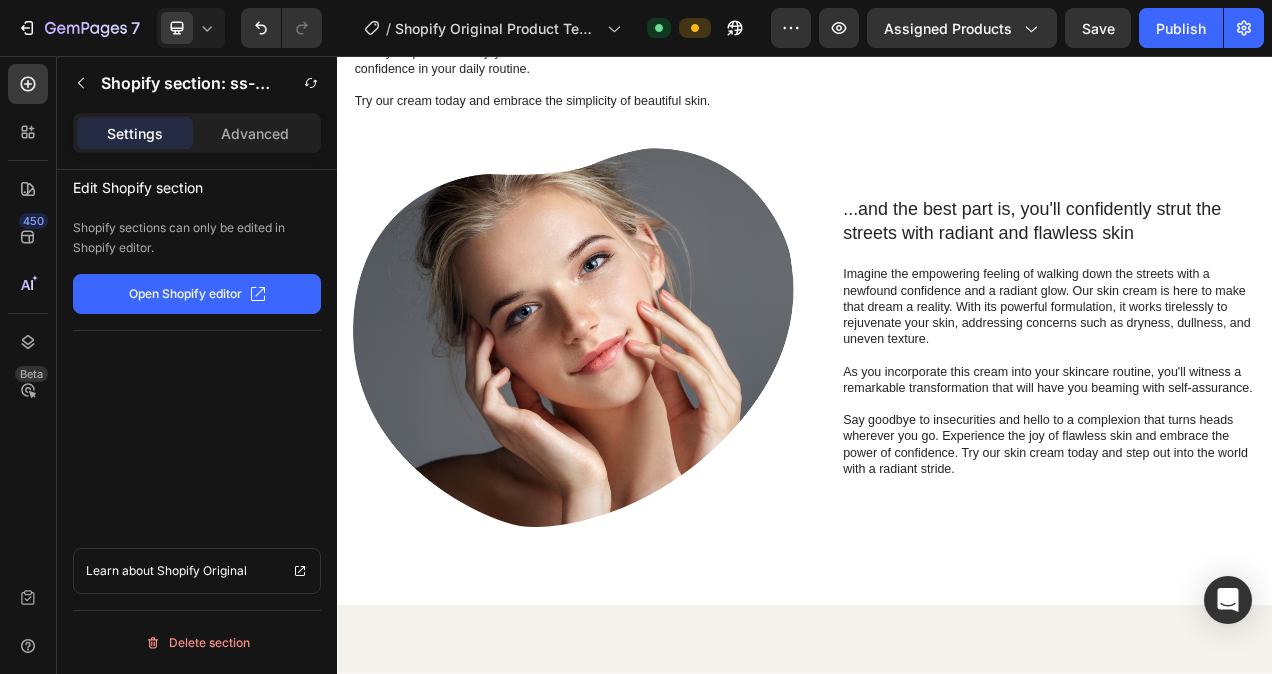scroll, scrollTop: 958, scrollLeft: 0, axis: vertical 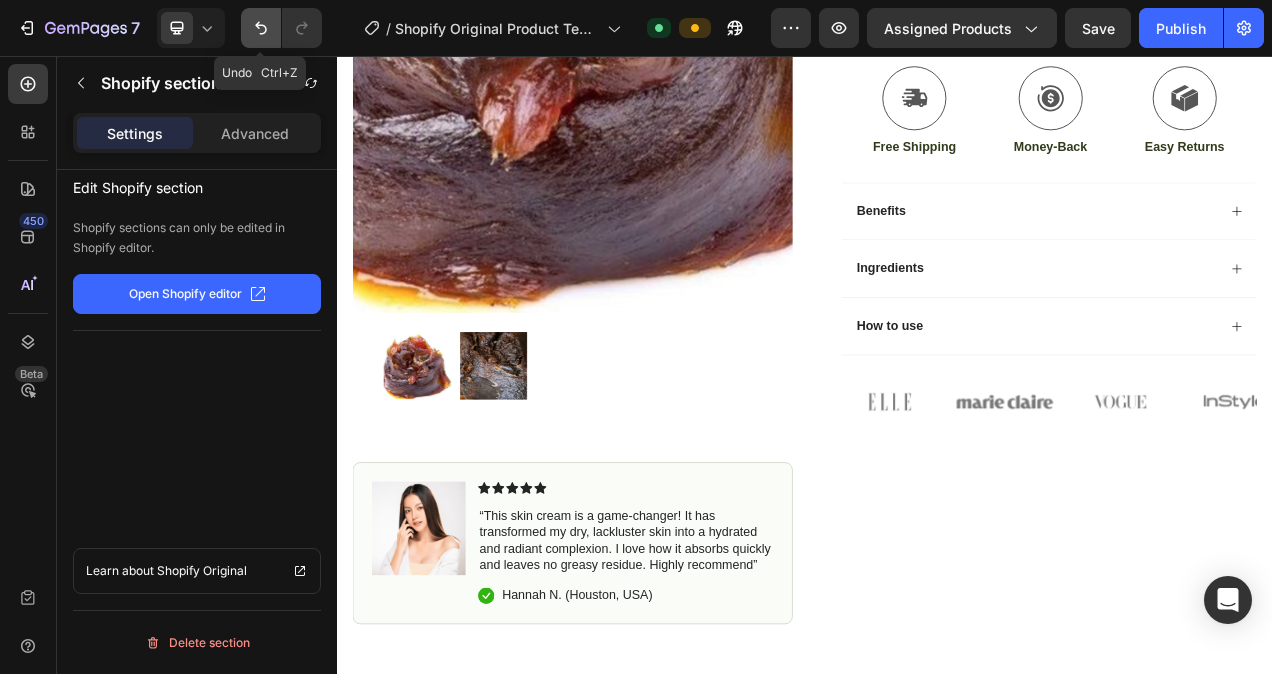 click 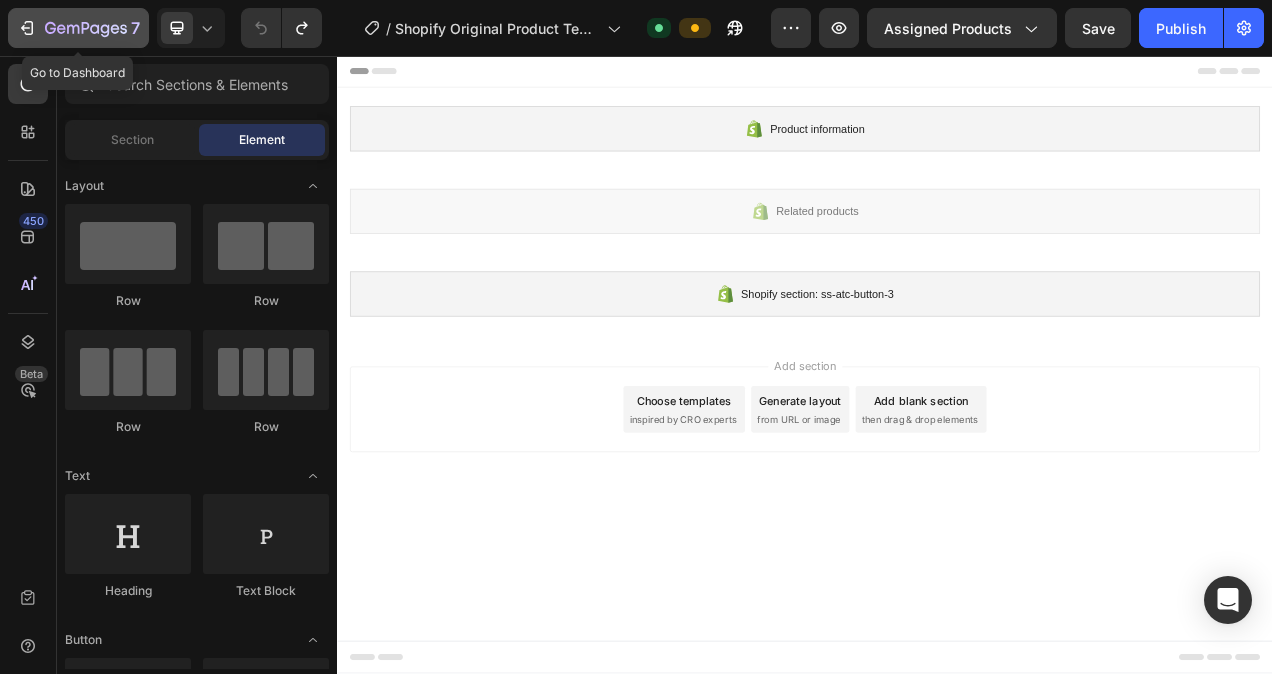 click 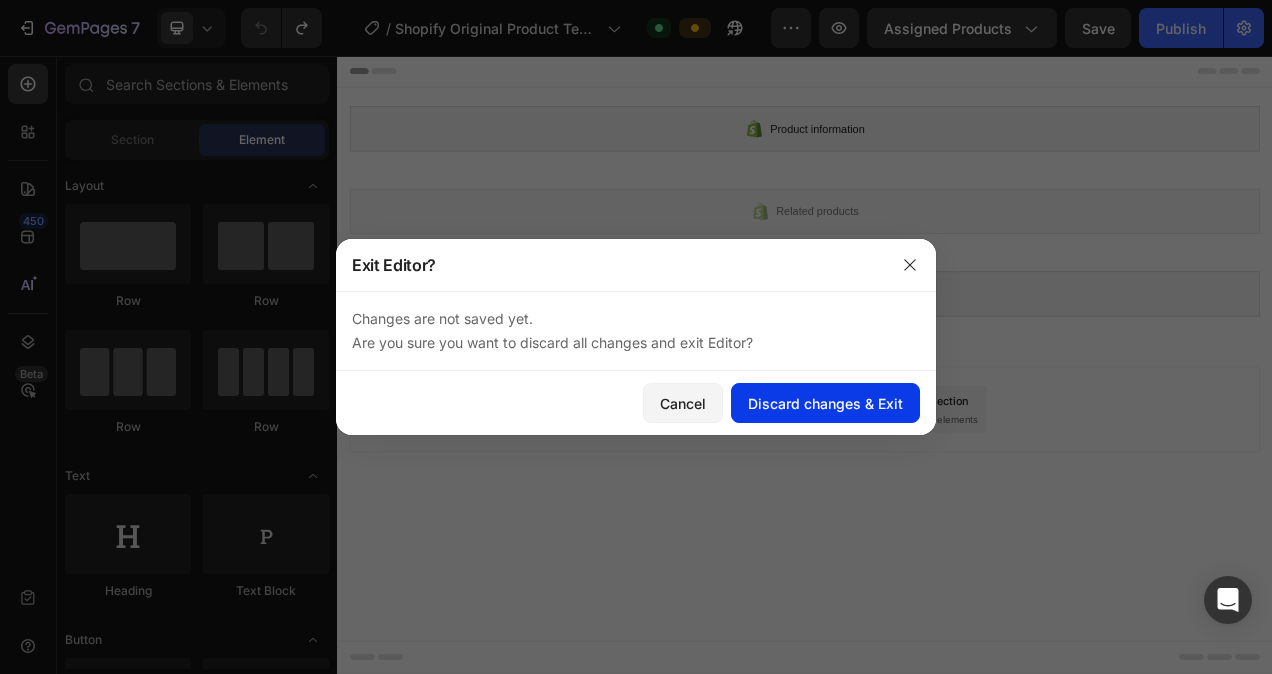 click on "Discard changes & Exit" at bounding box center [825, 403] 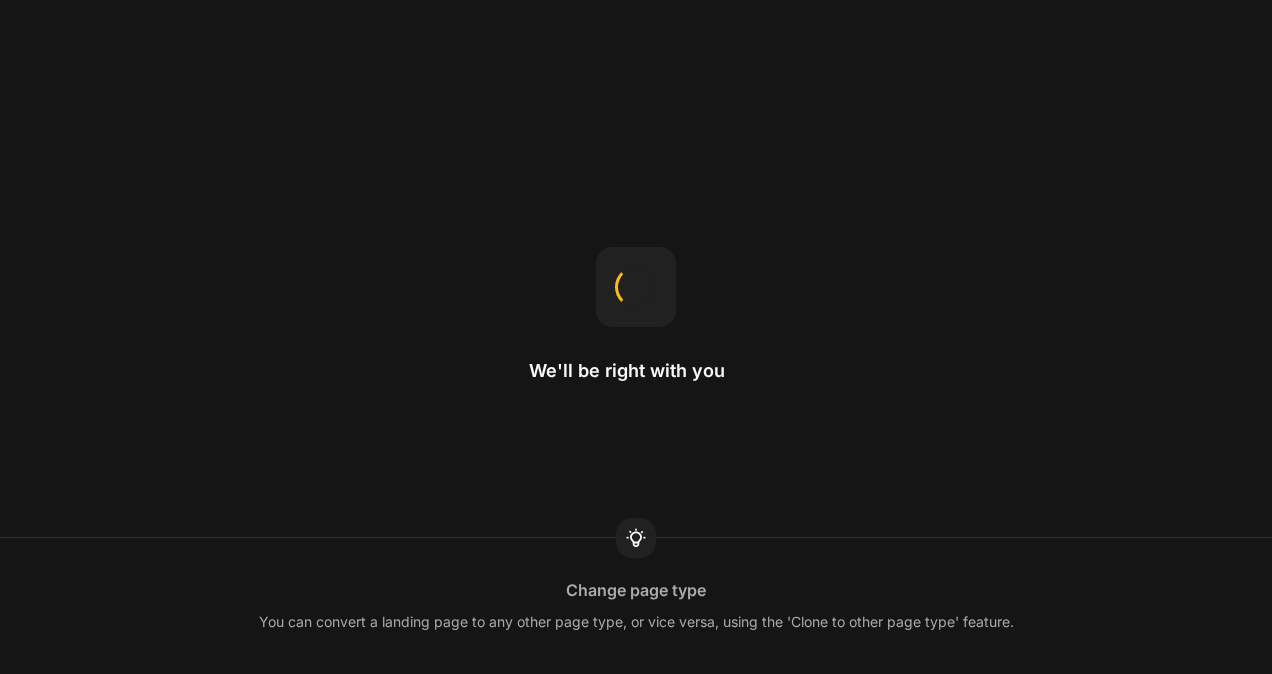 scroll, scrollTop: 0, scrollLeft: 0, axis: both 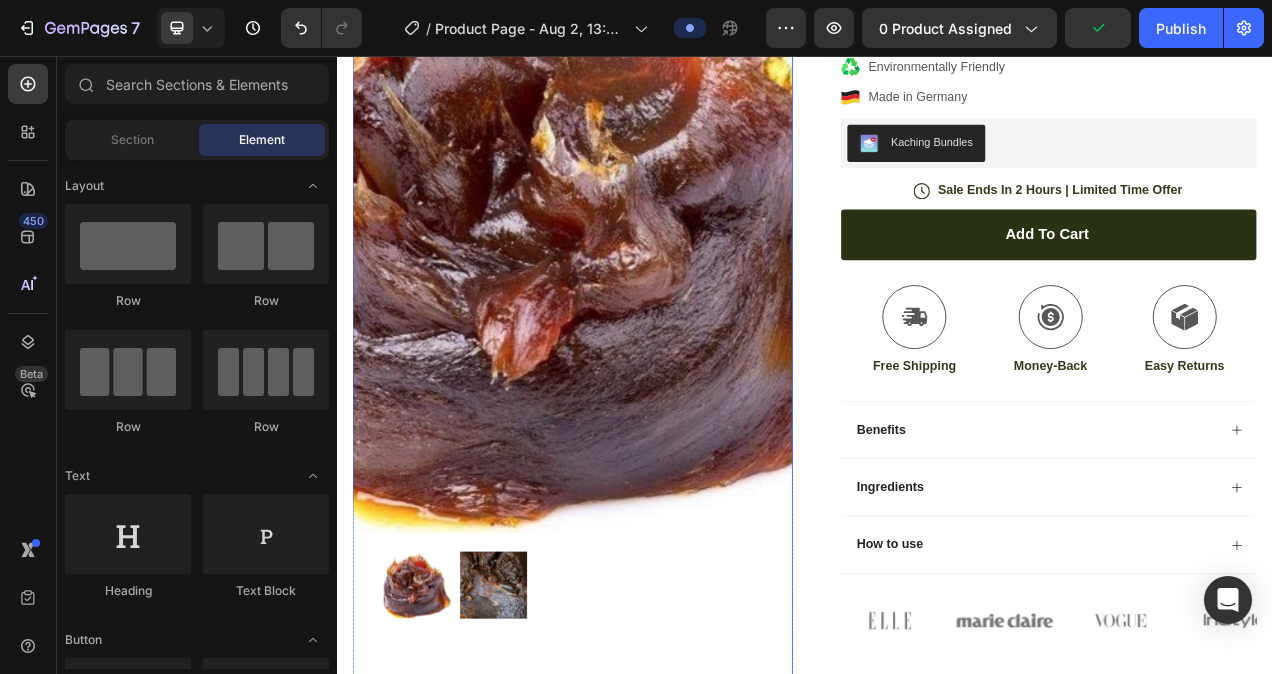 click at bounding box center [639, 244] 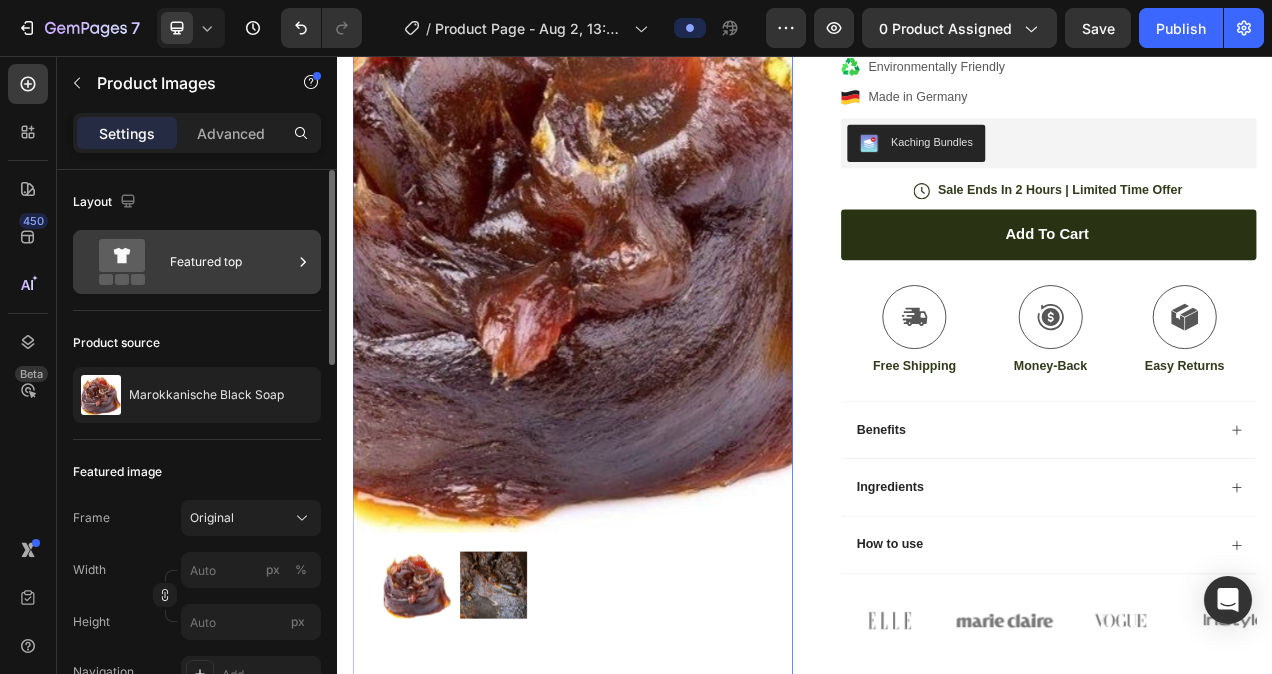 click on "Featured top" at bounding box center [231, 262] 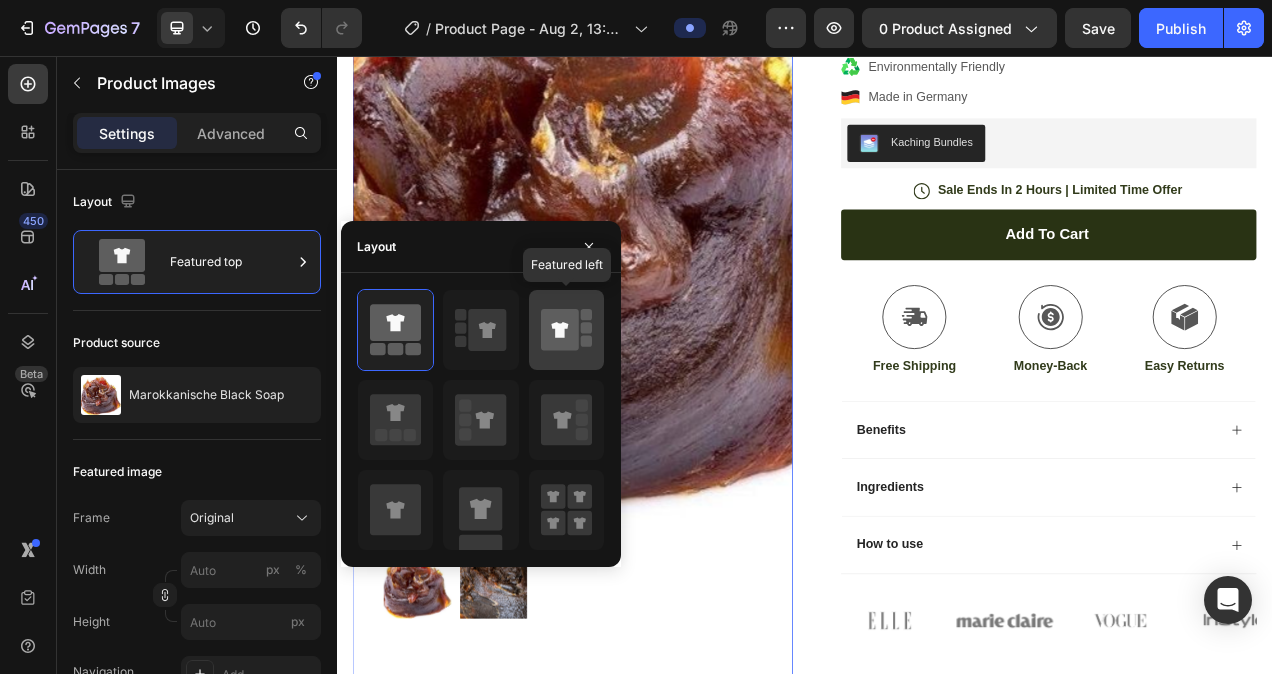 click 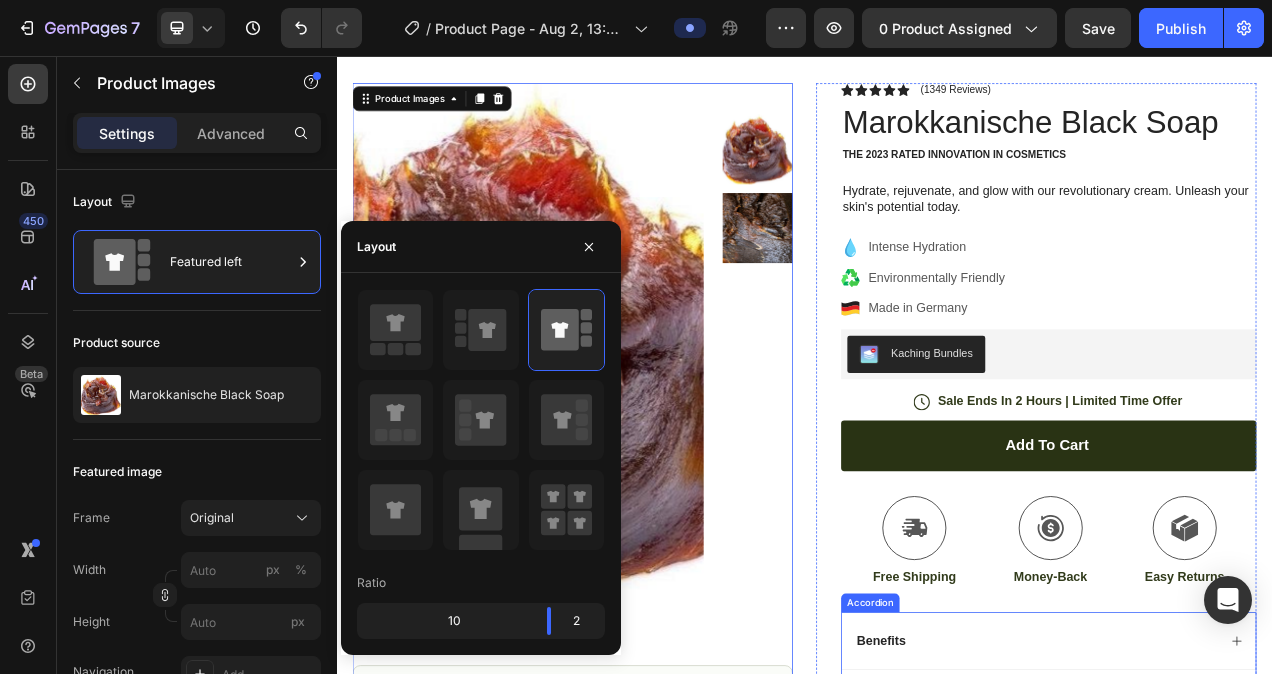 scroll, scrollTop: 89, scrollLeft: 0, axis: vertical 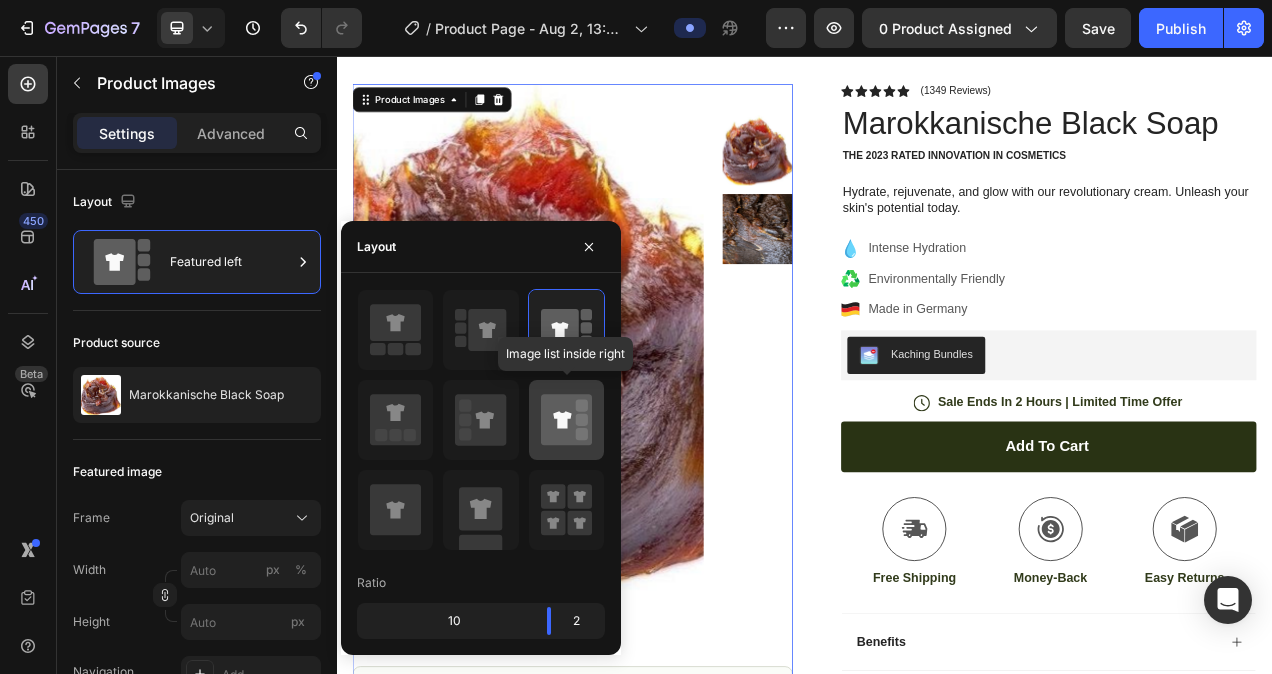 click 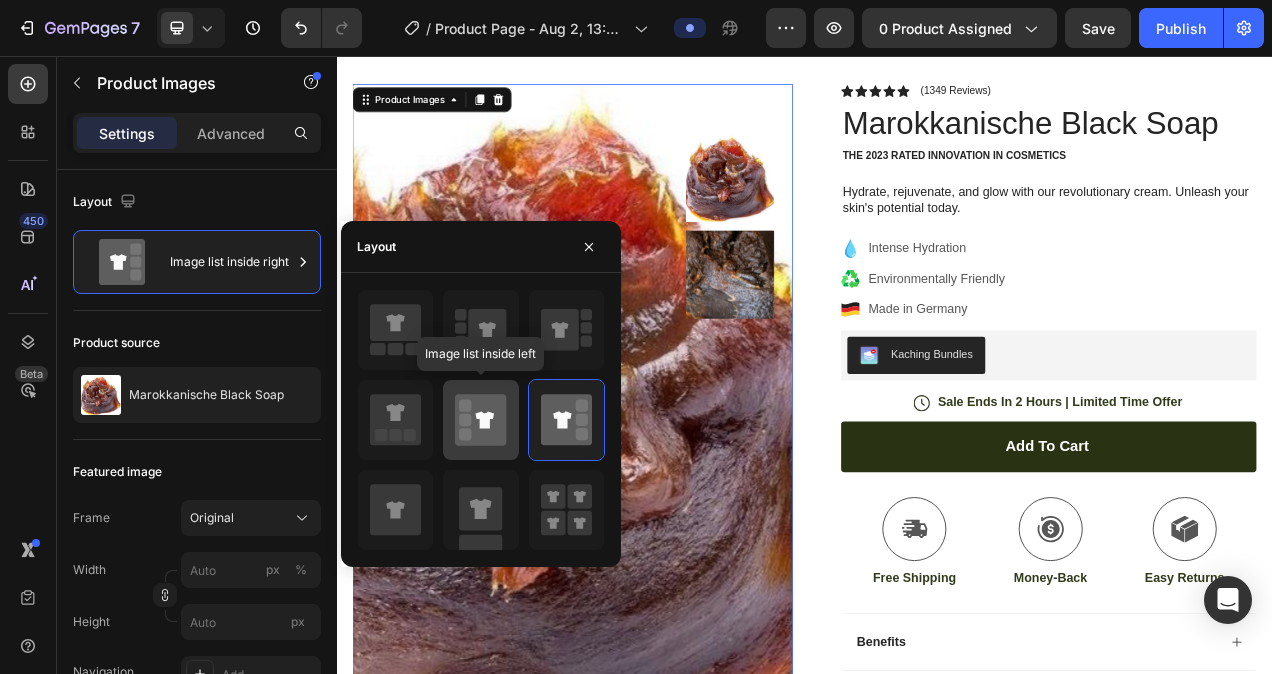 click 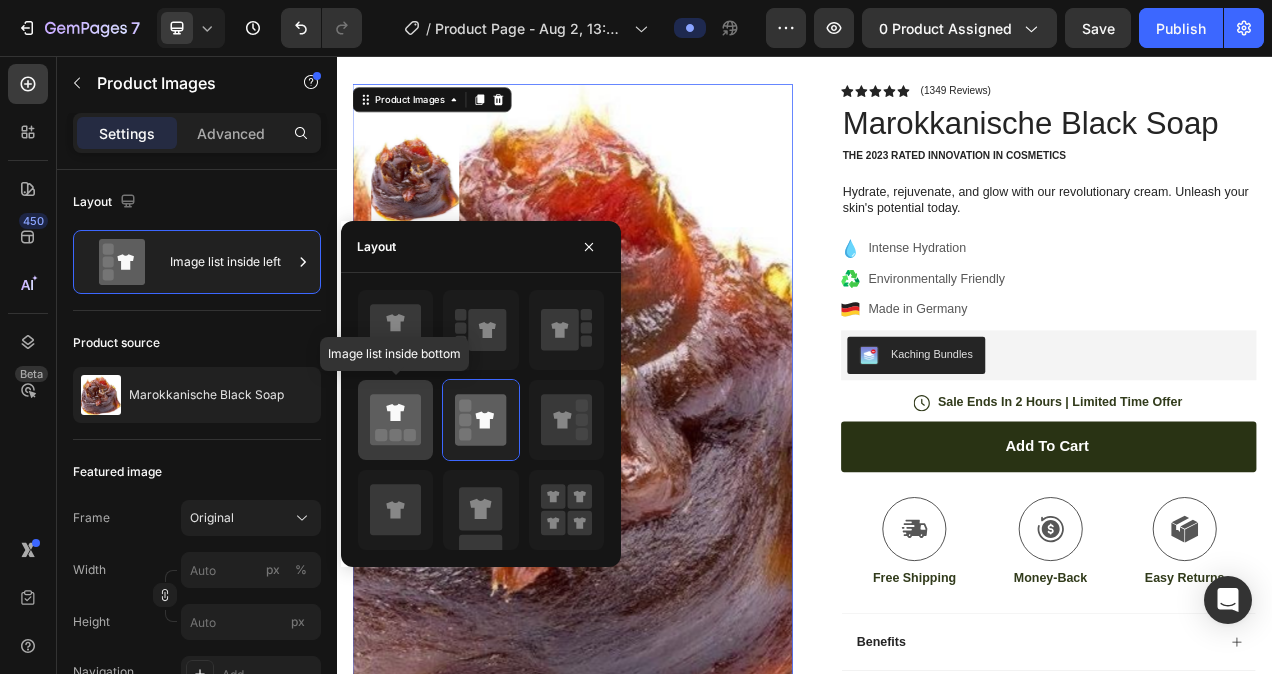 click 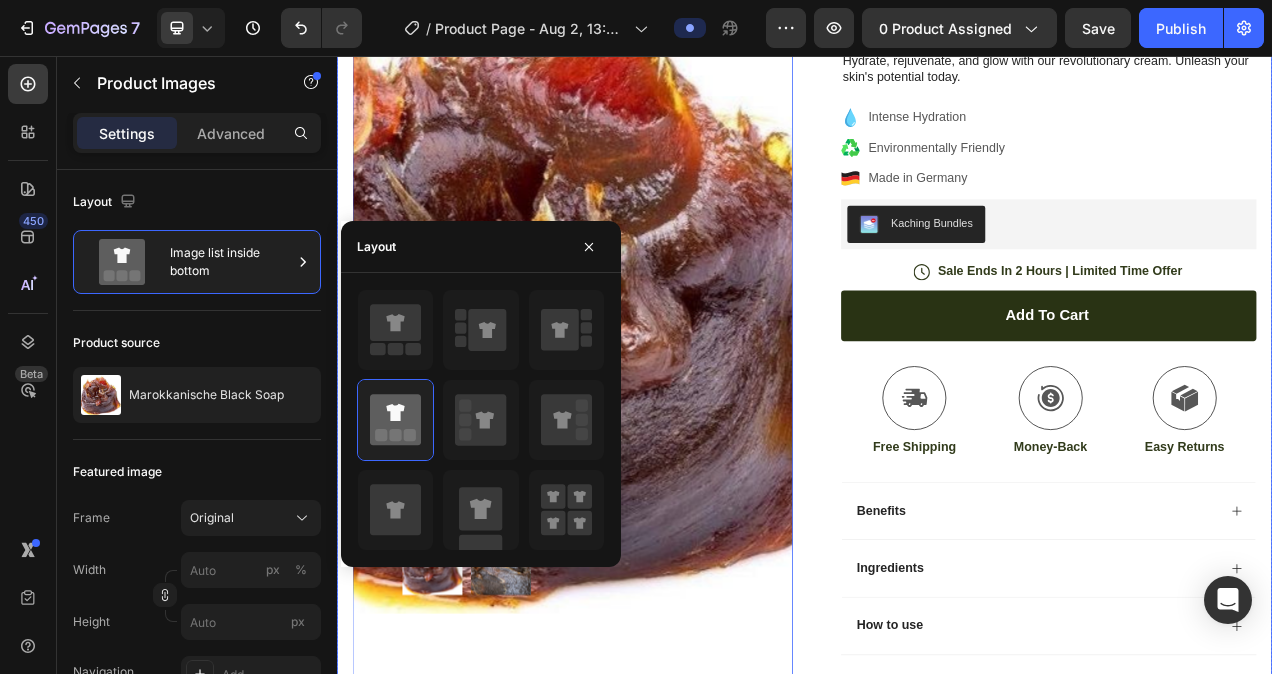 scroll, scrollTop: 257, scrollLeft: 0, axis: vertical 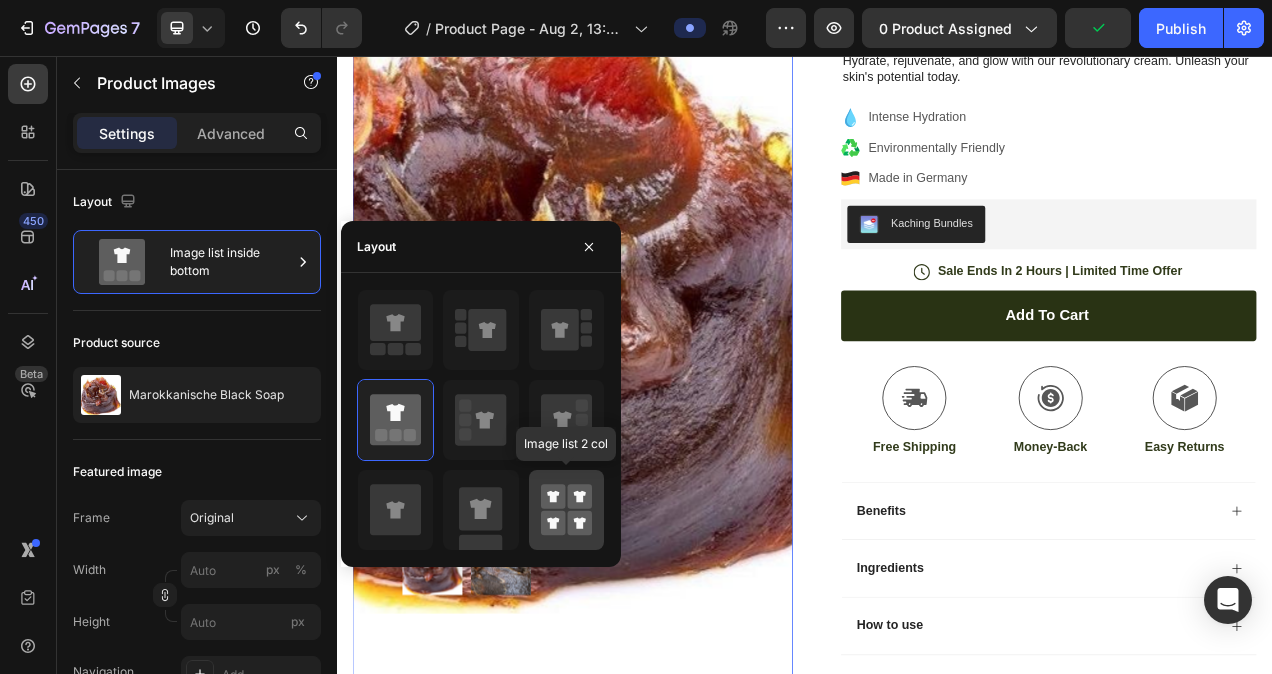 click 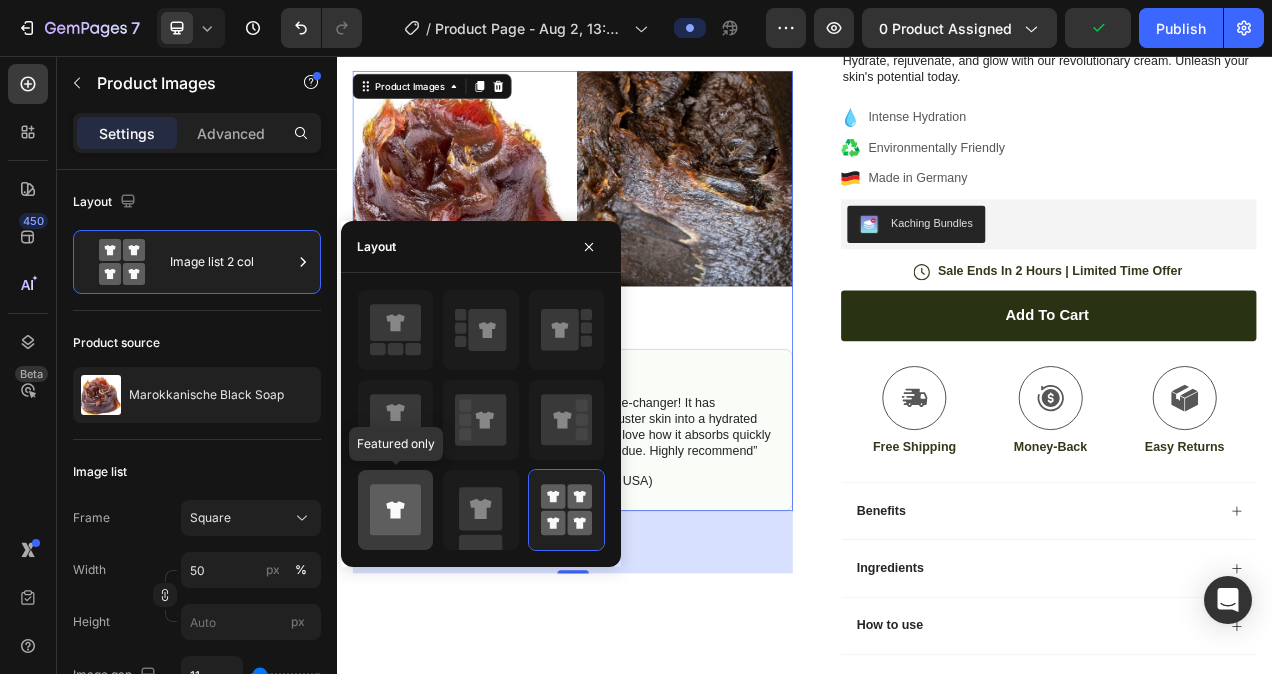click 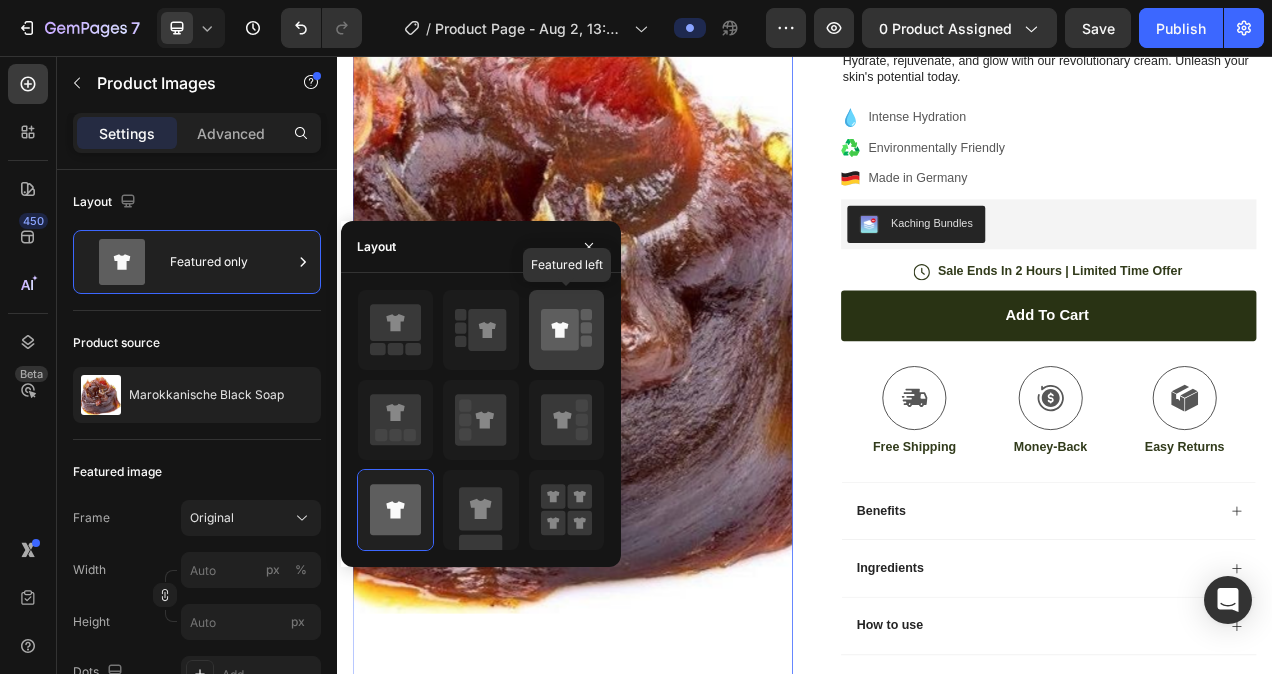 click 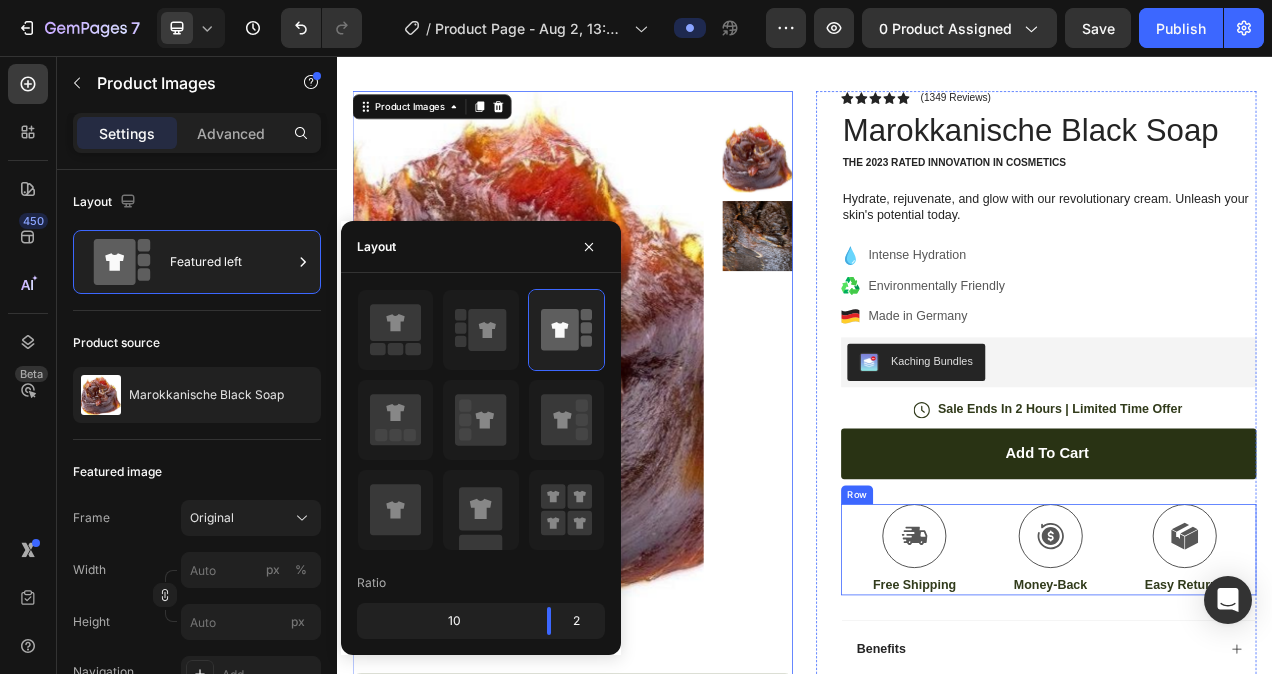 scroll, scrollTop: 109, scrollLeft: 0, axis: vertical 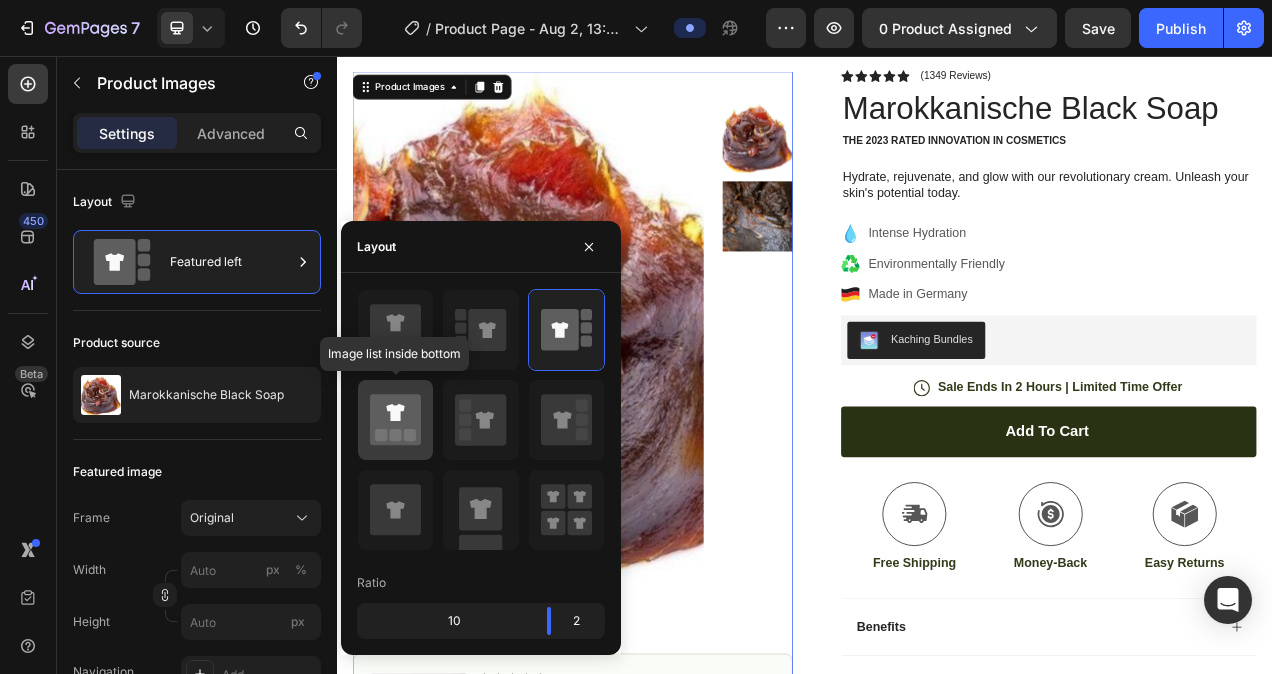 click 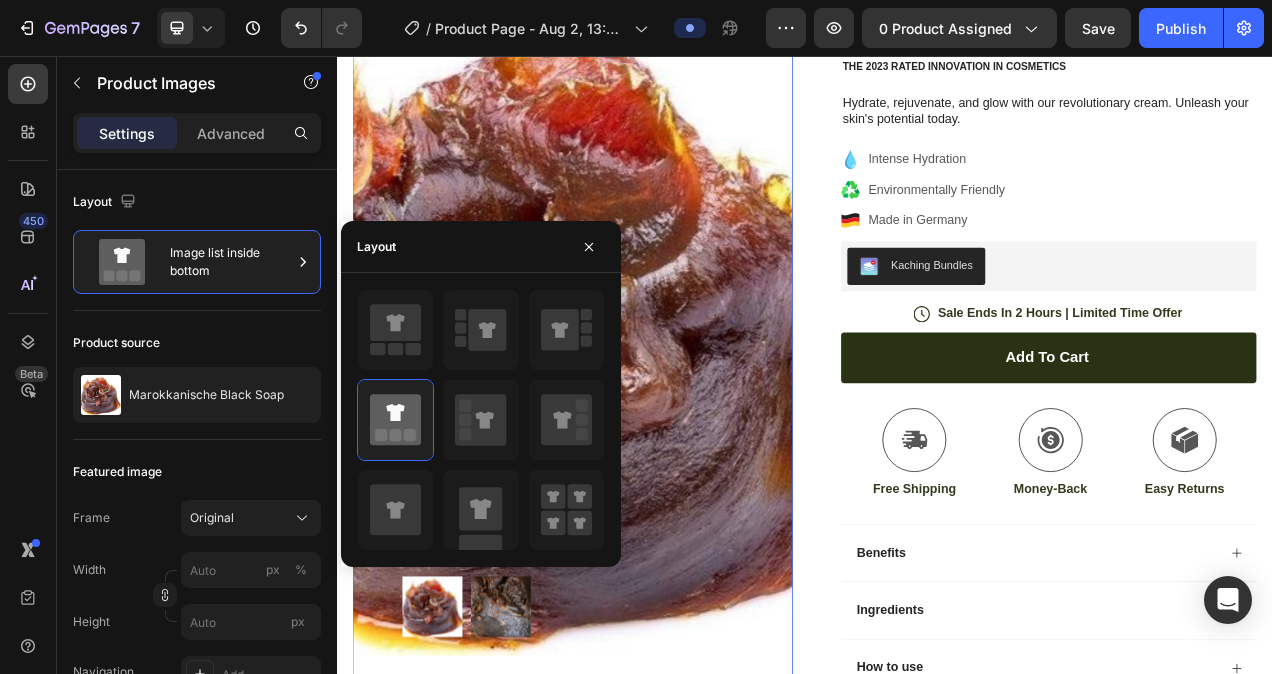 scroll, scrollTop: 206, scrollLeft: 0, axis: vertical 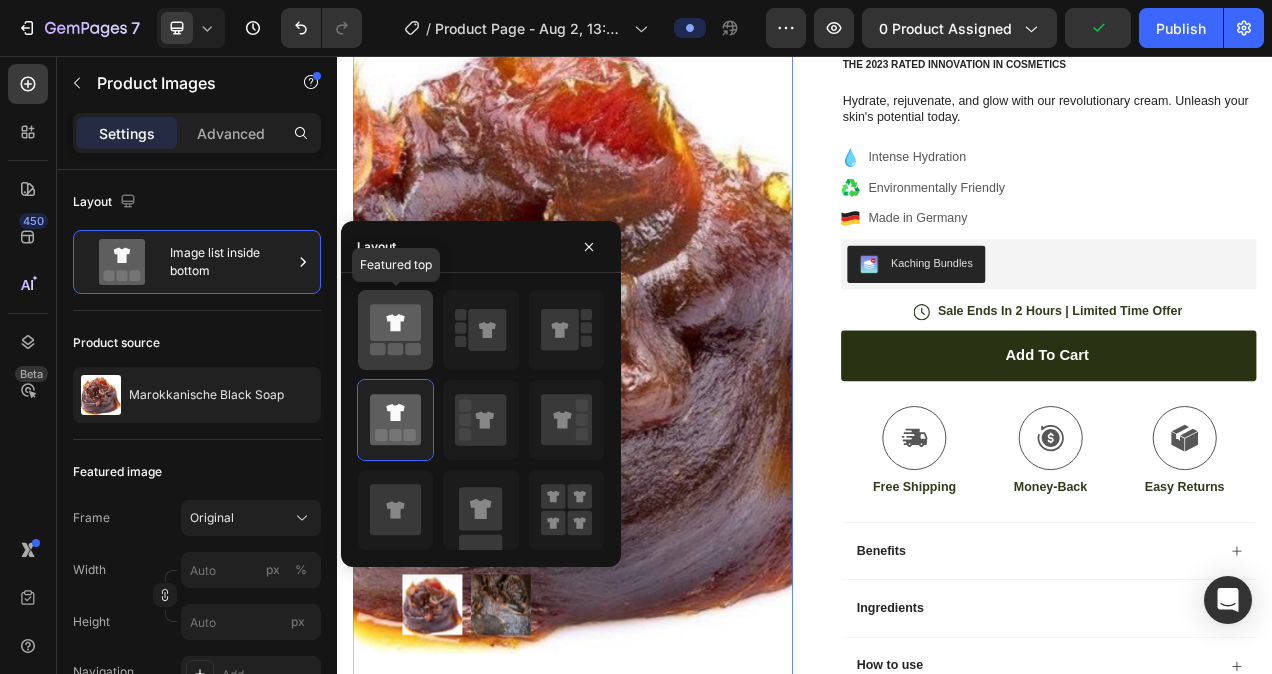 click 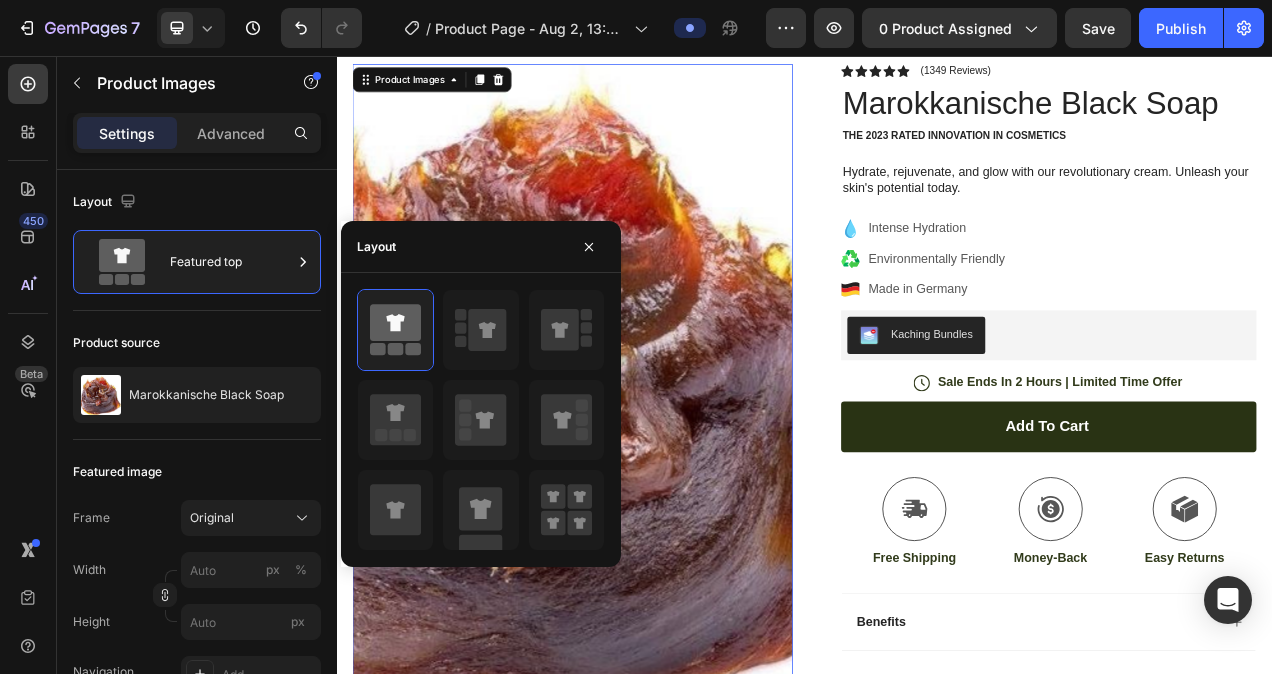 scroll, scrollTop: 113, scrollLeft: 0, axis: vertical 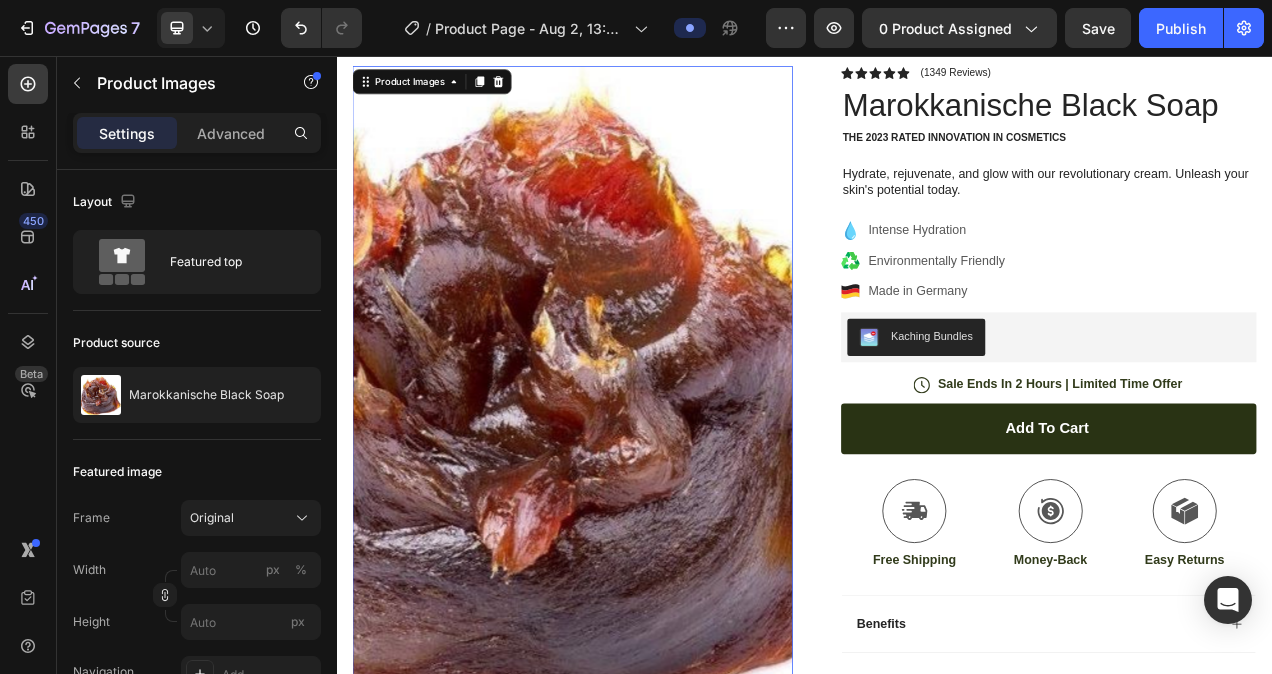 click at bounding box center [639, 493] 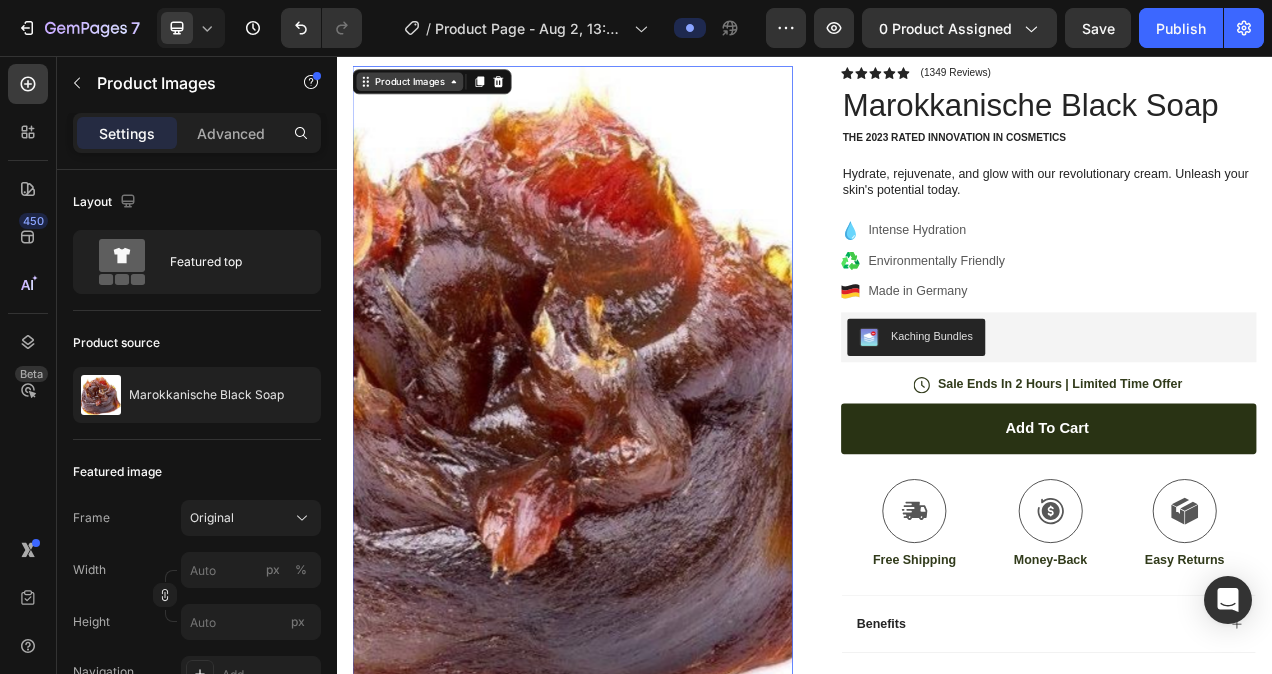 click on "Product Images" at bounding box center (430, 89) 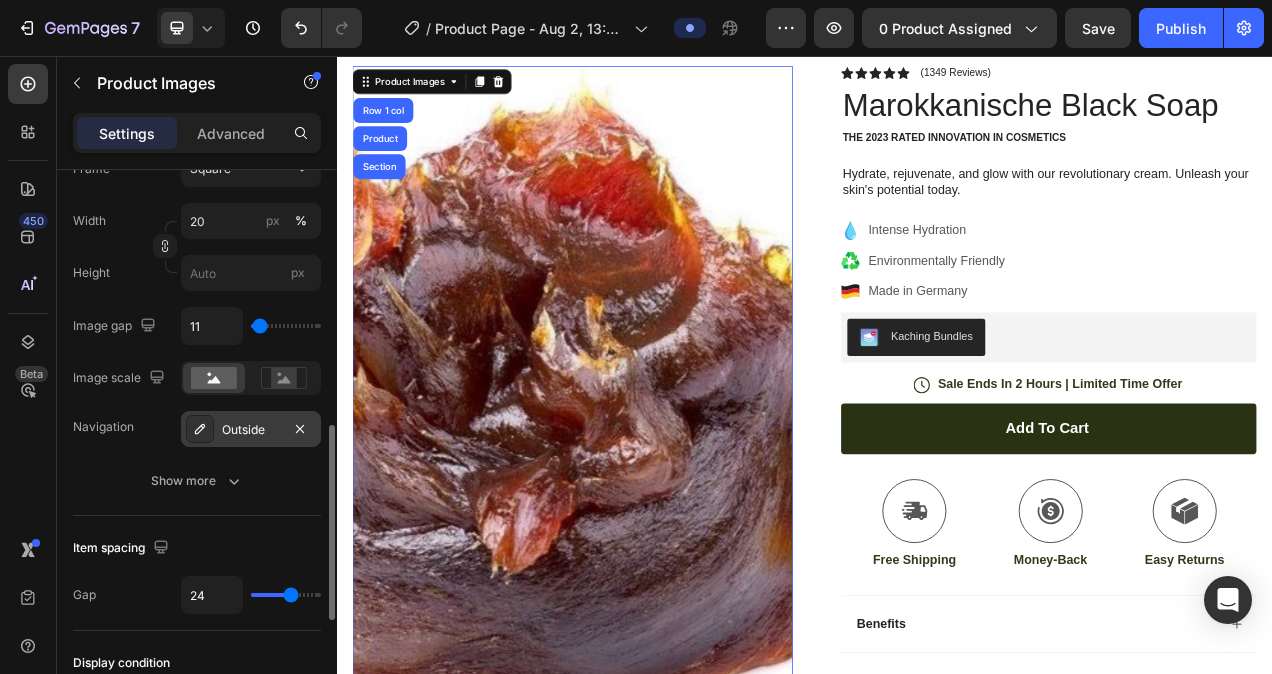 scroll, scrollTop: 725, scrollLeft: 0, axis: vertical 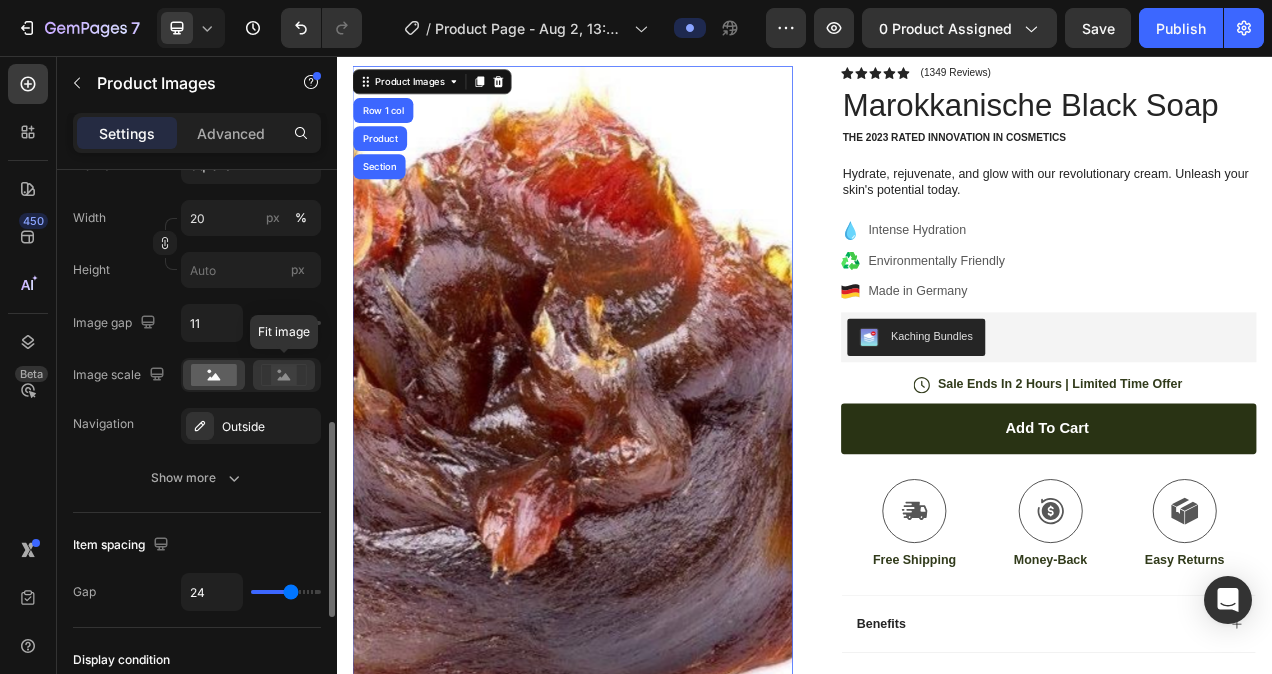 click 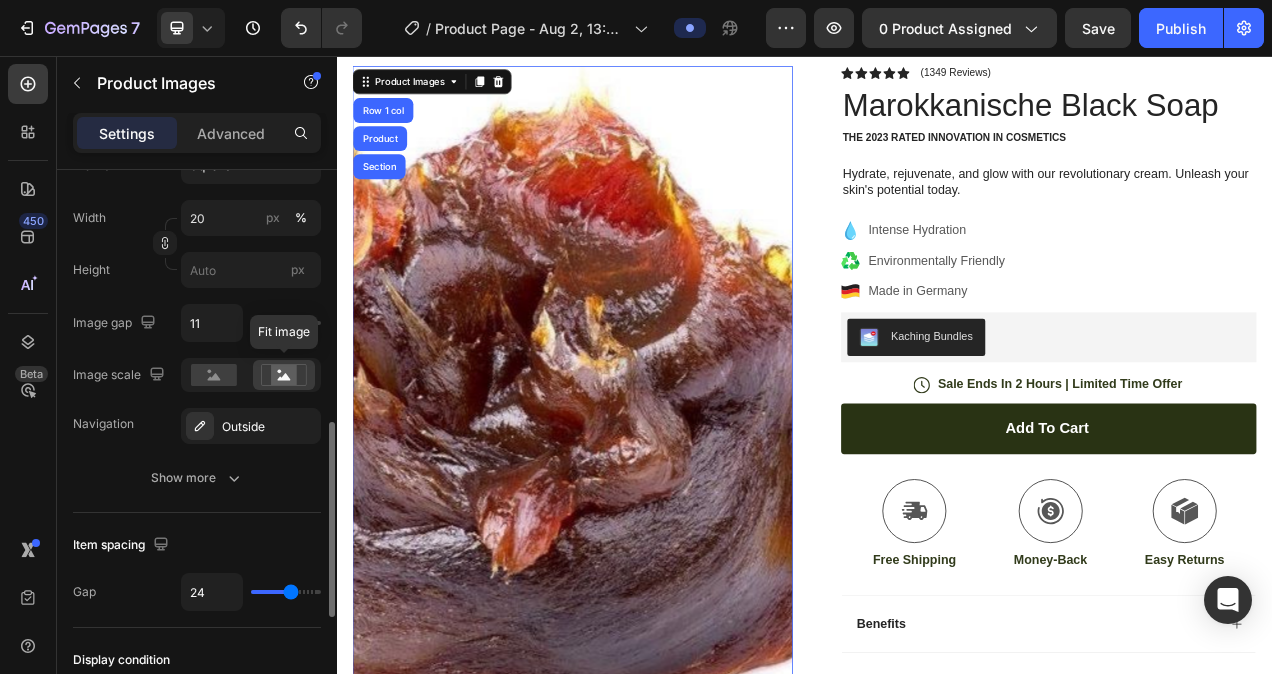 click 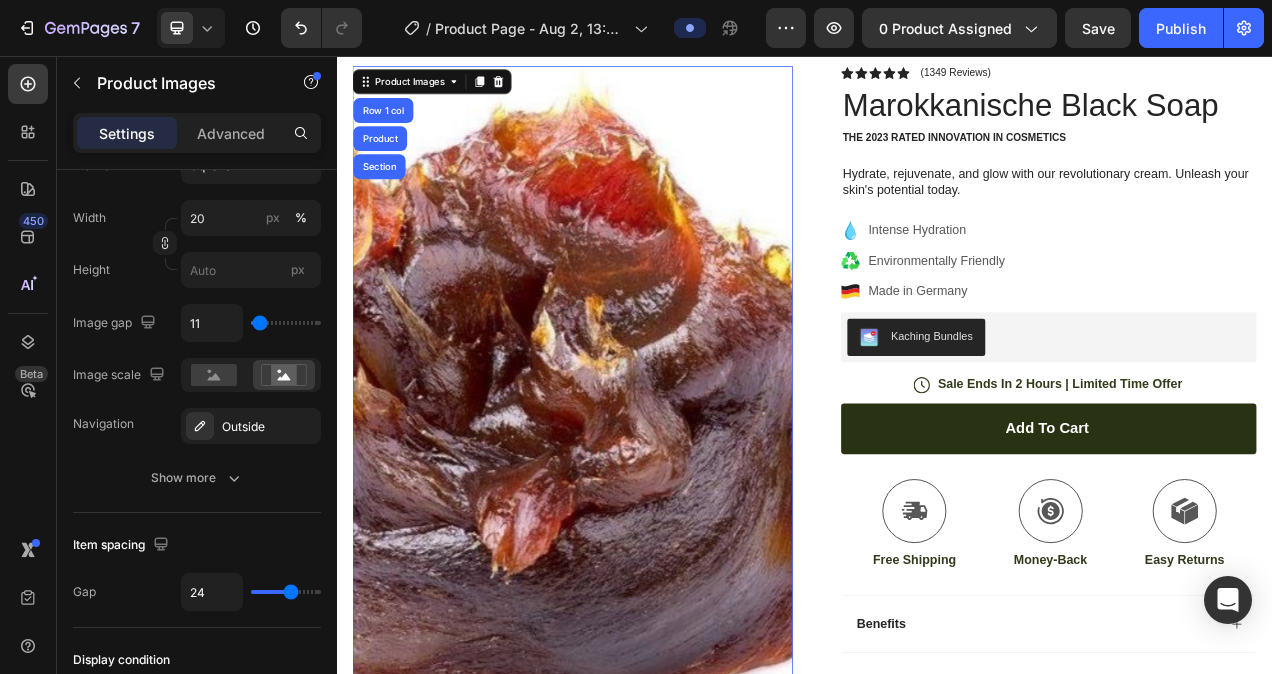 click at bounding box center (639, 493) 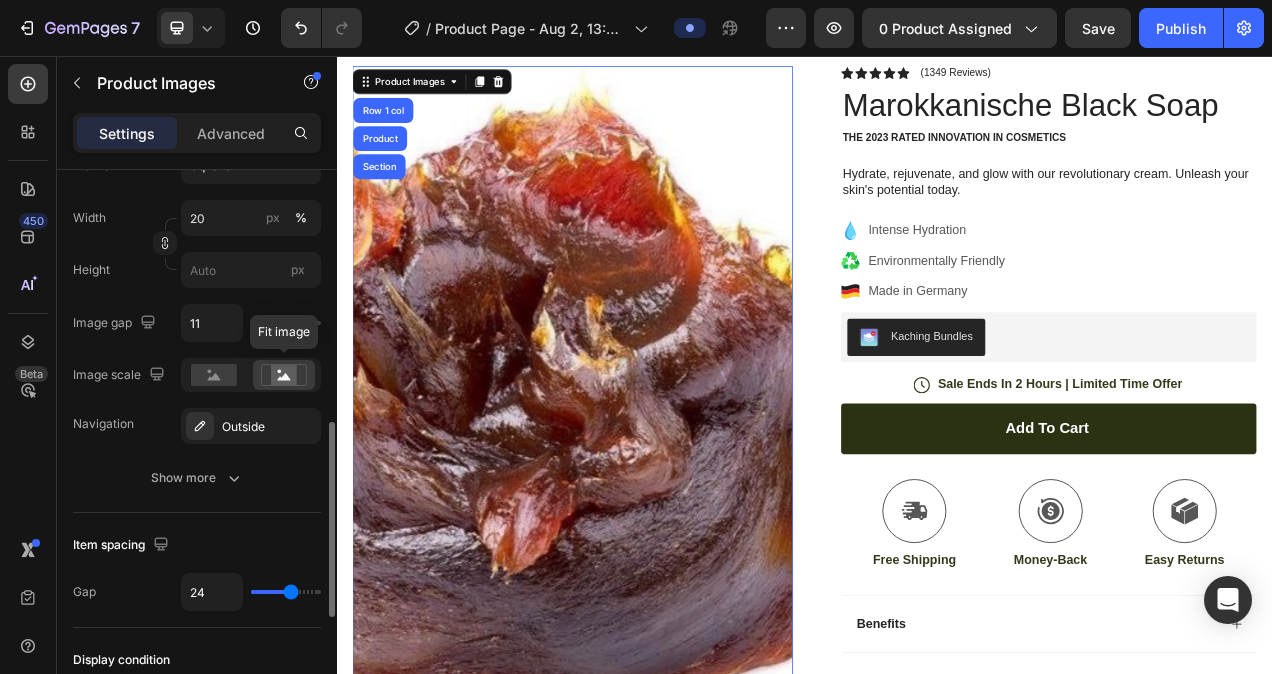 click 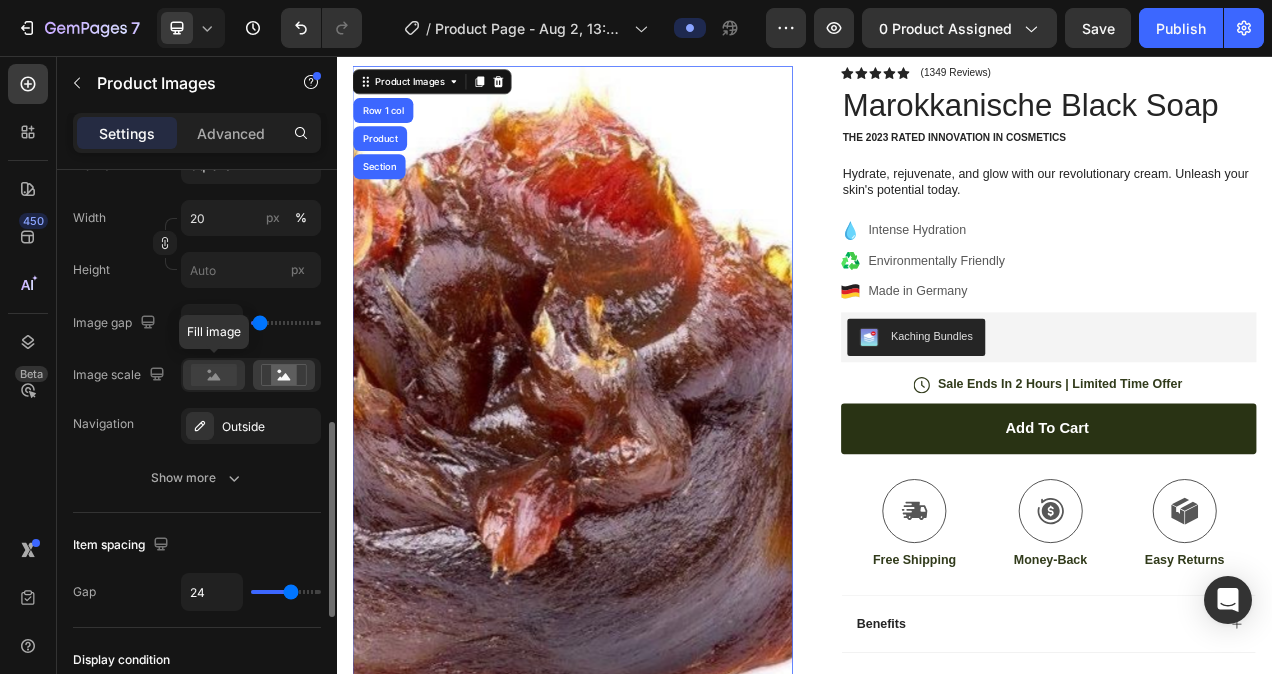 click 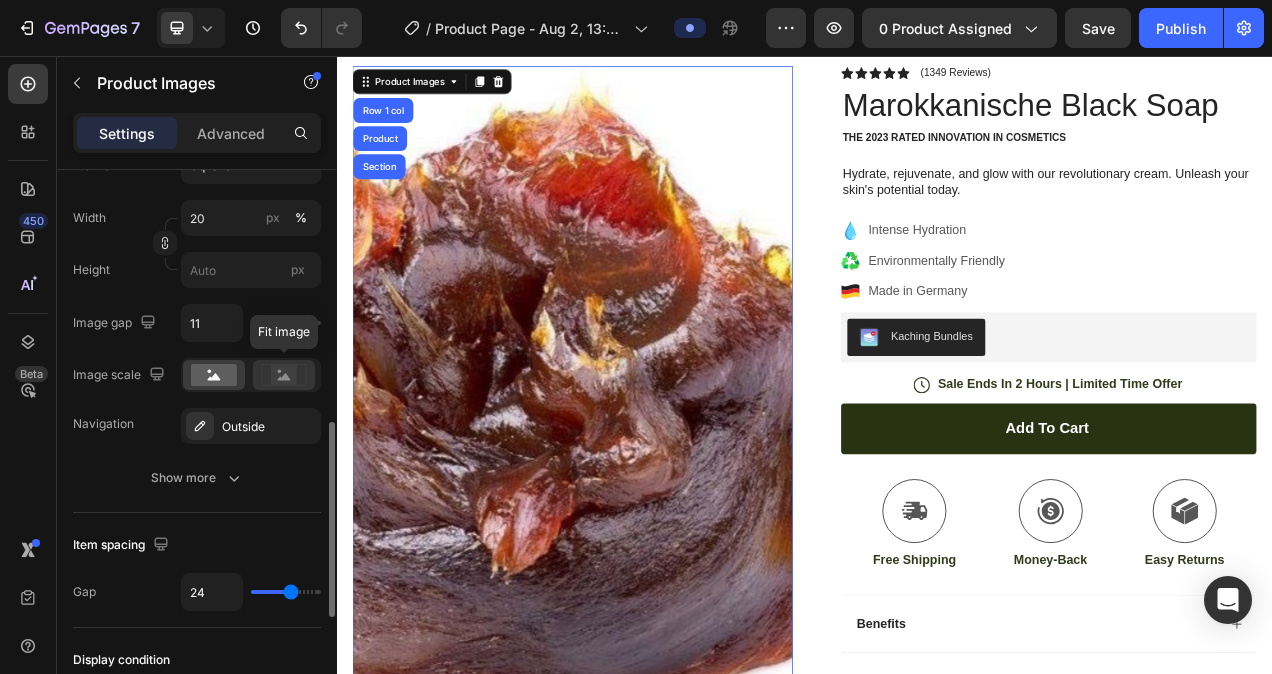 click 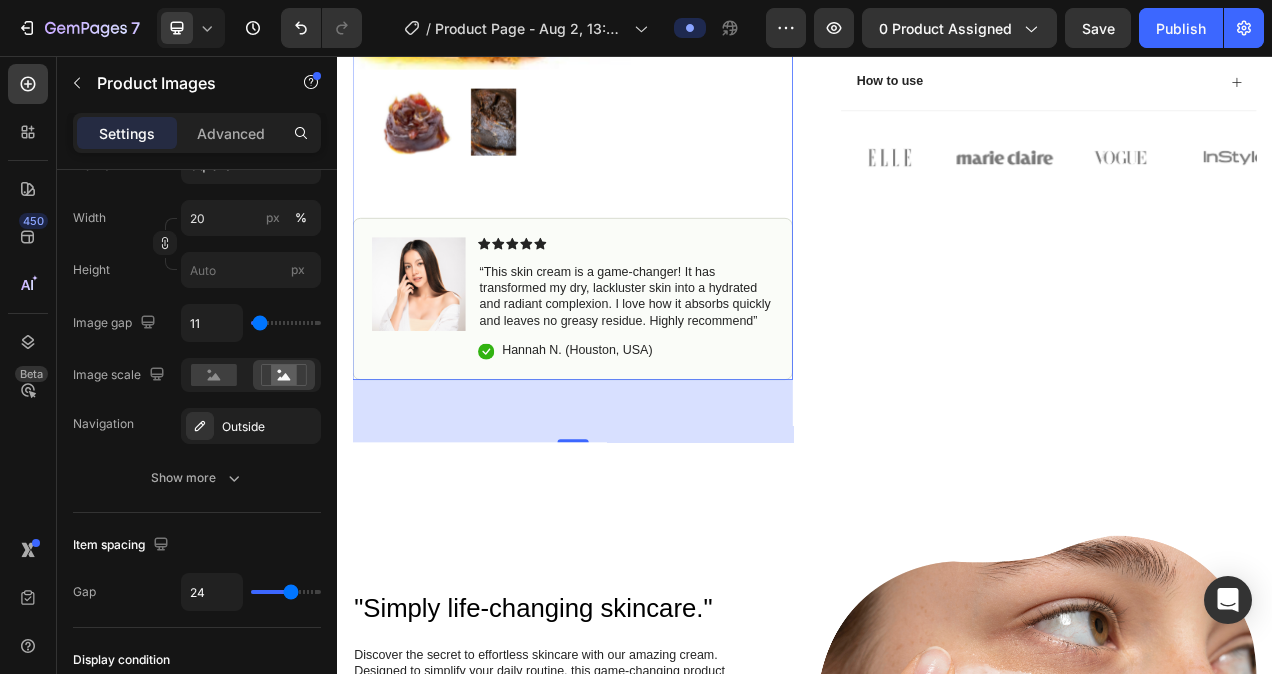 scroll, scrollTop: 949, scrollLeft: 0, axis: vertical 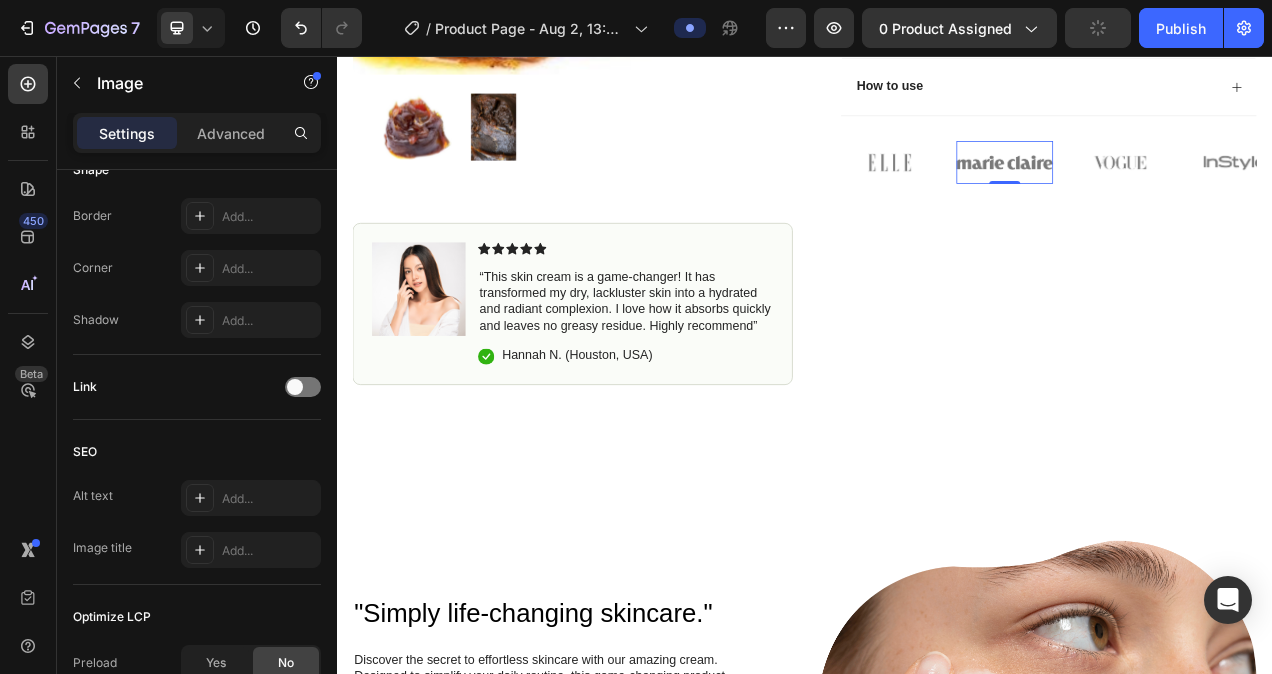 click at bounding box center [1194, 193] 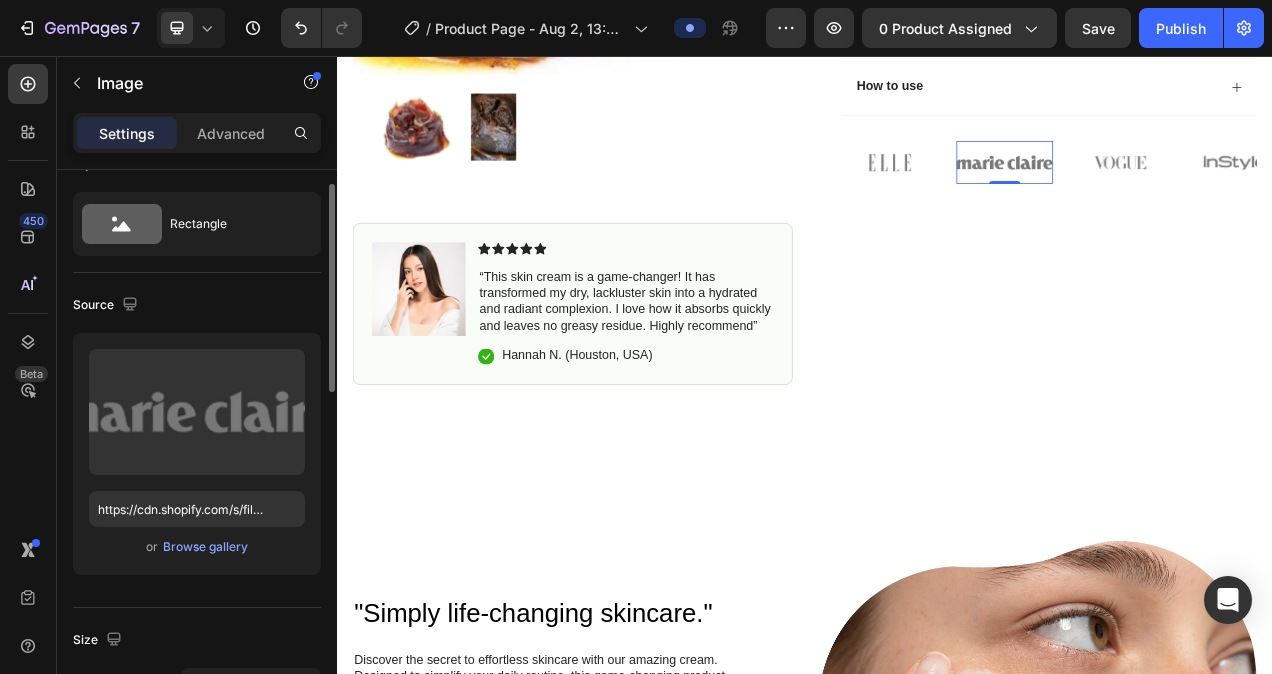 scroll, scrollTop: 38, scrollLeft: 0, axis: vertical 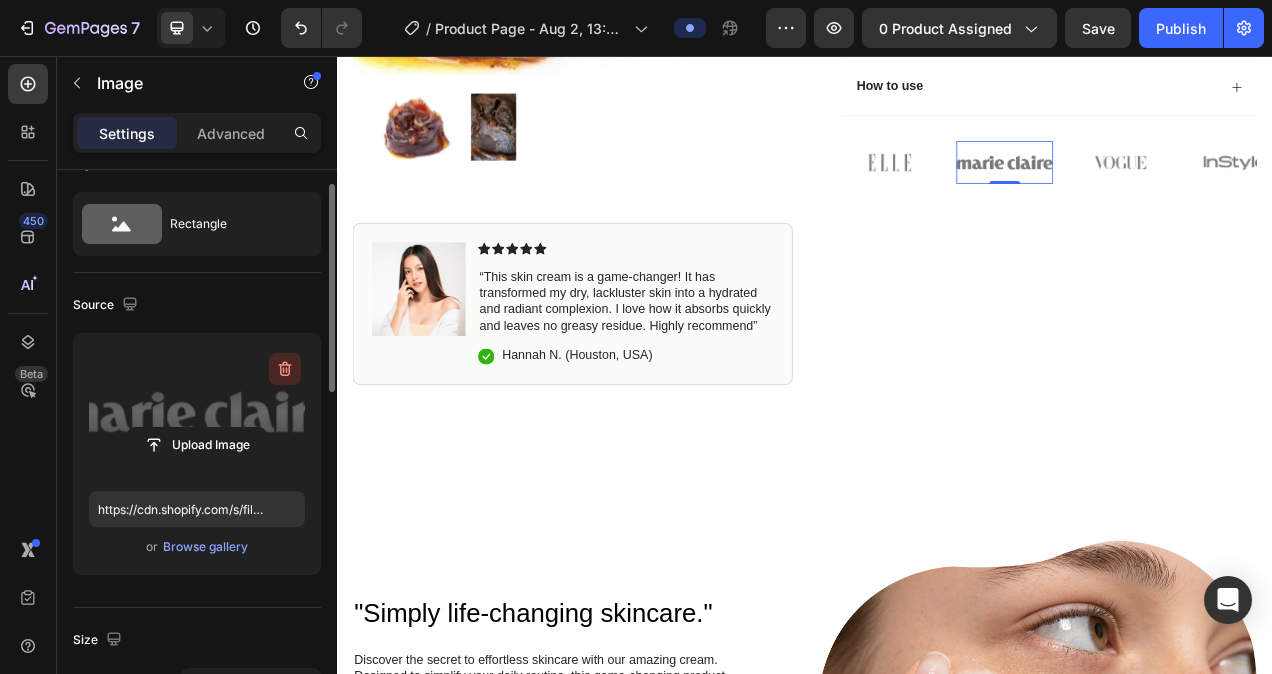 click 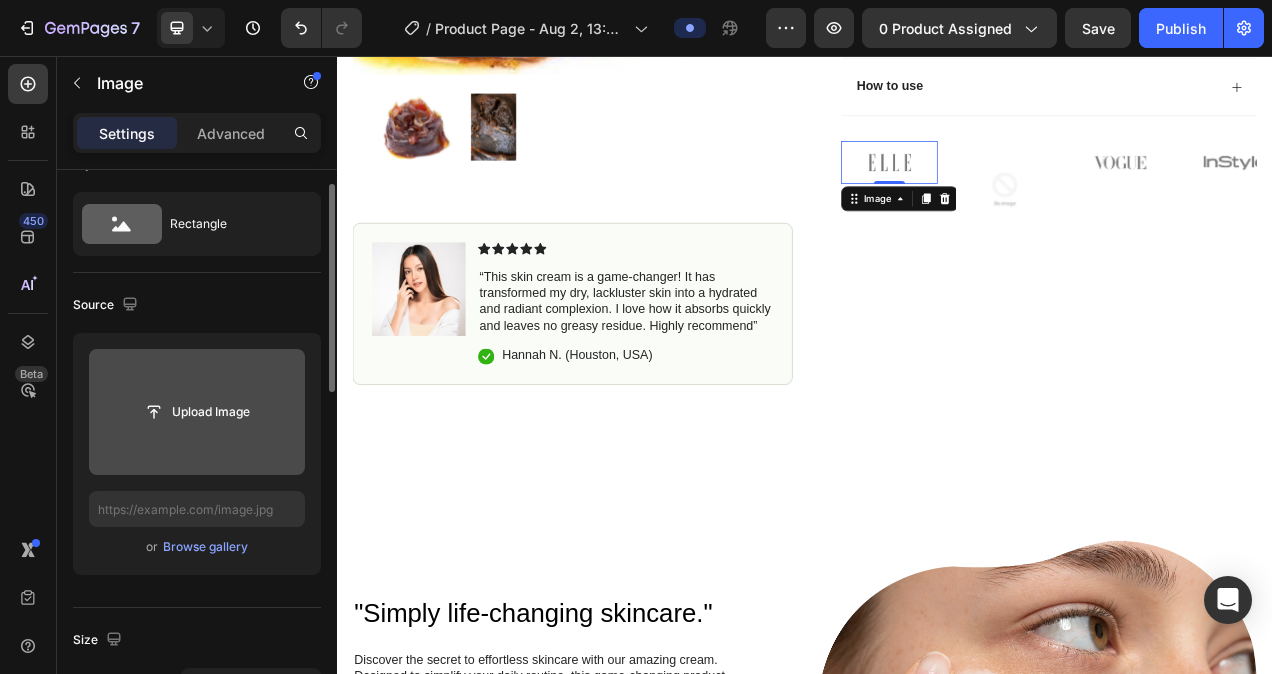 click at bounding box center [1046, 193] 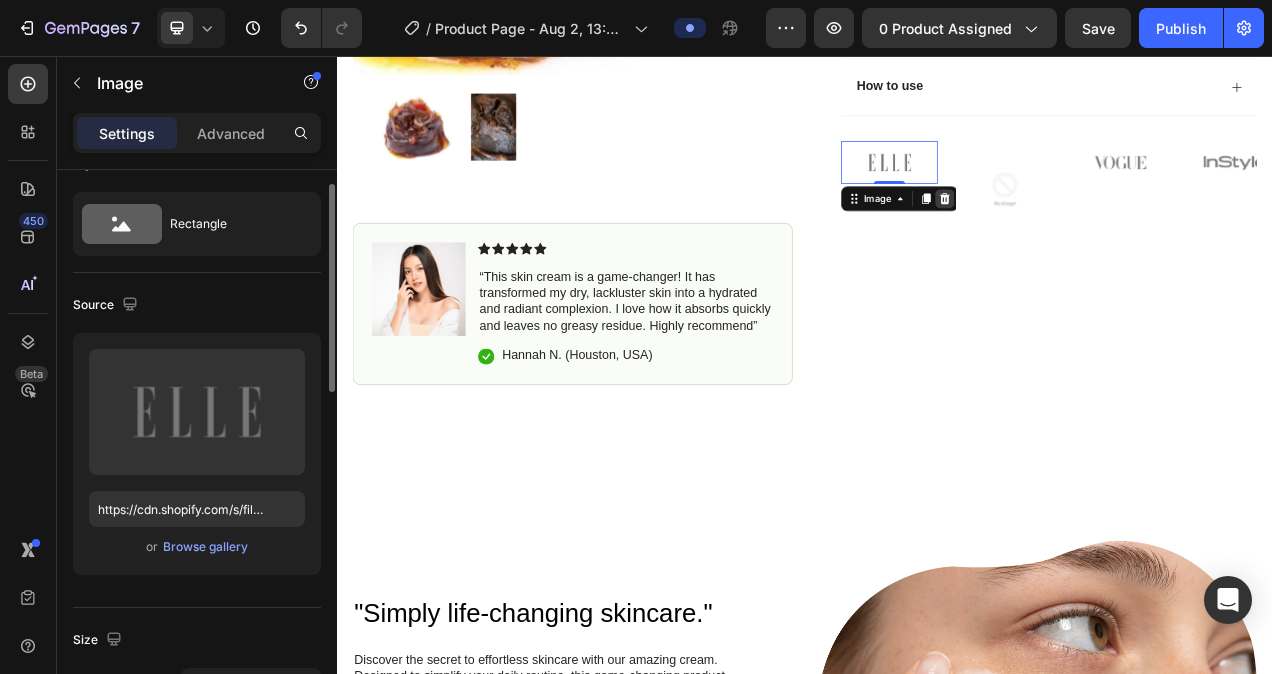 click 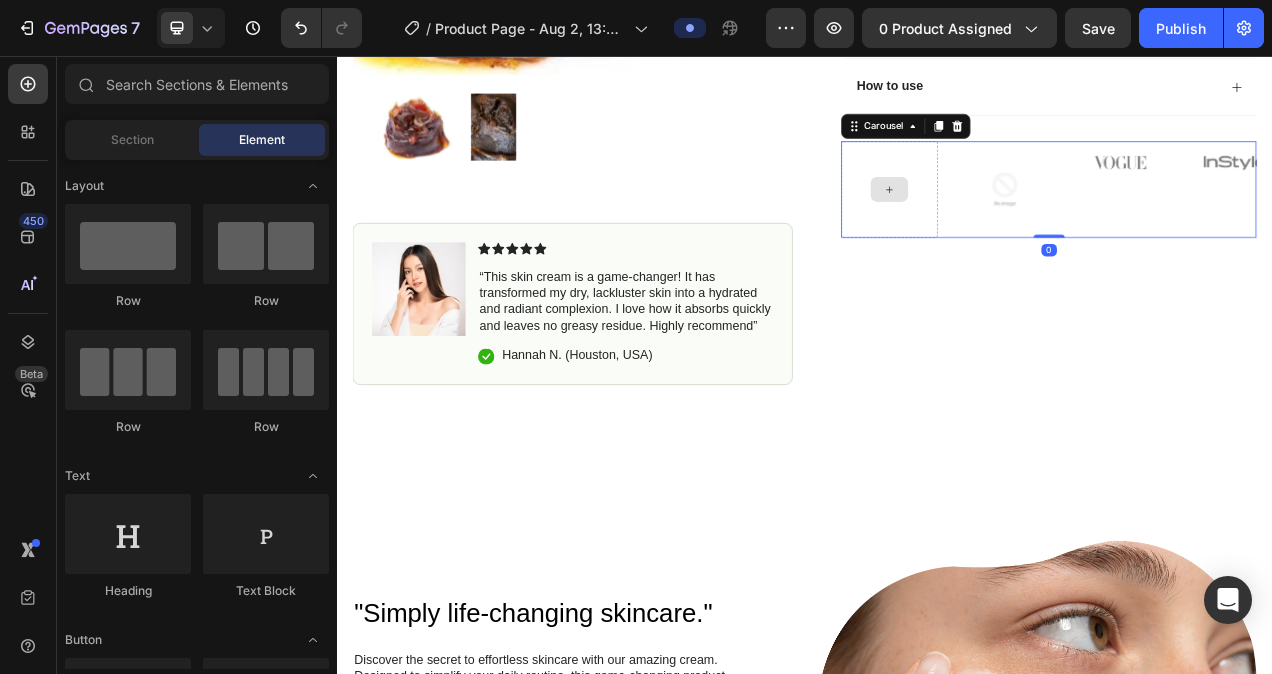 click at bounding box center (1046, 228) 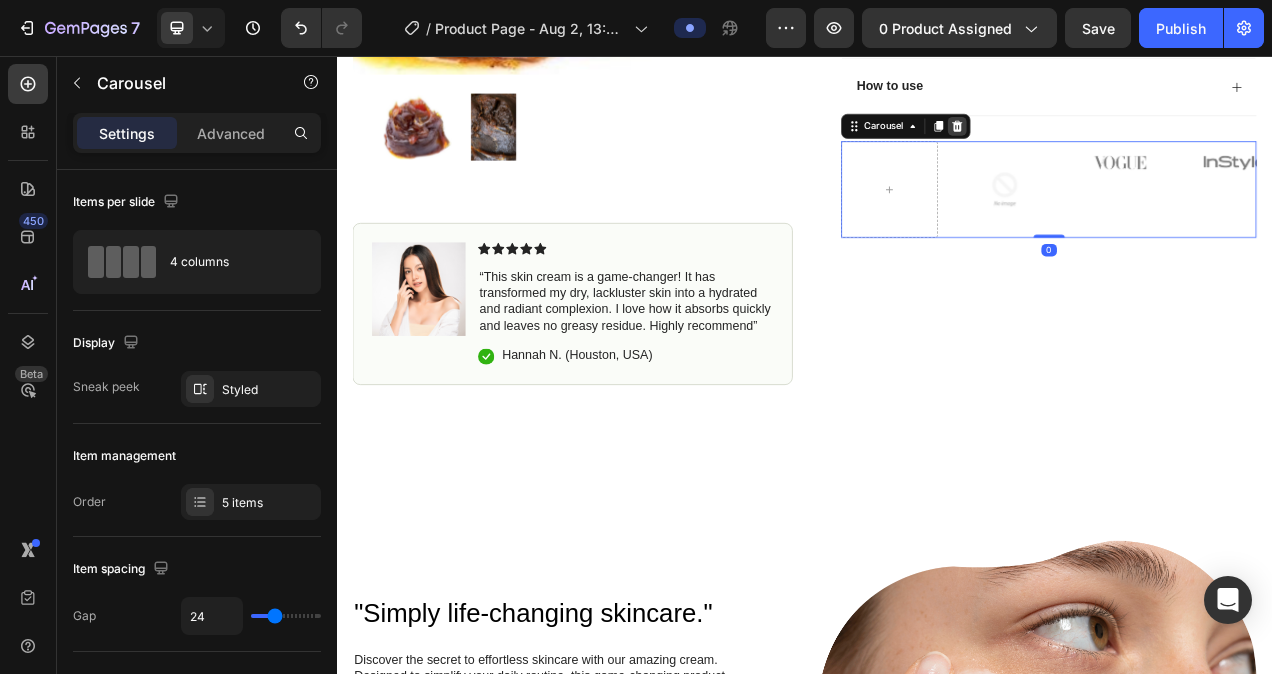 click 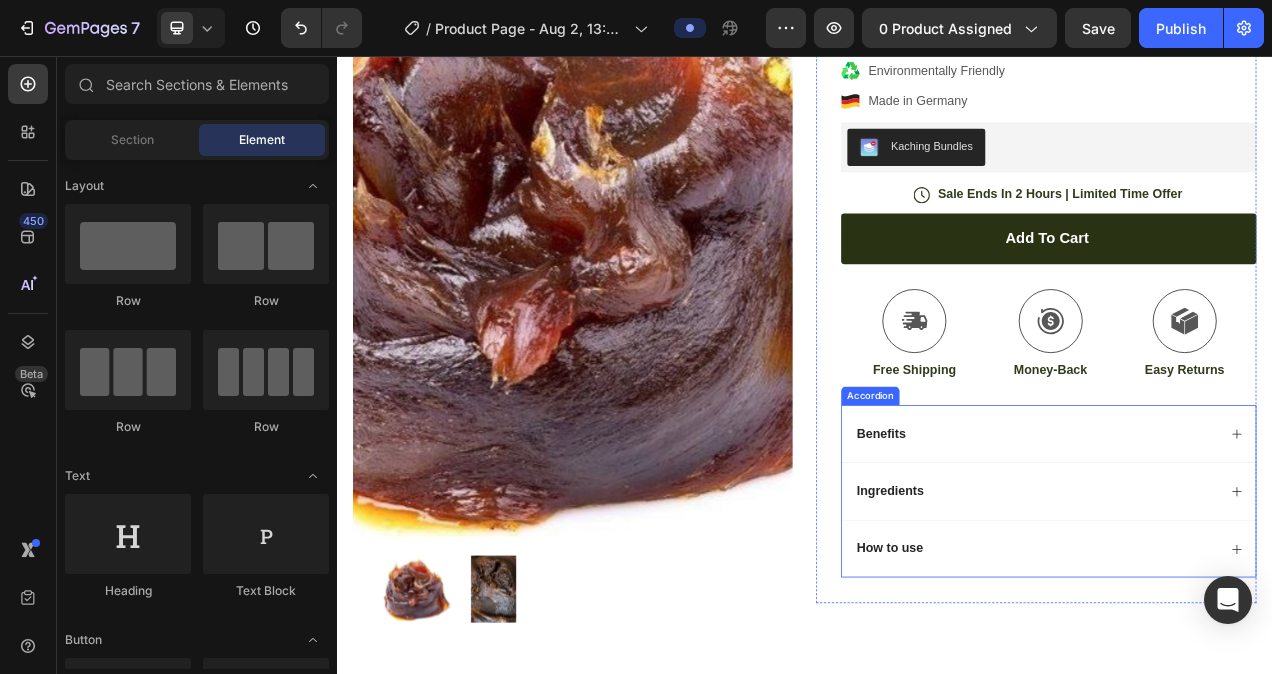 scroll, scrollTop: 0, scrollLeft: 0, axis: both 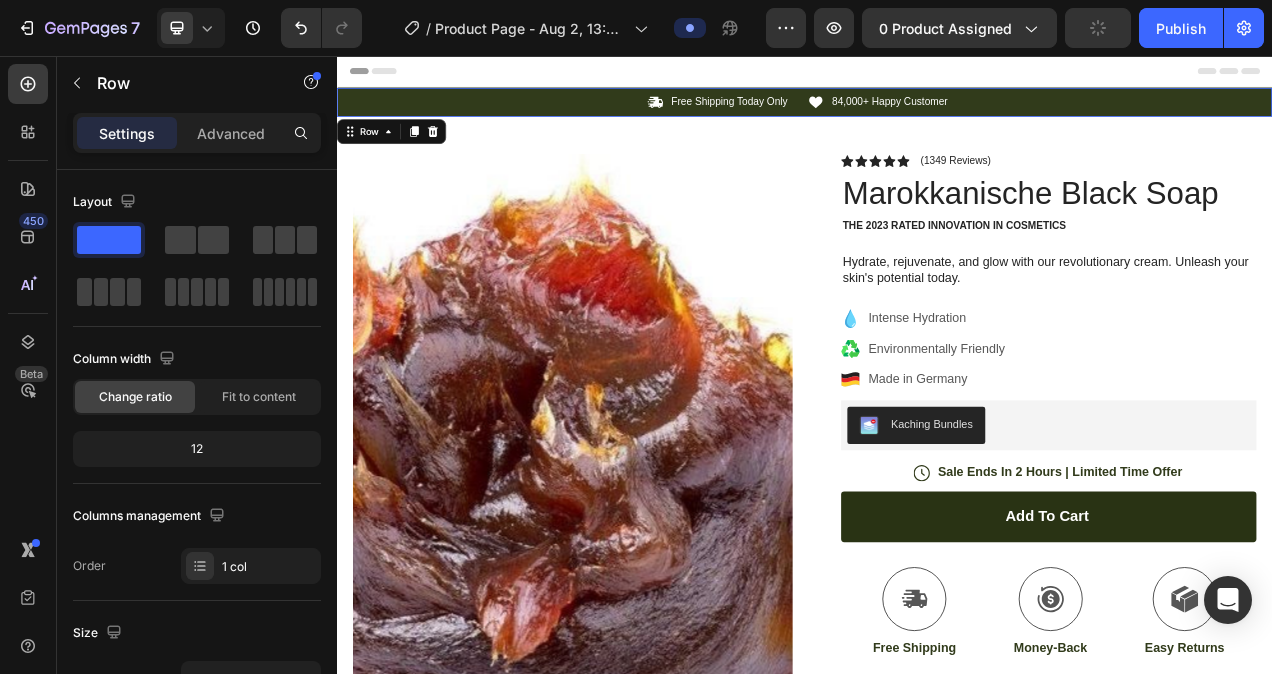 click on "Icon Free Shipping Today Only Text Block Row
Icon 84,000+ Happy Customer Text Block Row Carousel Row   0" at bounding box center (937, 115) 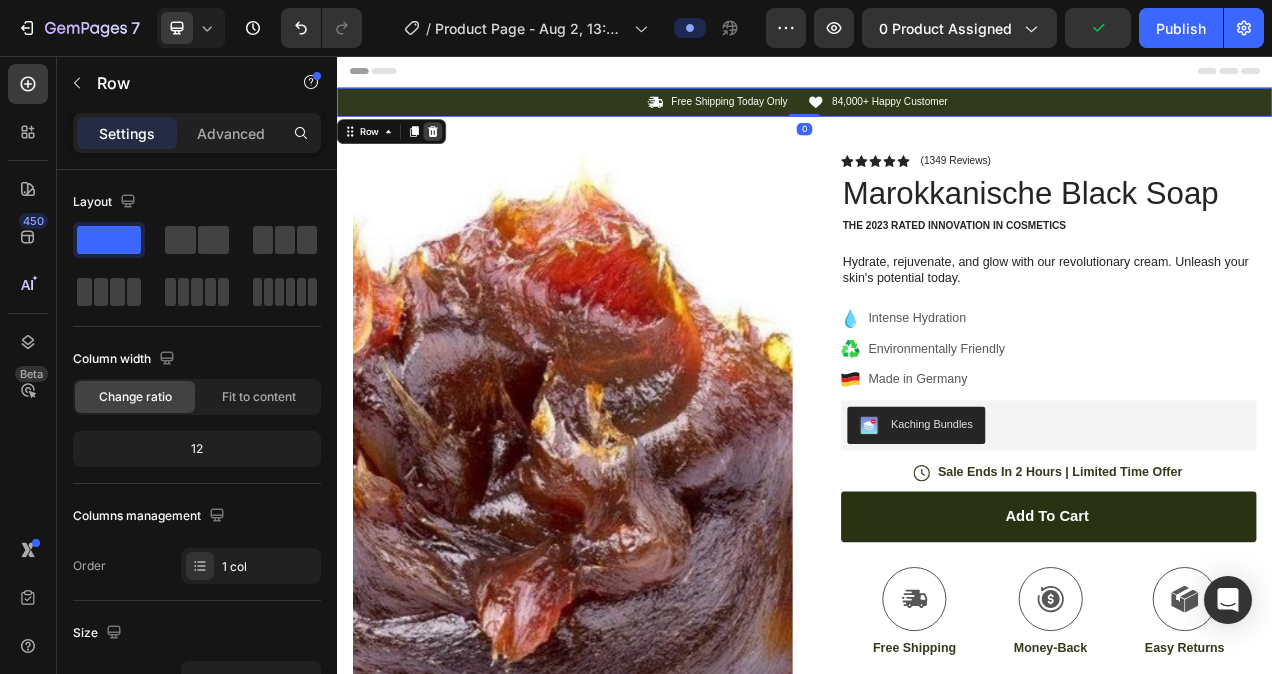 click 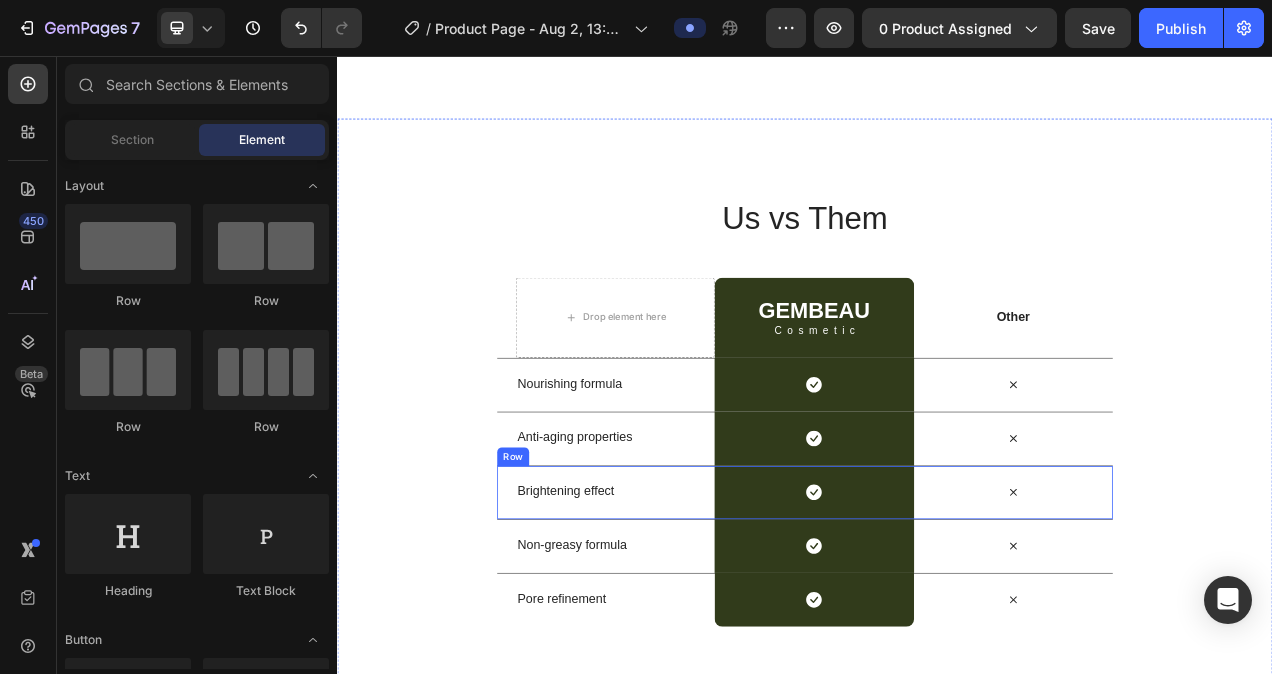 scroll, scrollTop: 4074, scrollLeft: 0, axis: vertical 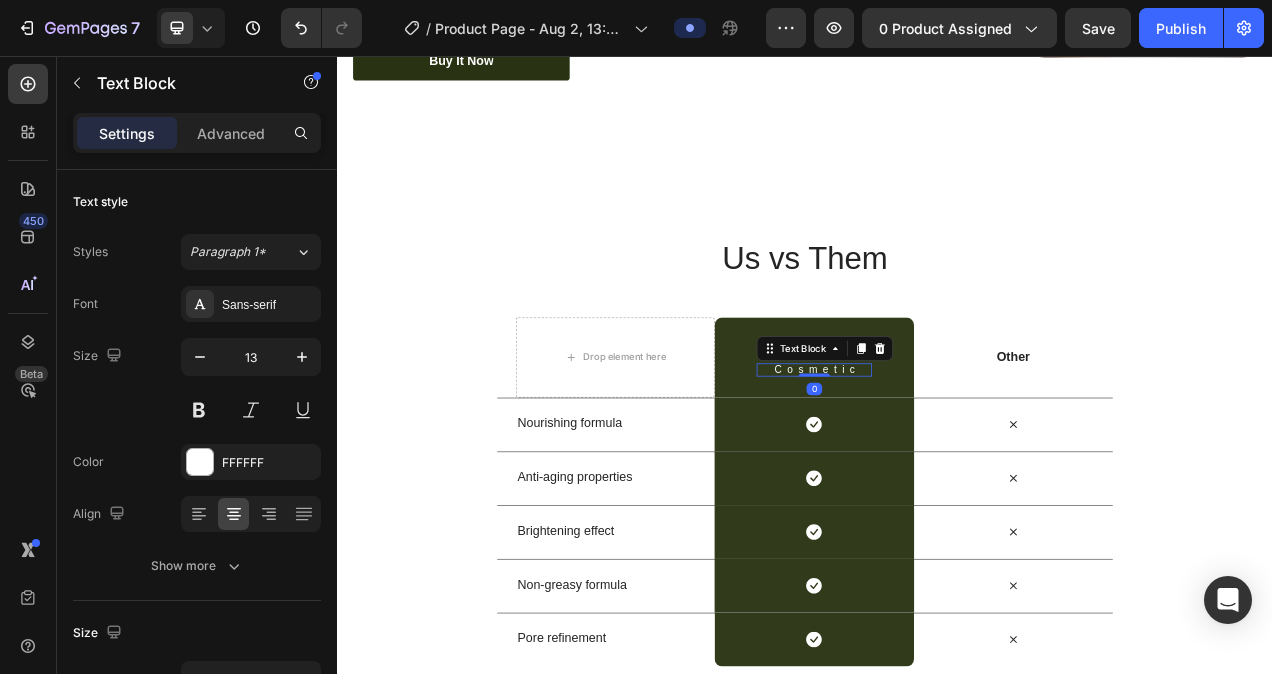 click on "Cosmetic" at bounding box center [952, 459] 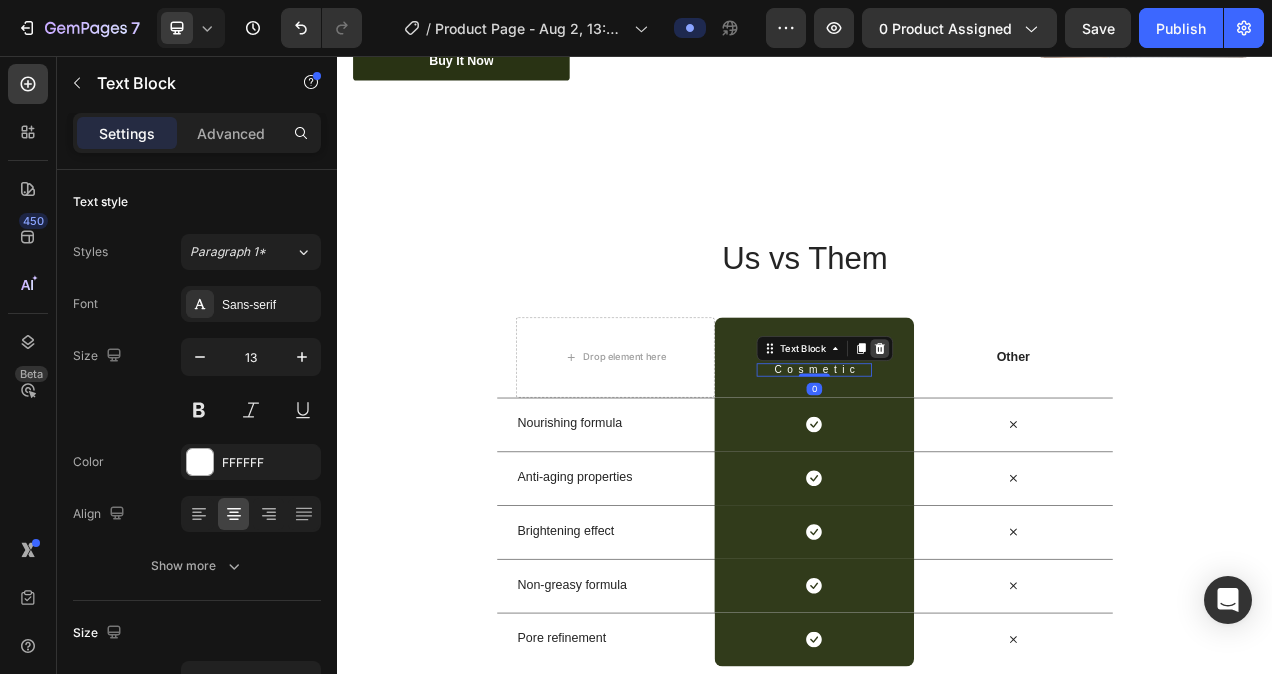 click 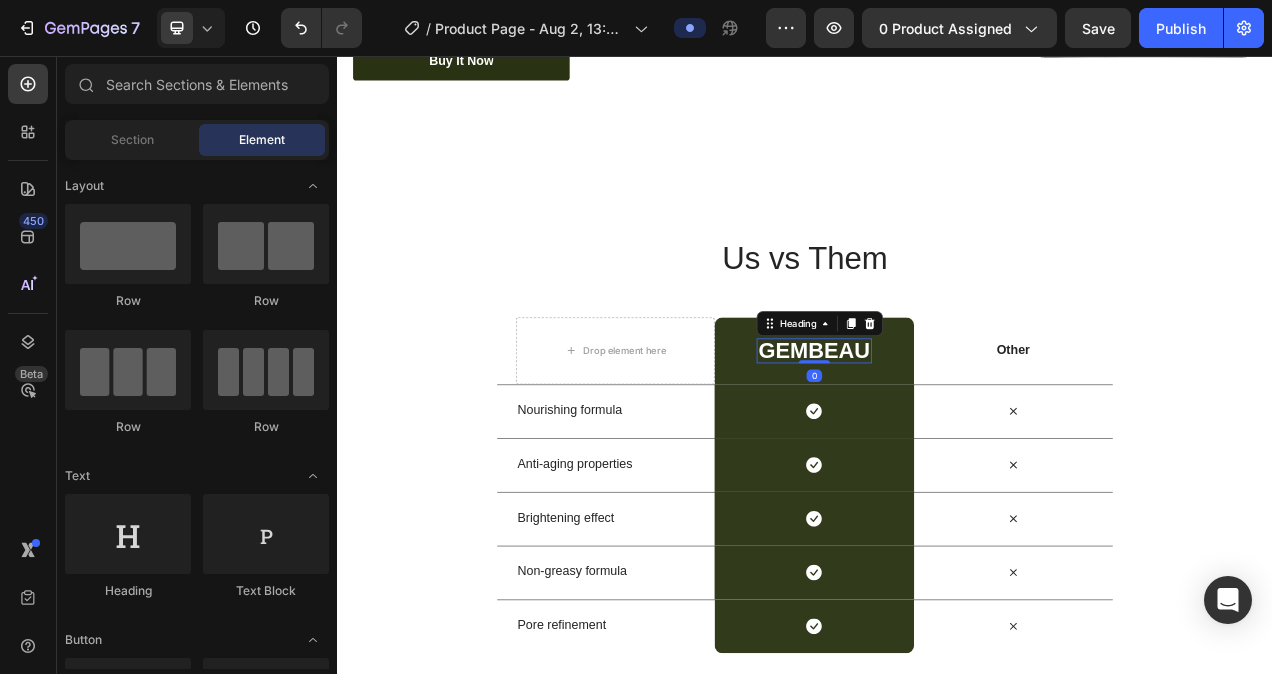 click on "GEMBEAU" at bounding box center [948, 435] 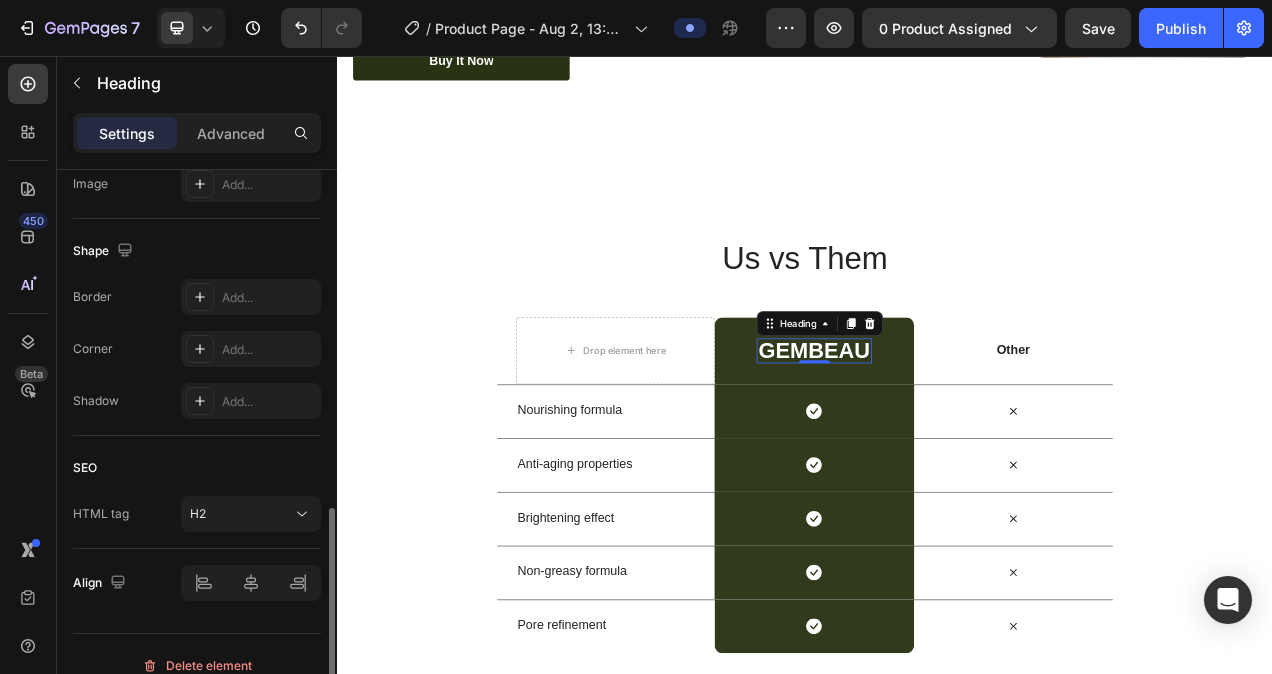 scroll, scrollTop: 734, scrollLeft: 0, axis: vertical 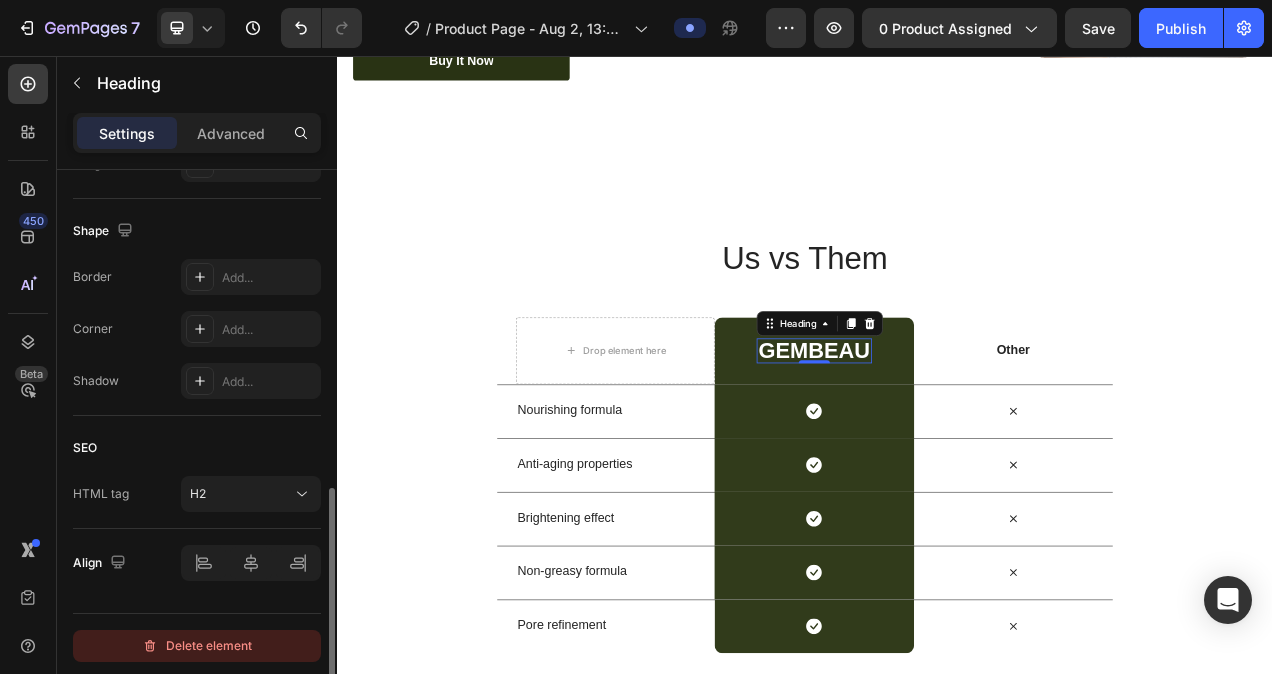 click on "Delete element" at bounding box center [197, 646] 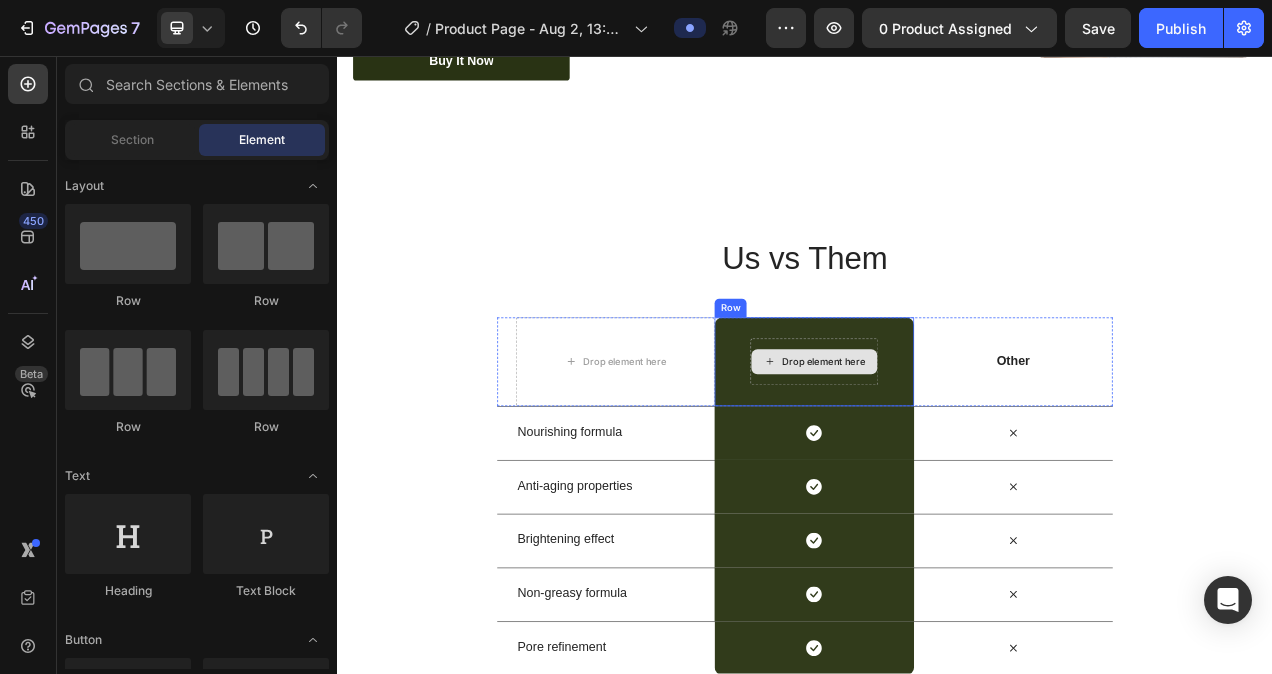 click on "Drop element here" at bounding box center [961, 449] 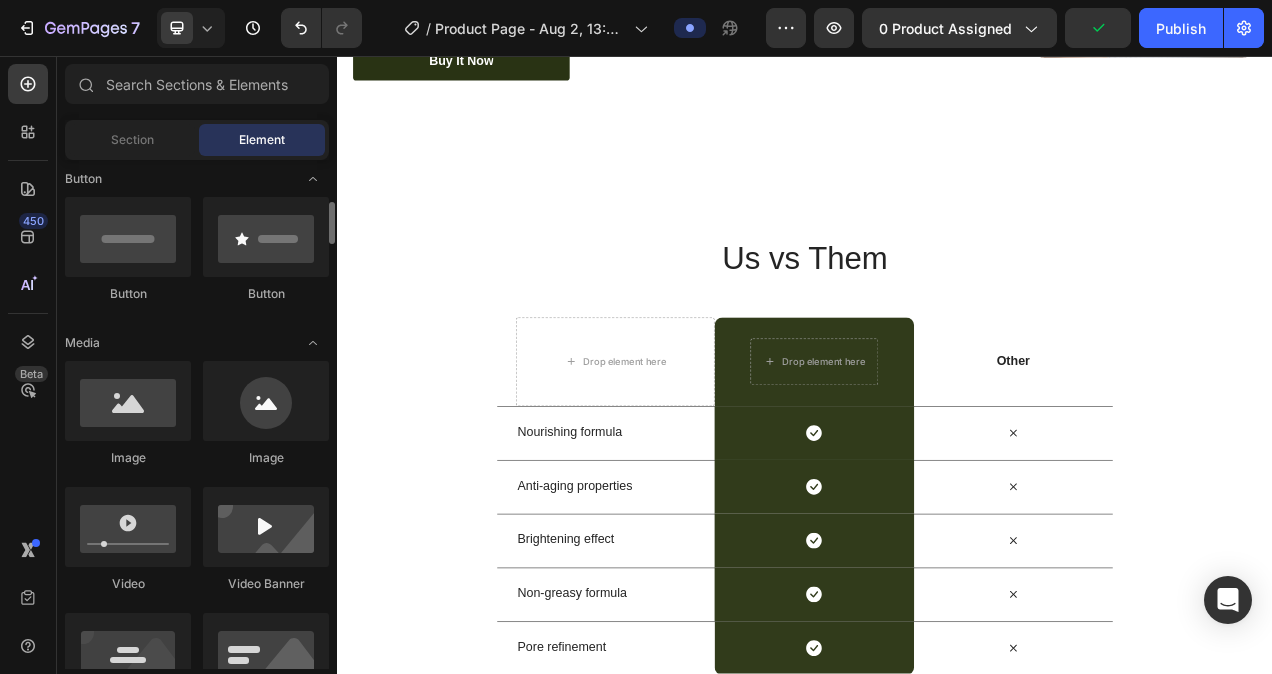 scroll, scrollTop: 466, scrollLeft: 0, axis: vertical 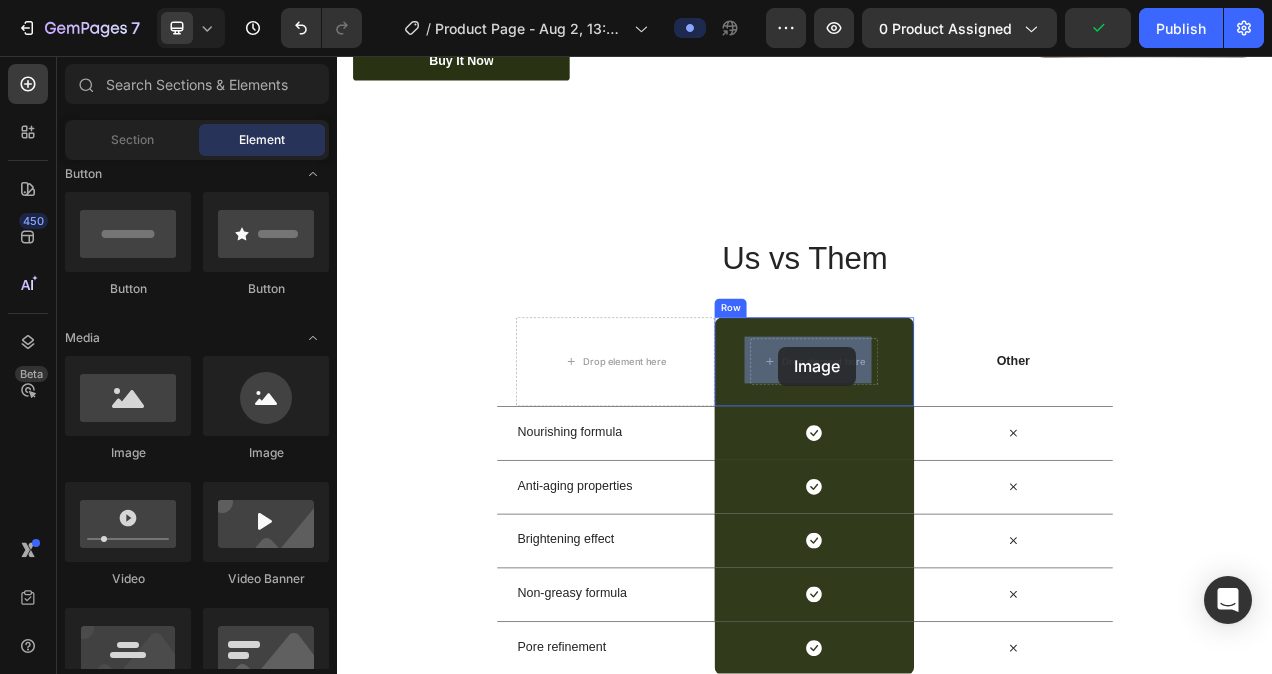 drag, startPoint x: 483, startPoint y: 445, endPoint x: 903, endPoint y: 429, distance: 420.30466 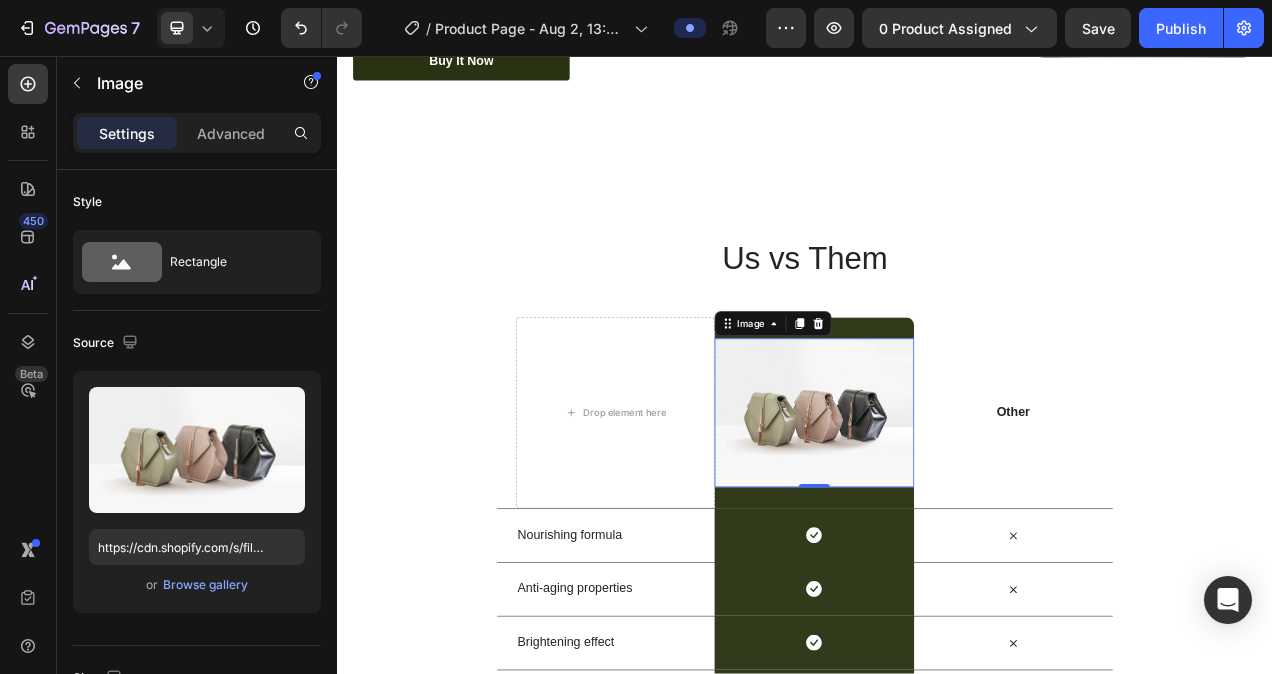 click at bounding box center (948, 515) 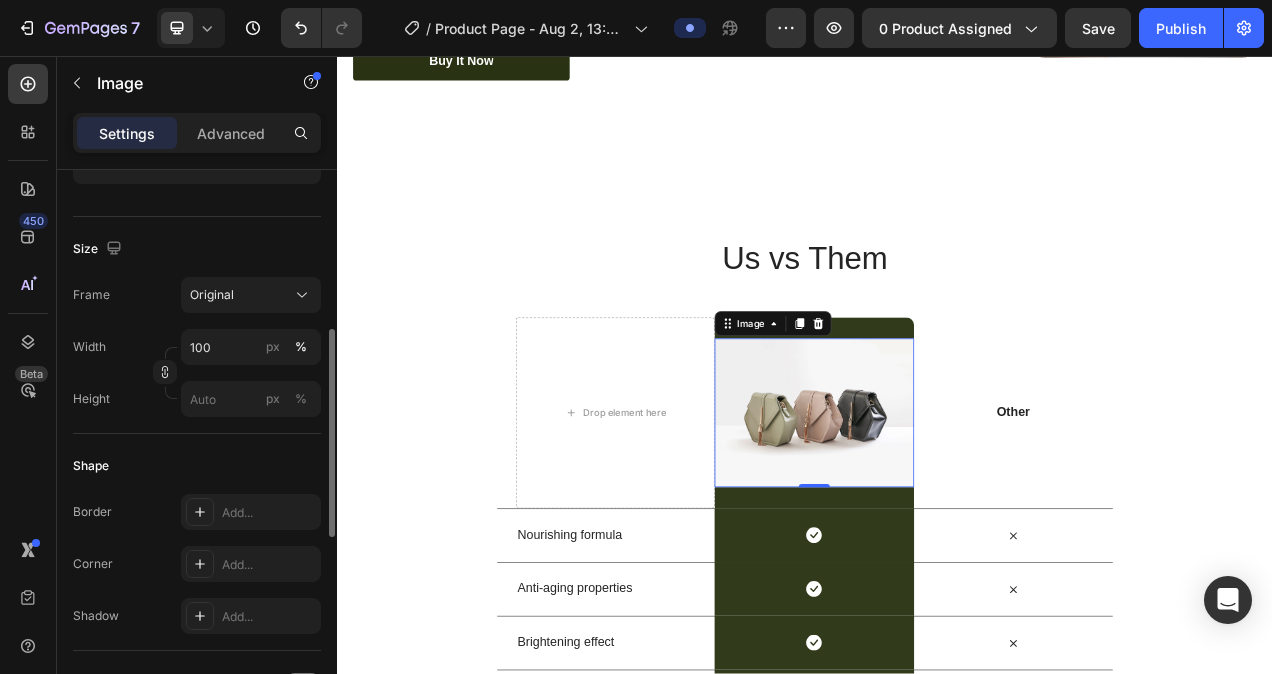 scroll, scrollTop: 430, scrollLeft: 0, axis: vertical 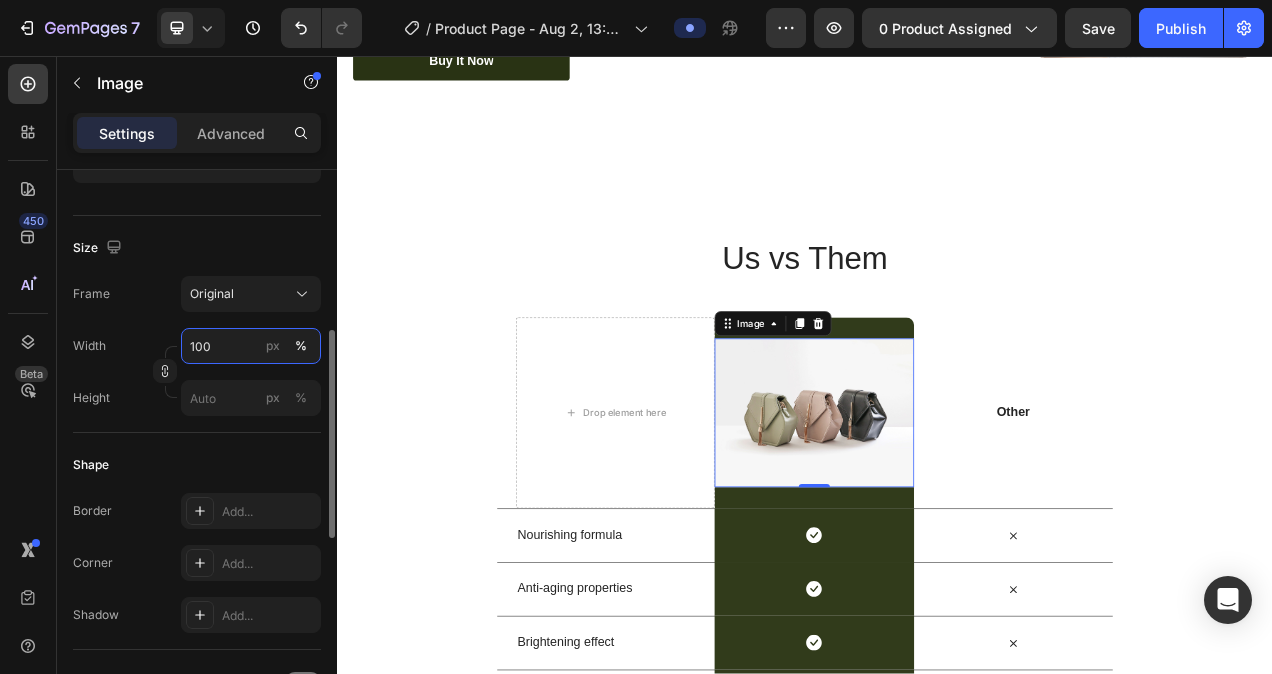 click on "100" at bounding box center (251, 346) 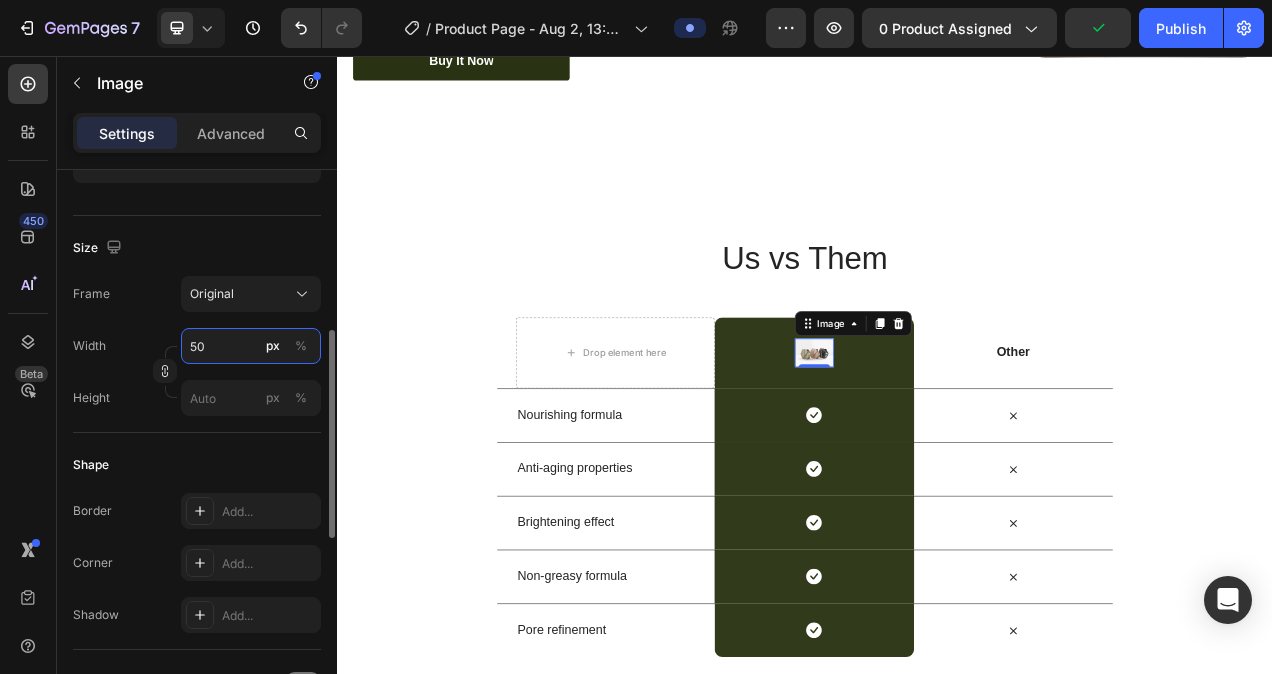type on "5" 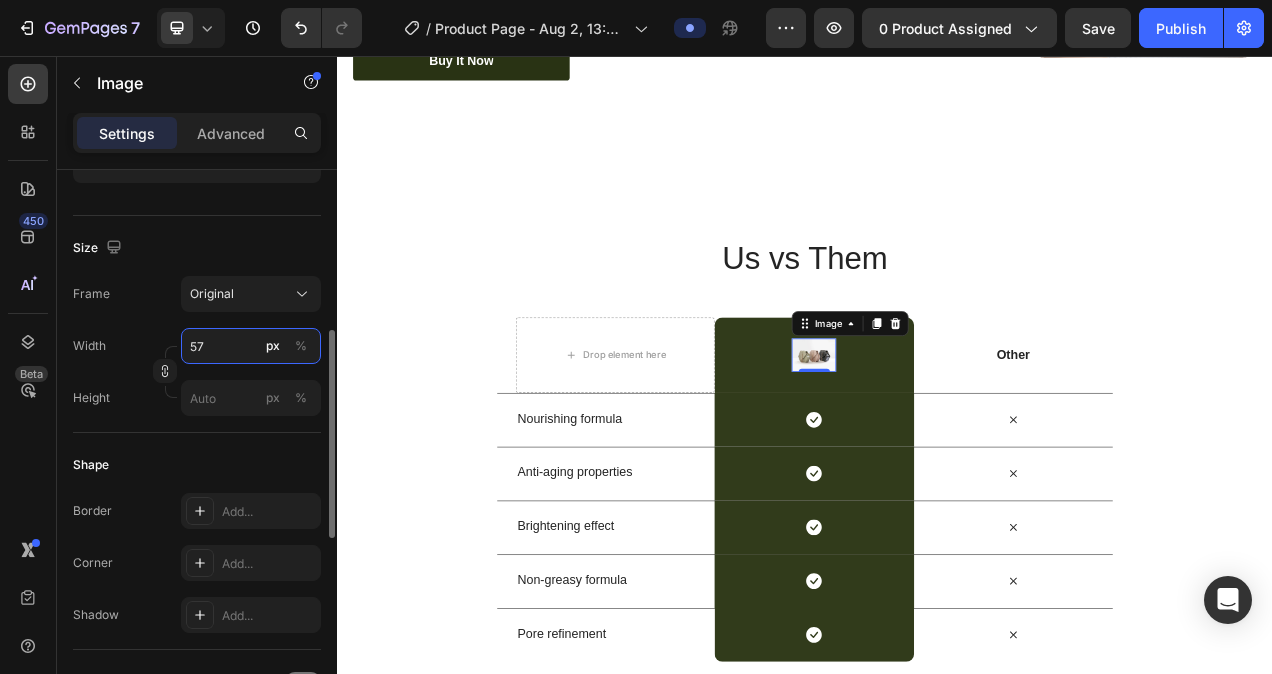 type on "5" 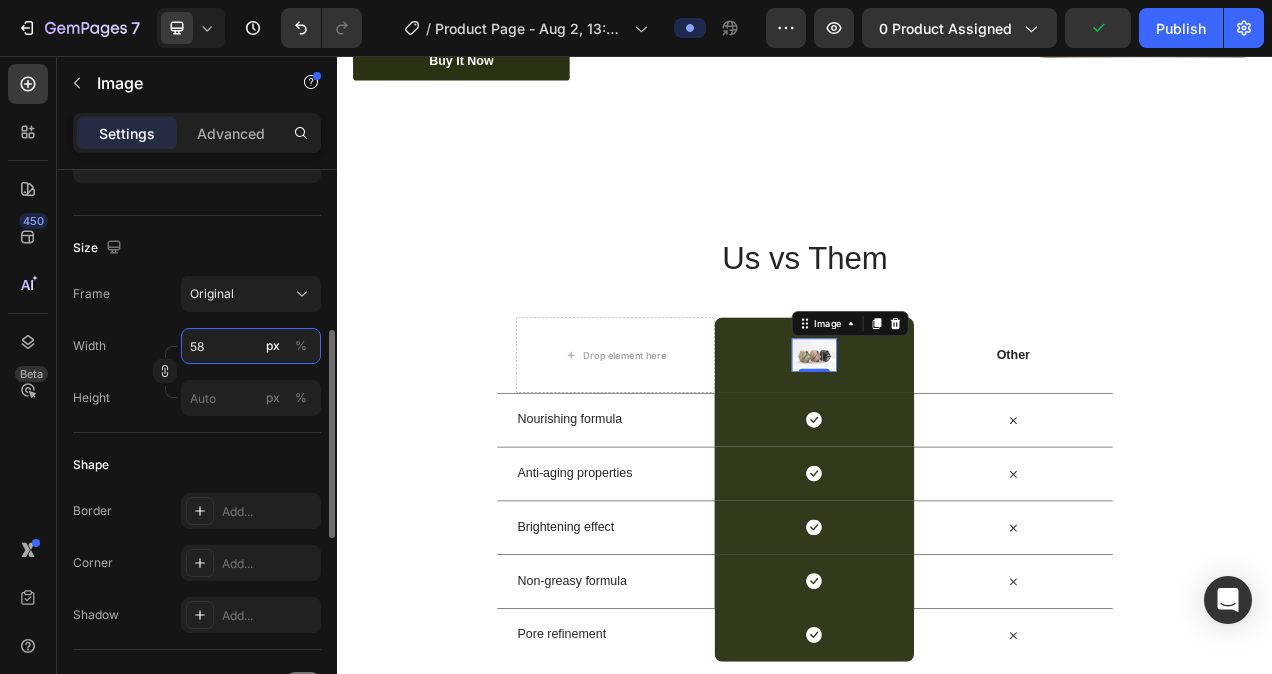 type on "5" 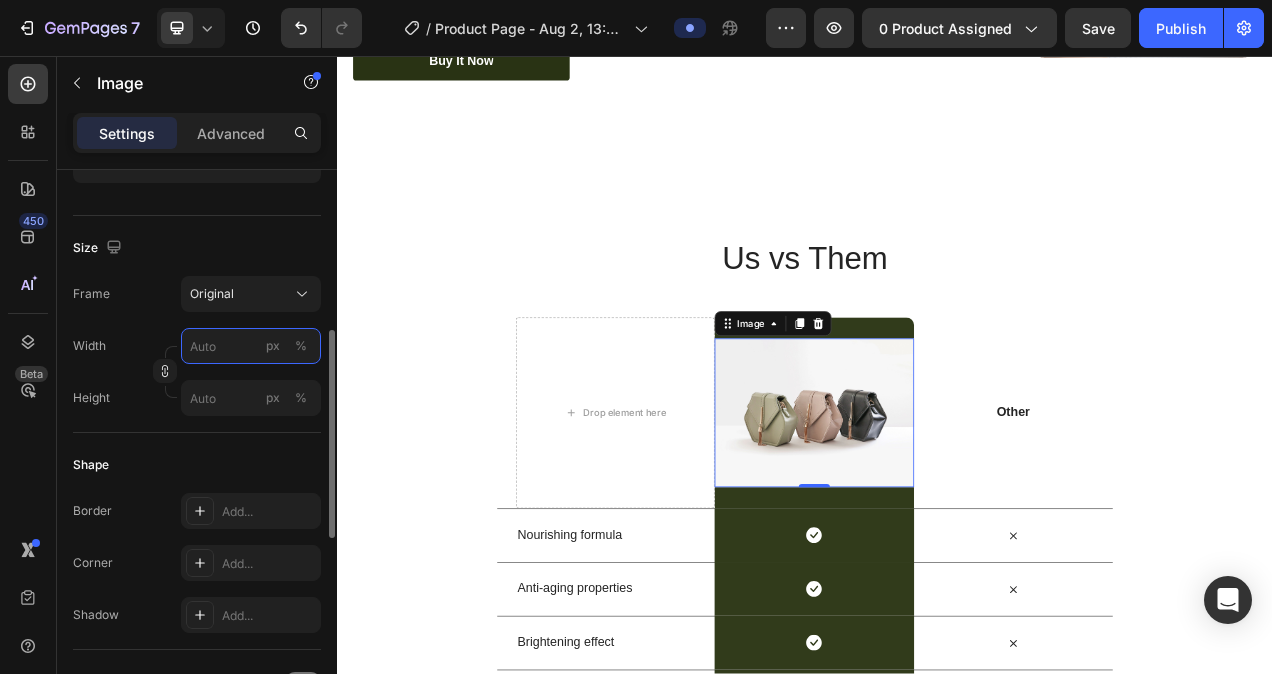 type on "5" 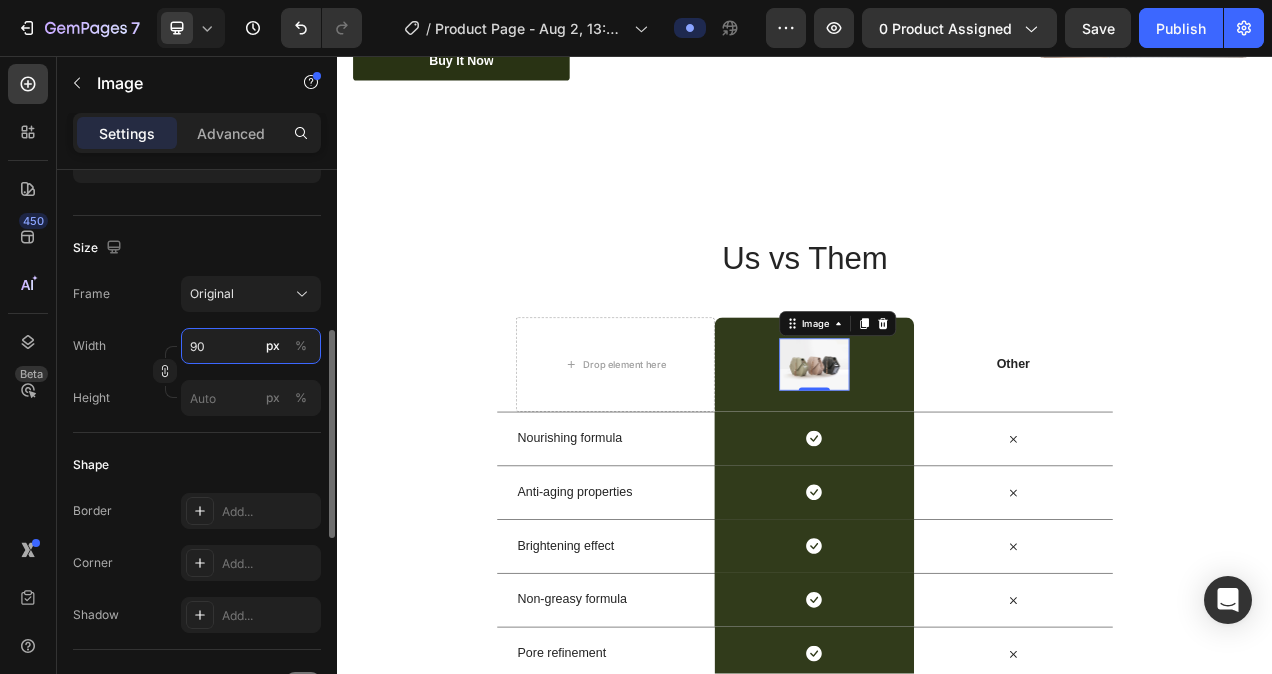 type on "9" 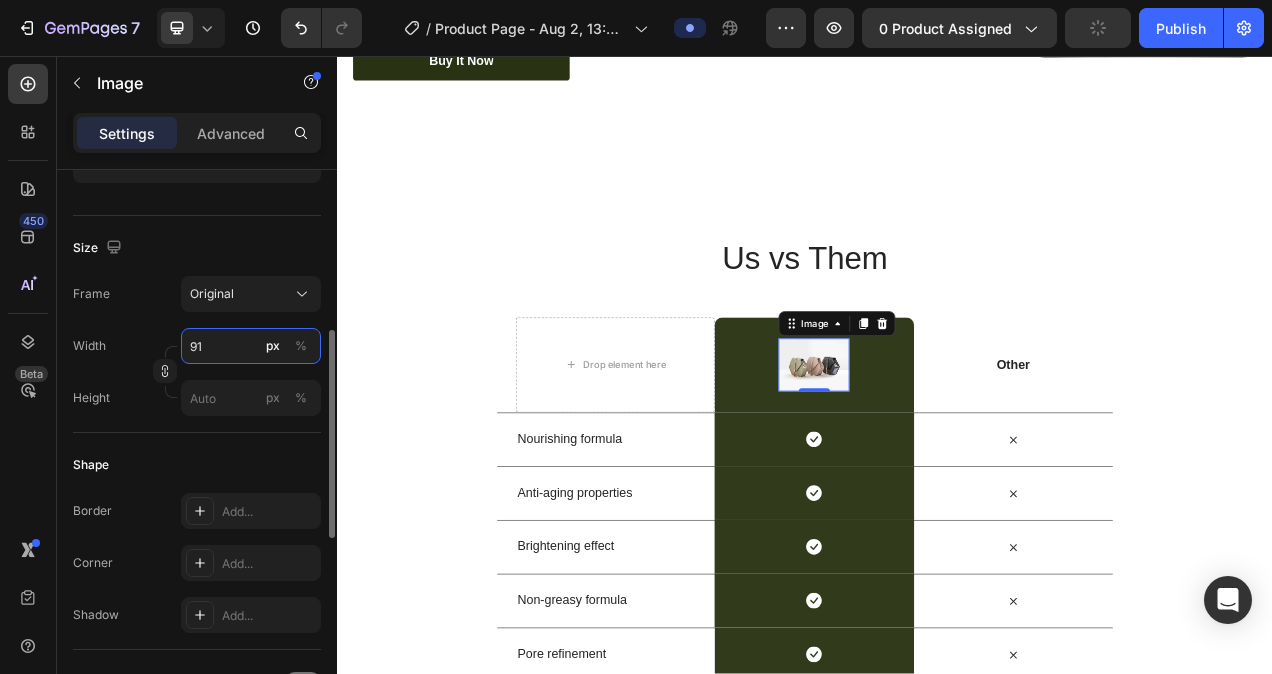 type on "9" 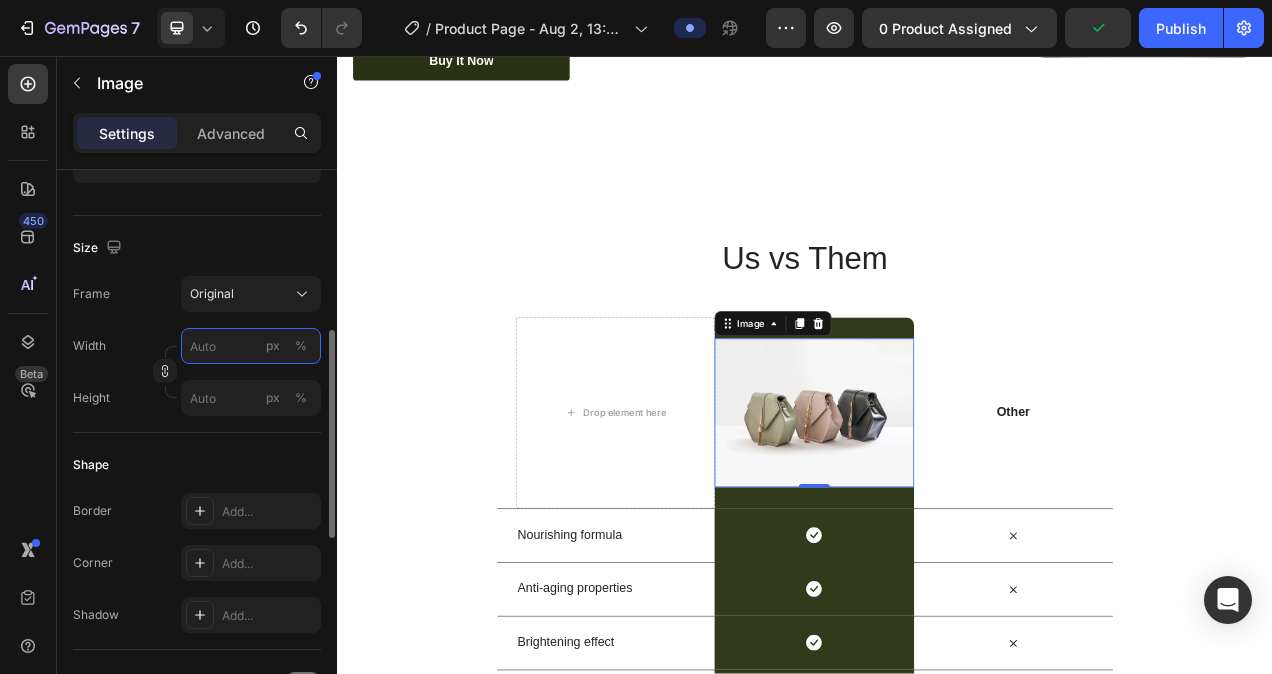 type on "9" 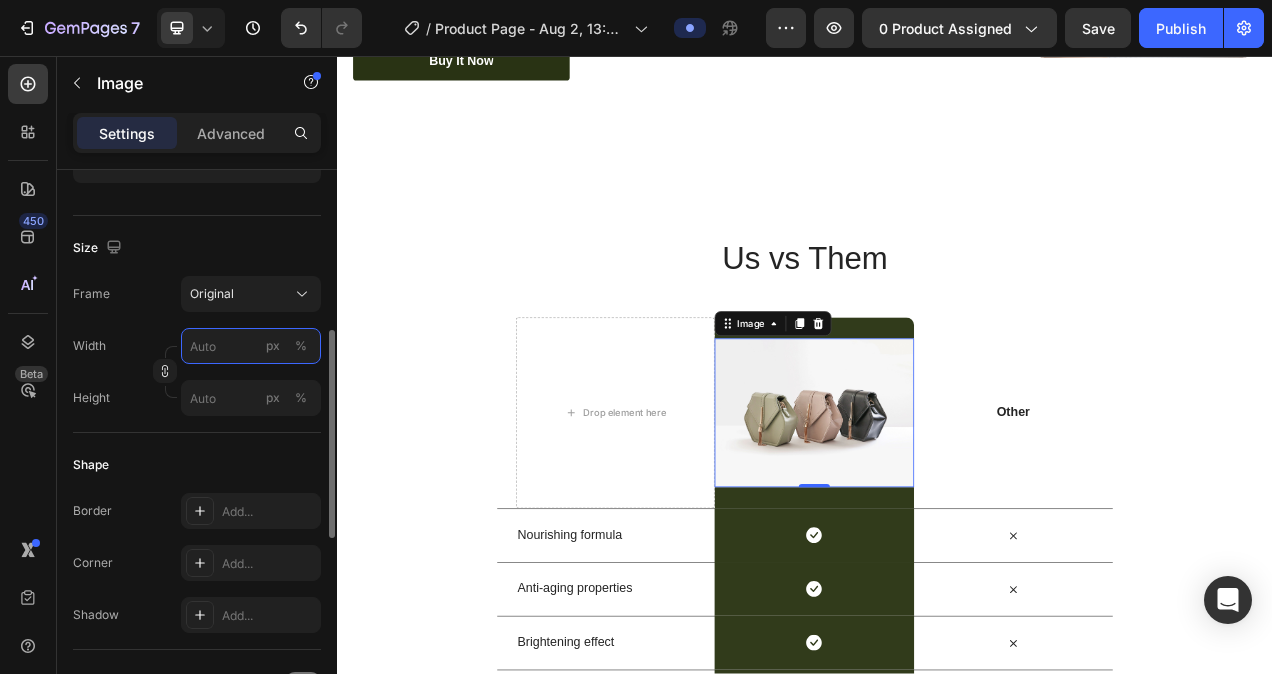 type on "e" 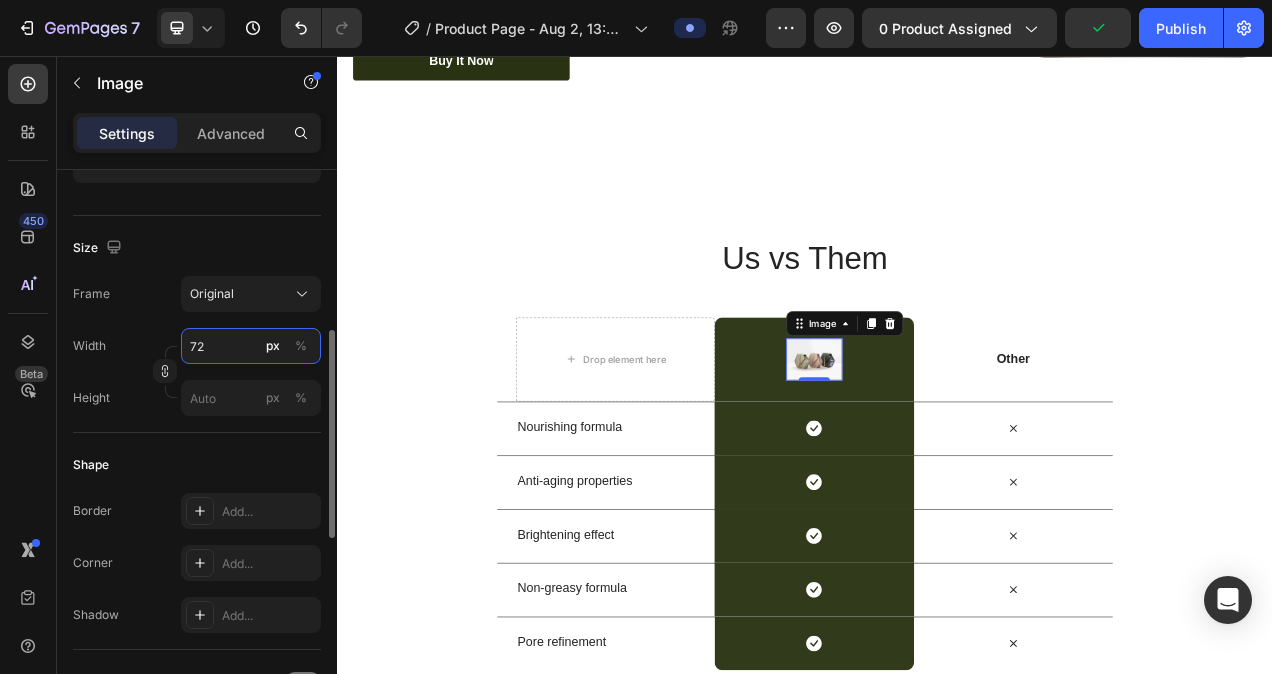type on "7" 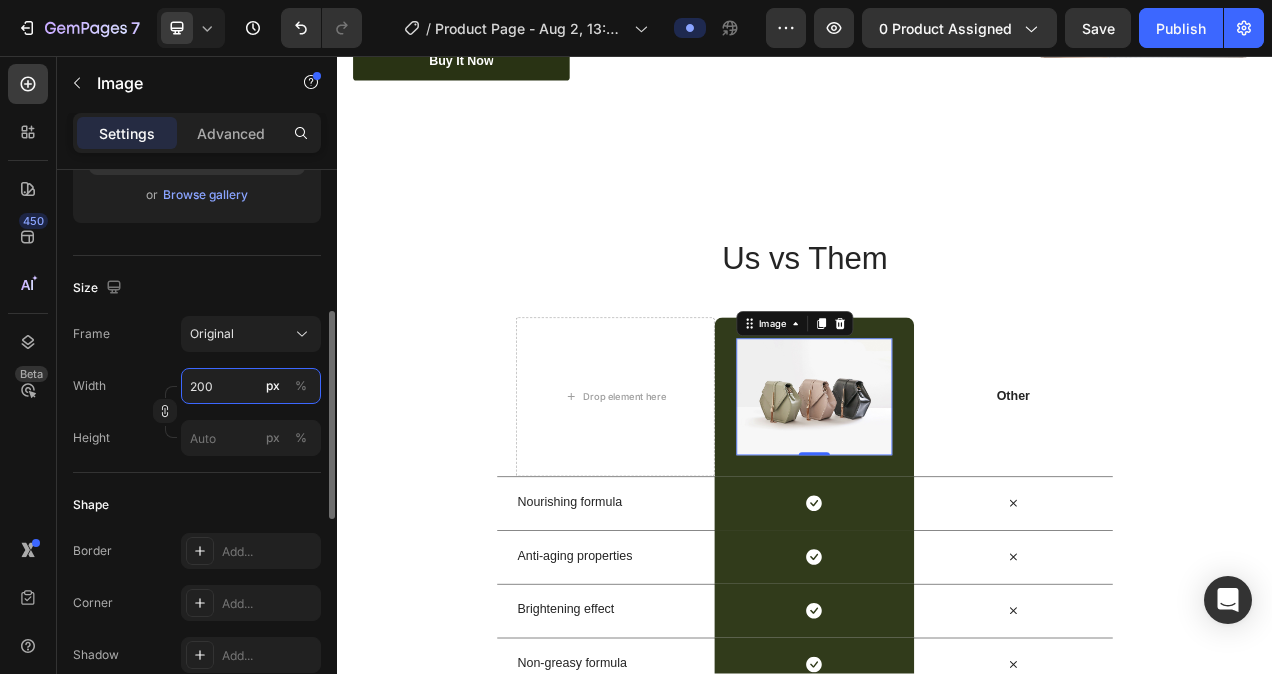 scroll, scrollTop: 386, scrollLeft: 0, axis: vertical 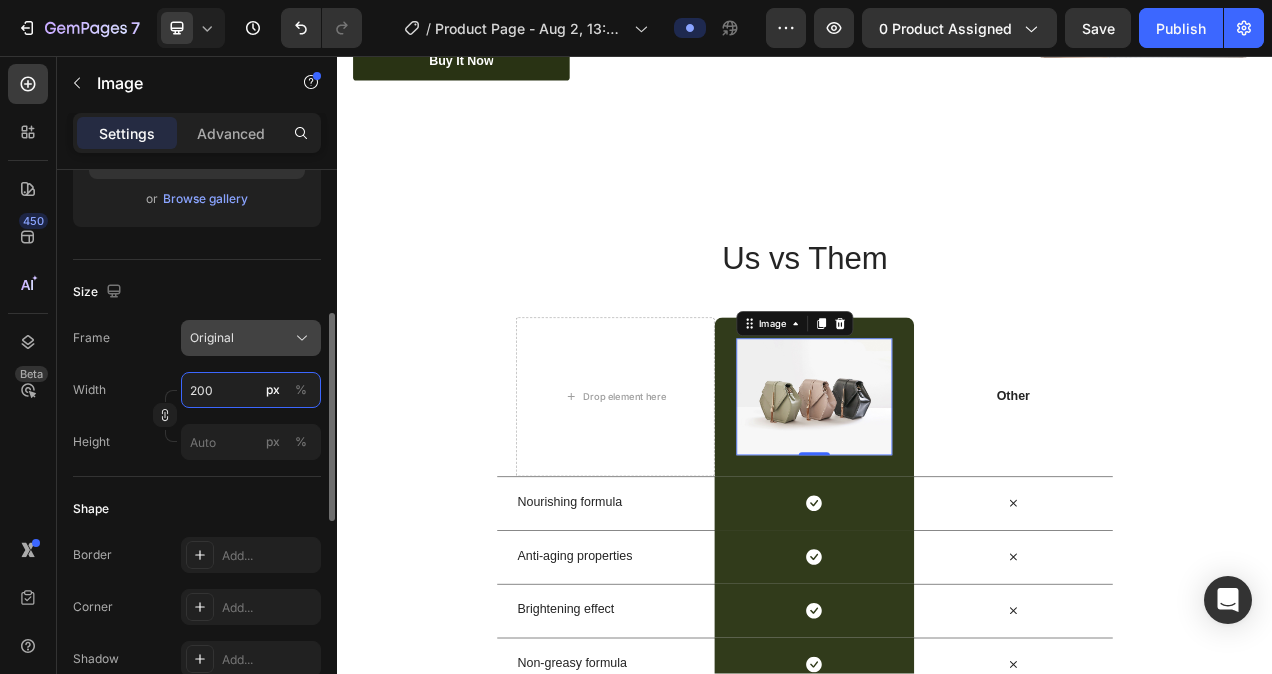 type on "200" 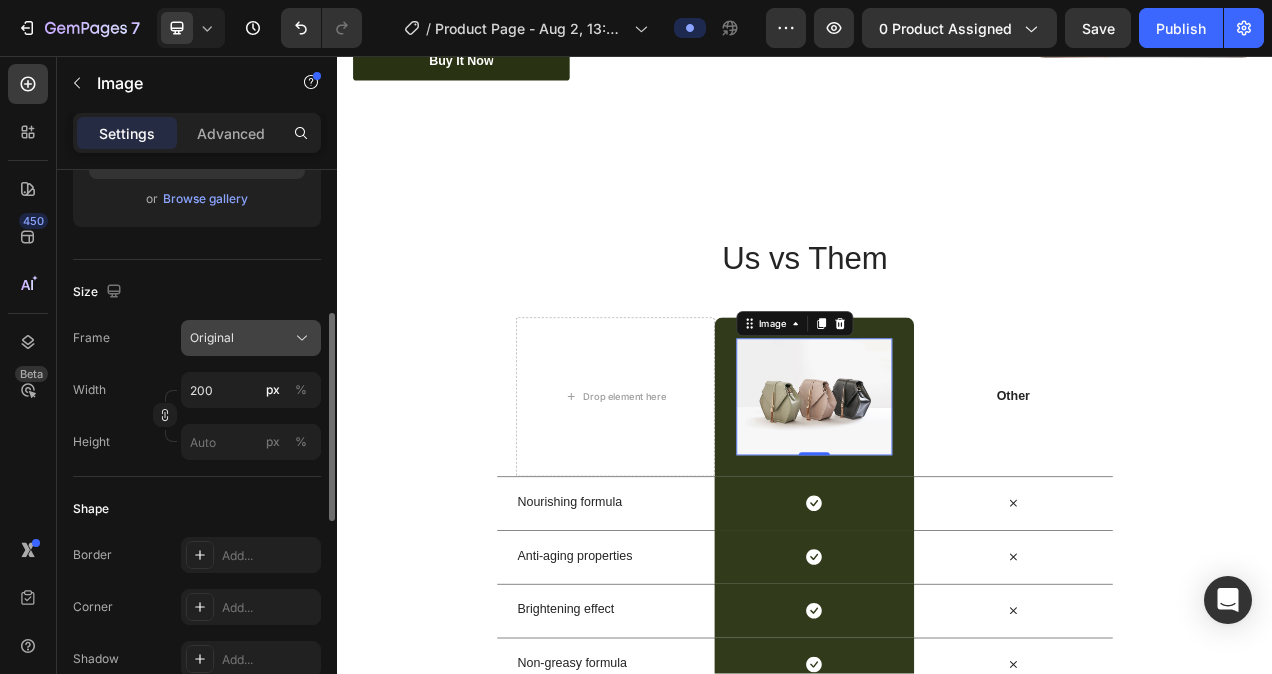 click on "Original" at bounding box center [251, 338] 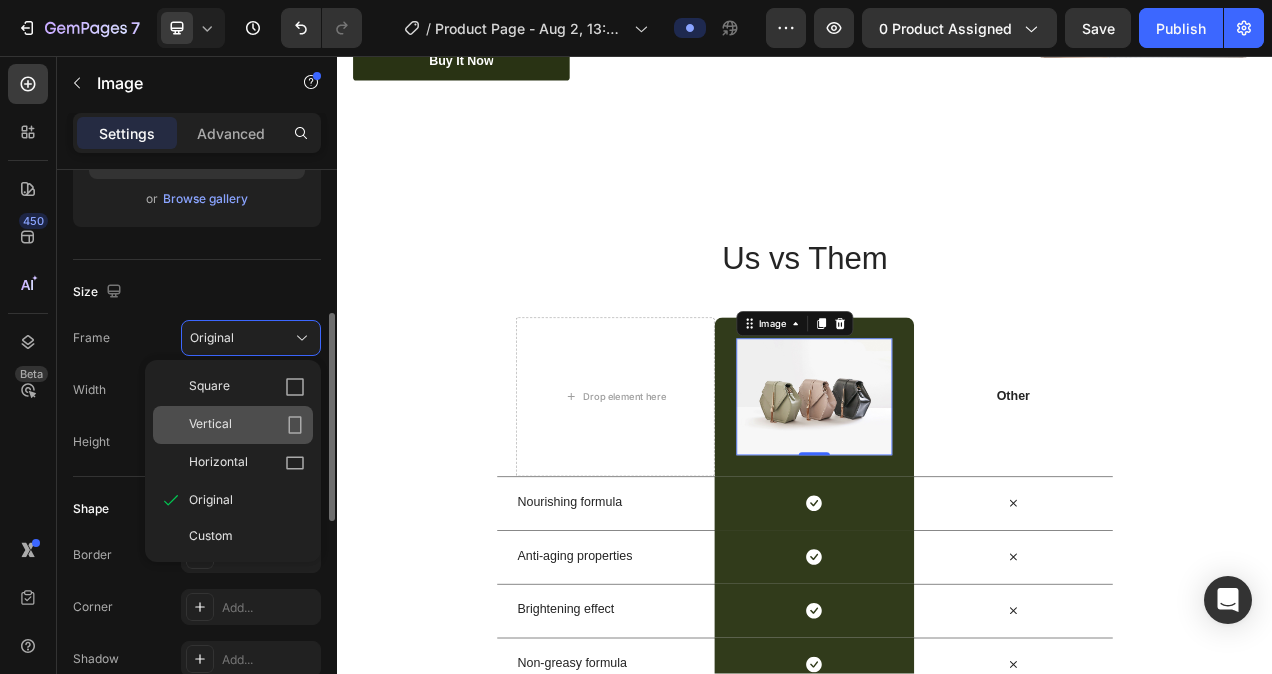 click 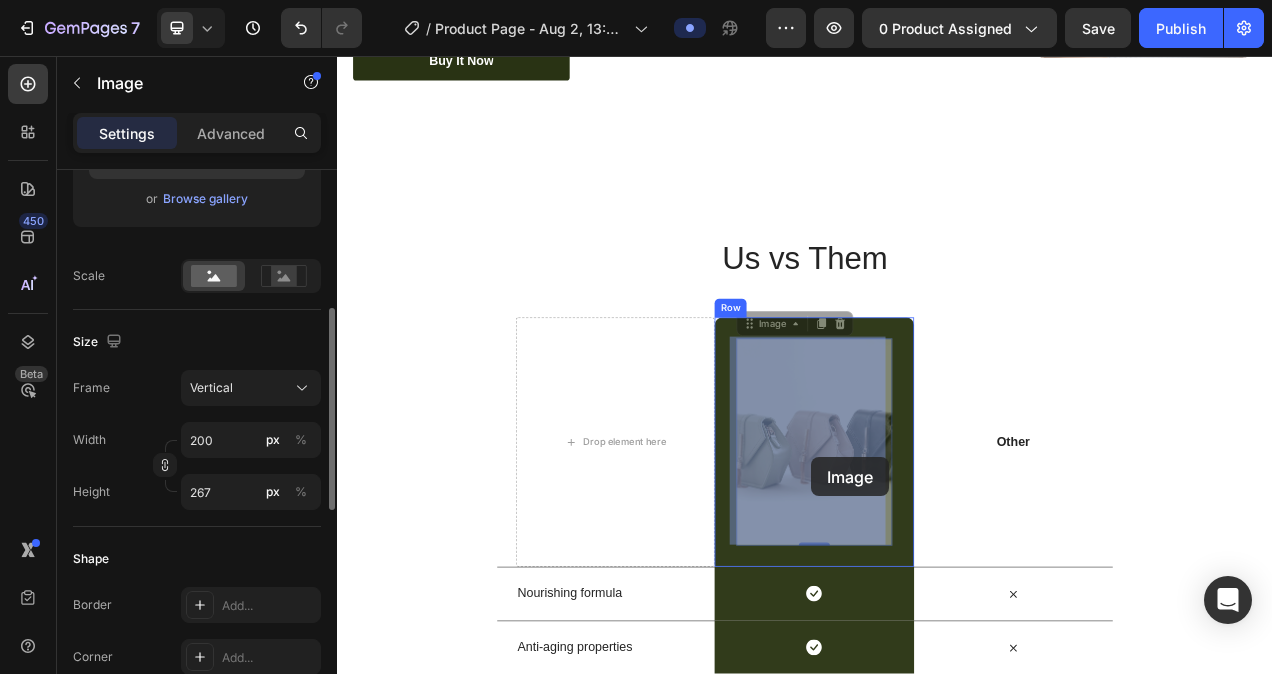 drag, startPoint x: 941, startPoint y: 675, endPoint x: 950, endPoint y: 547, distance: 128.31601 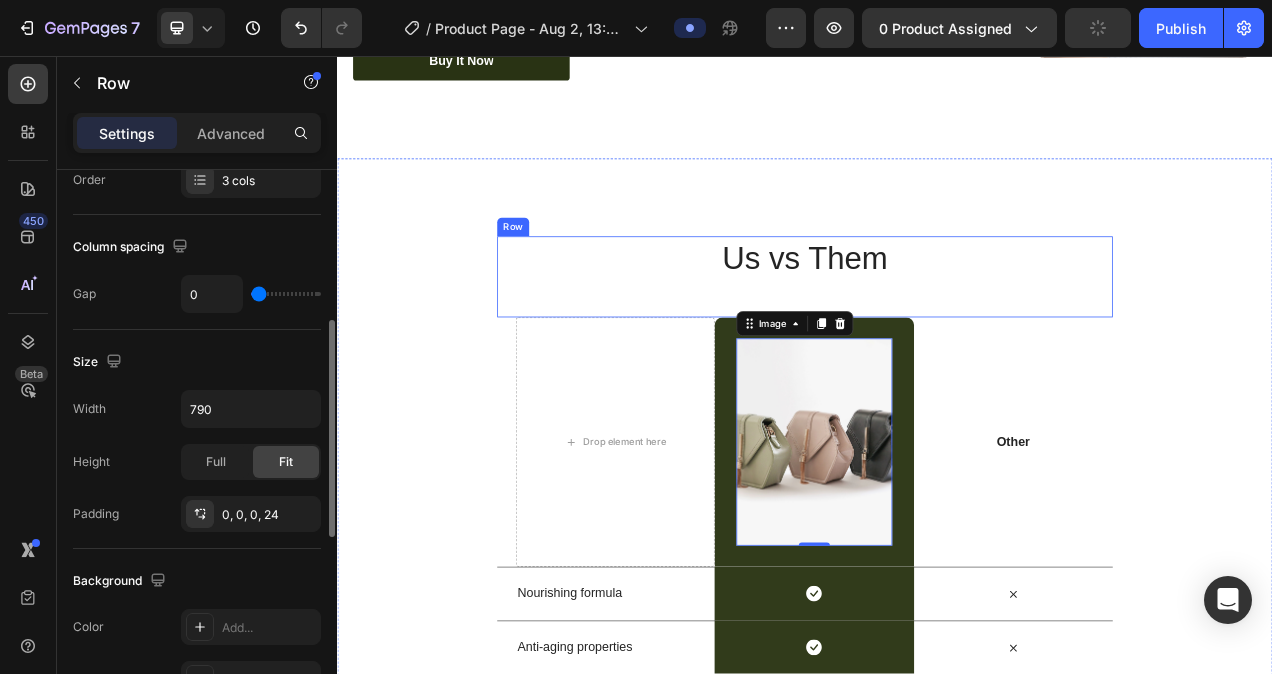 click on "Other Text Block" at bounding box center (1204, 552) 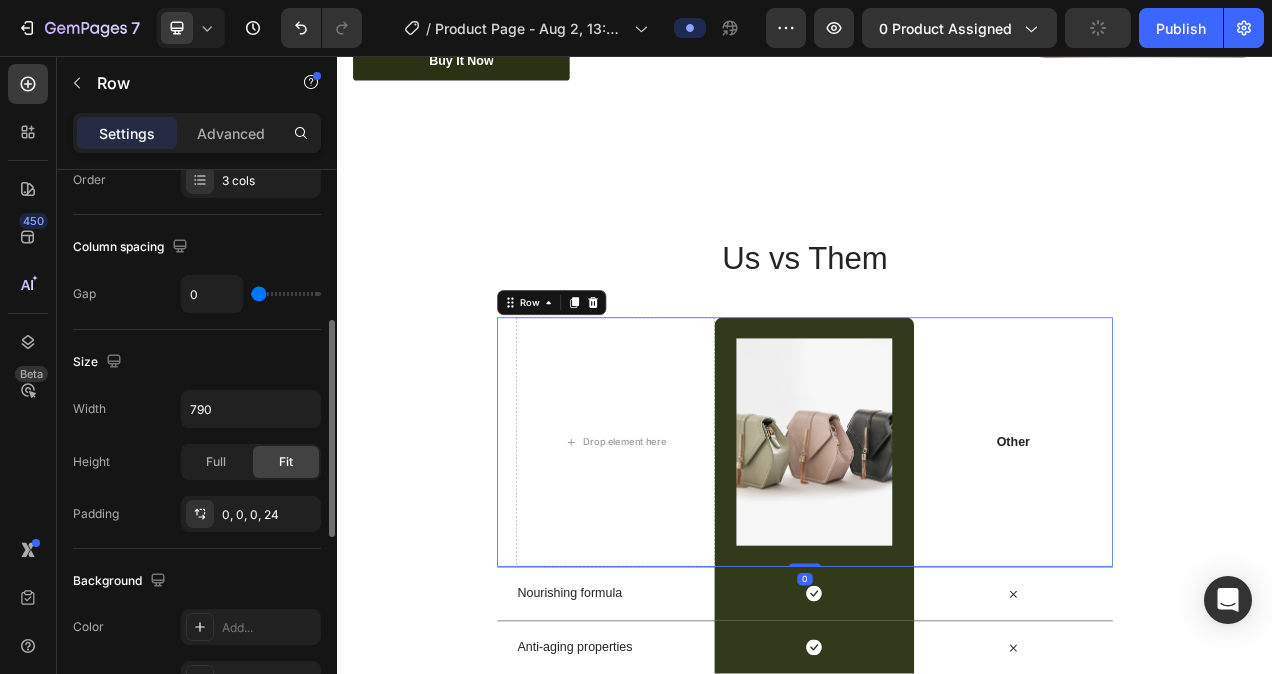 scroll, scrollTop: 0, scrollLeft: 0, axis: both 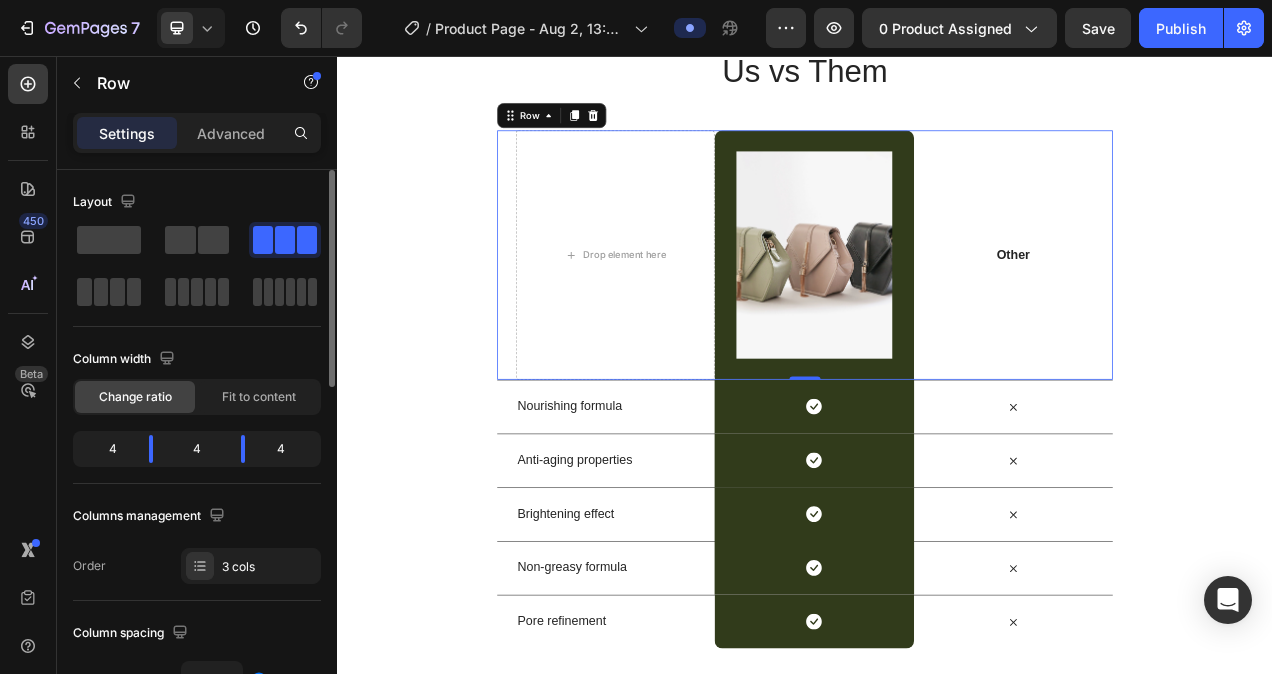 click on "Anti-aging properties" at bounding box center [693, 575] 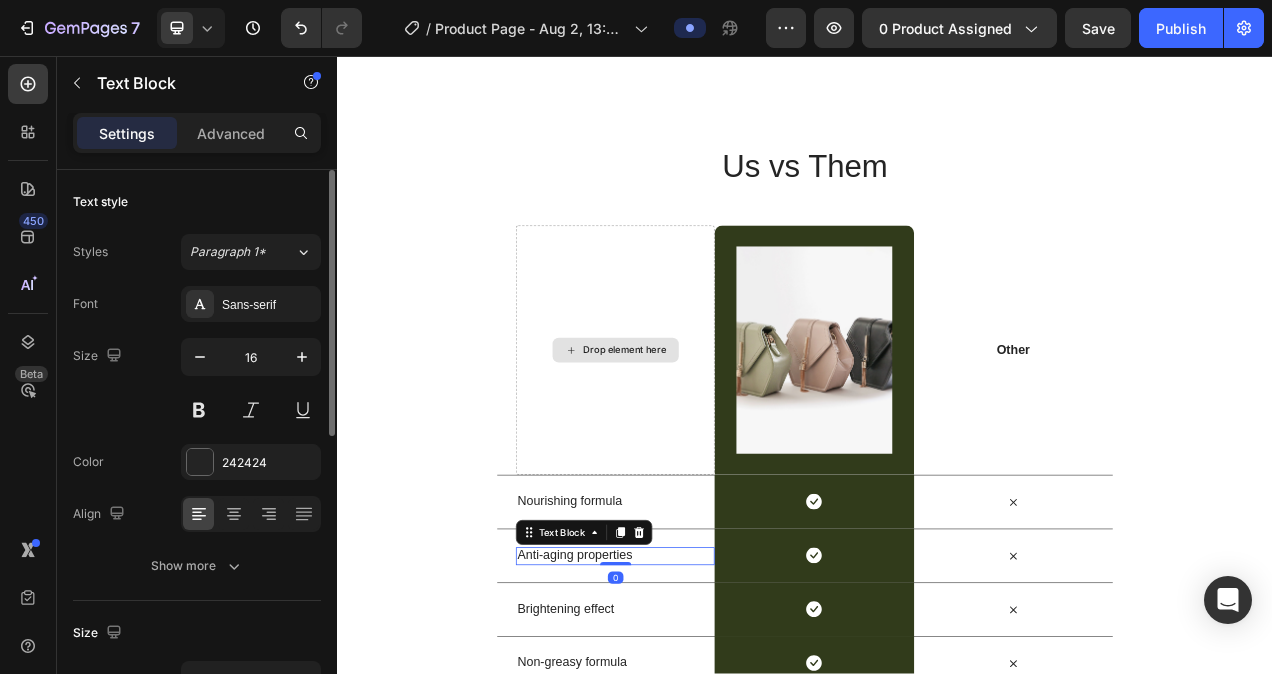 scroll, scrollTop: 4190, scrollLeft: 0, axis: vertical 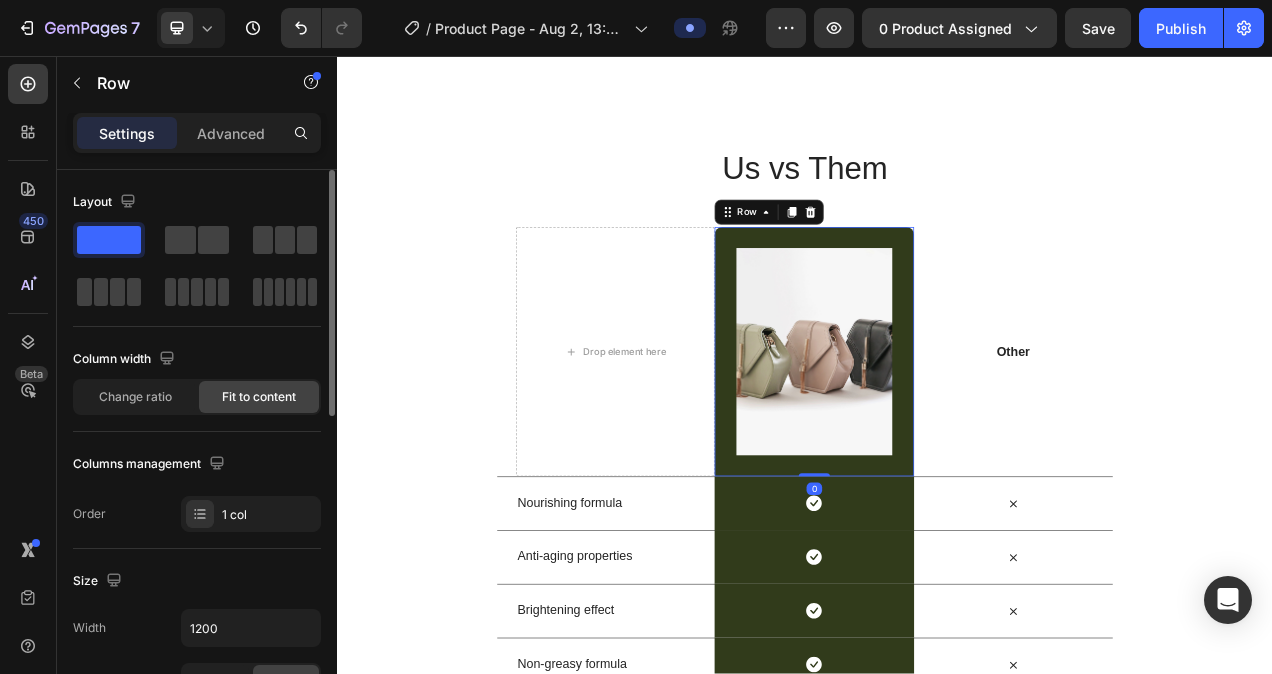 click on "Image Row   0" at bounding box center (948, 436) 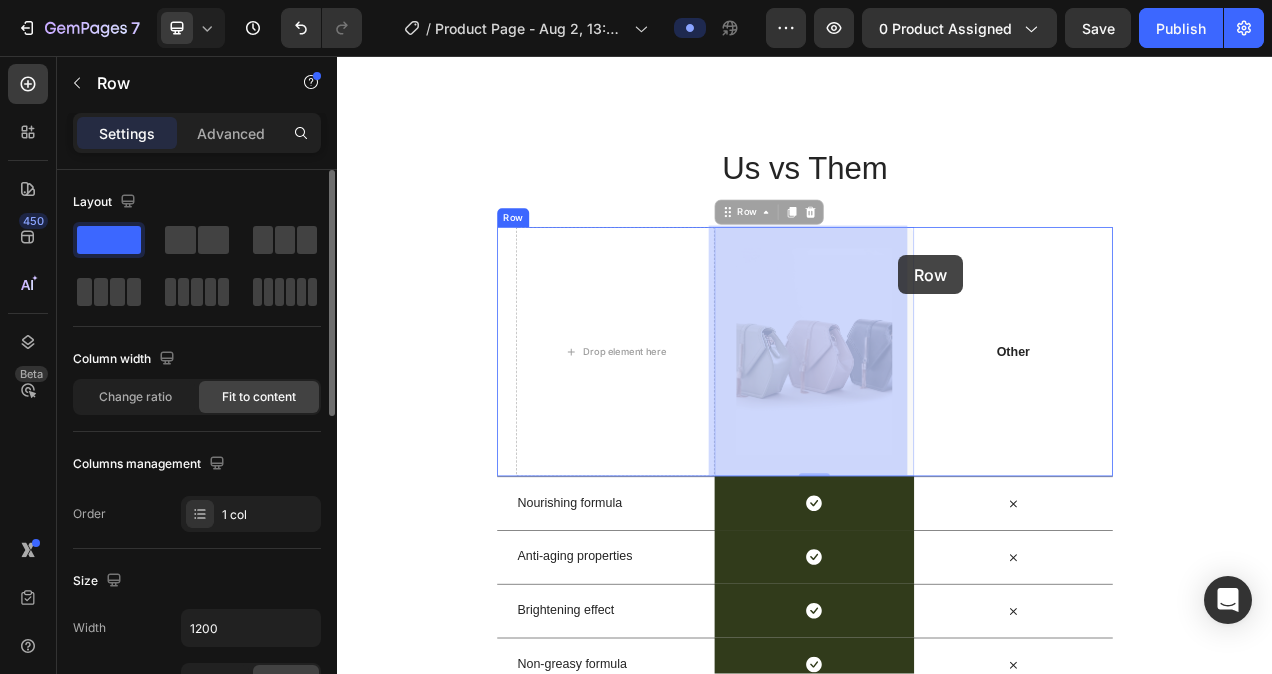 drag, startPoint x: 1057, startPoint y: 275, endPoint x: 1055, endPoint y: 307, distance: 32.06244 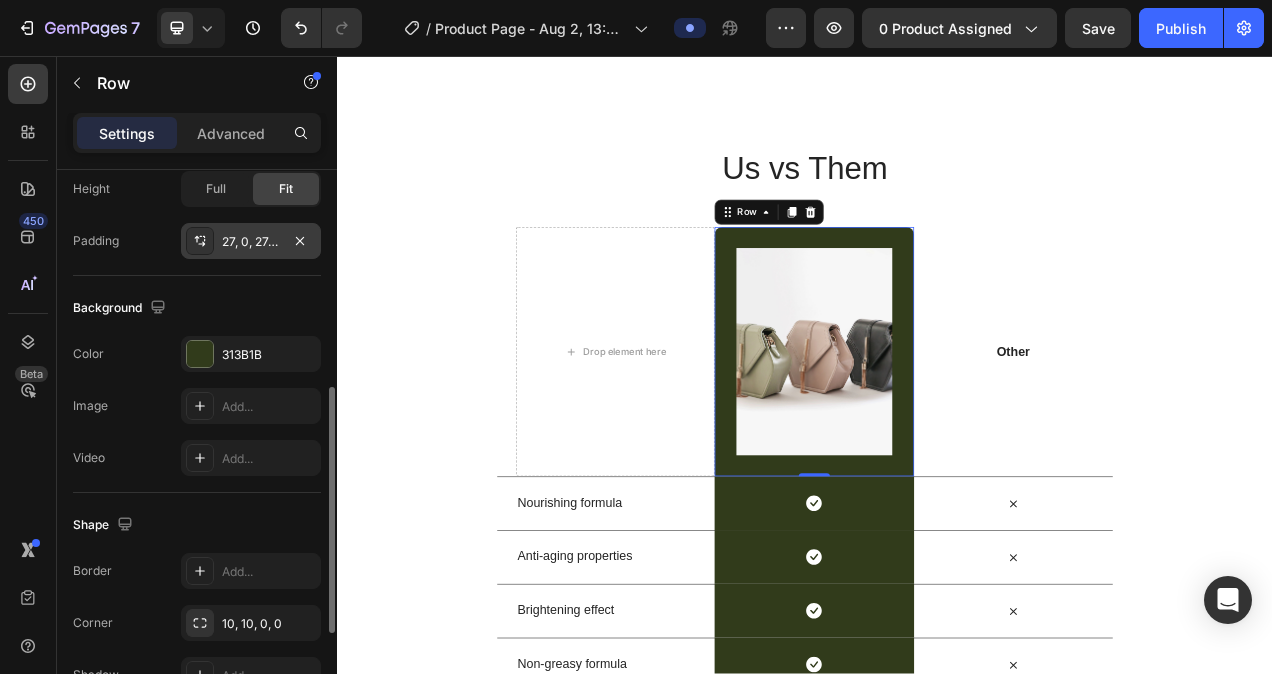 scroll, scrollTop: 493, scrollLeft: 0, axis: vertical 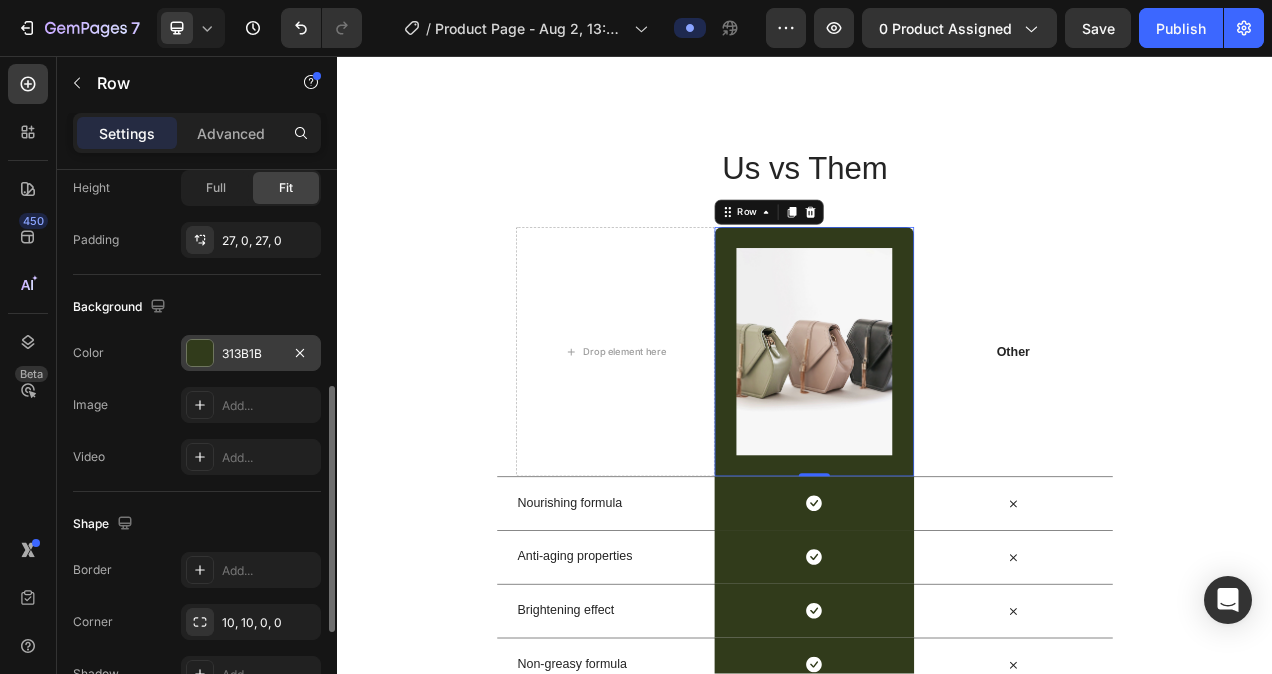 click at bounding box center (200, 353) 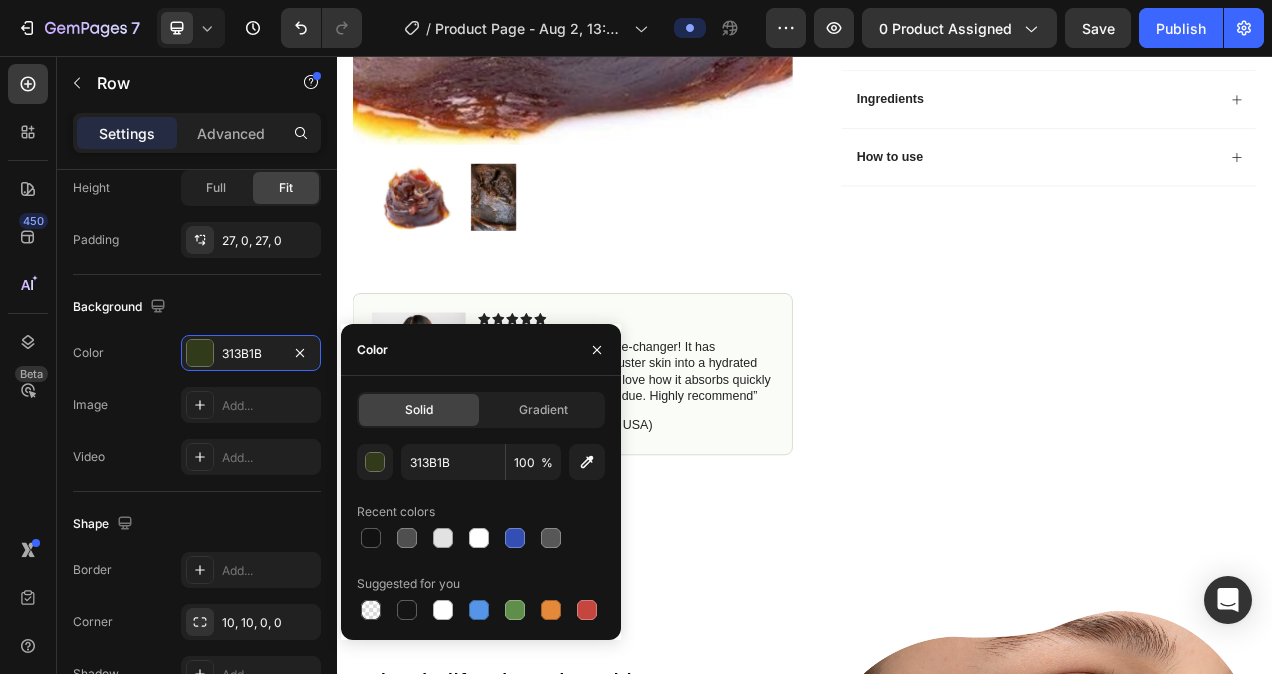 scroll, scrollTop: 847, scrollLeft: 0, axis: vertical 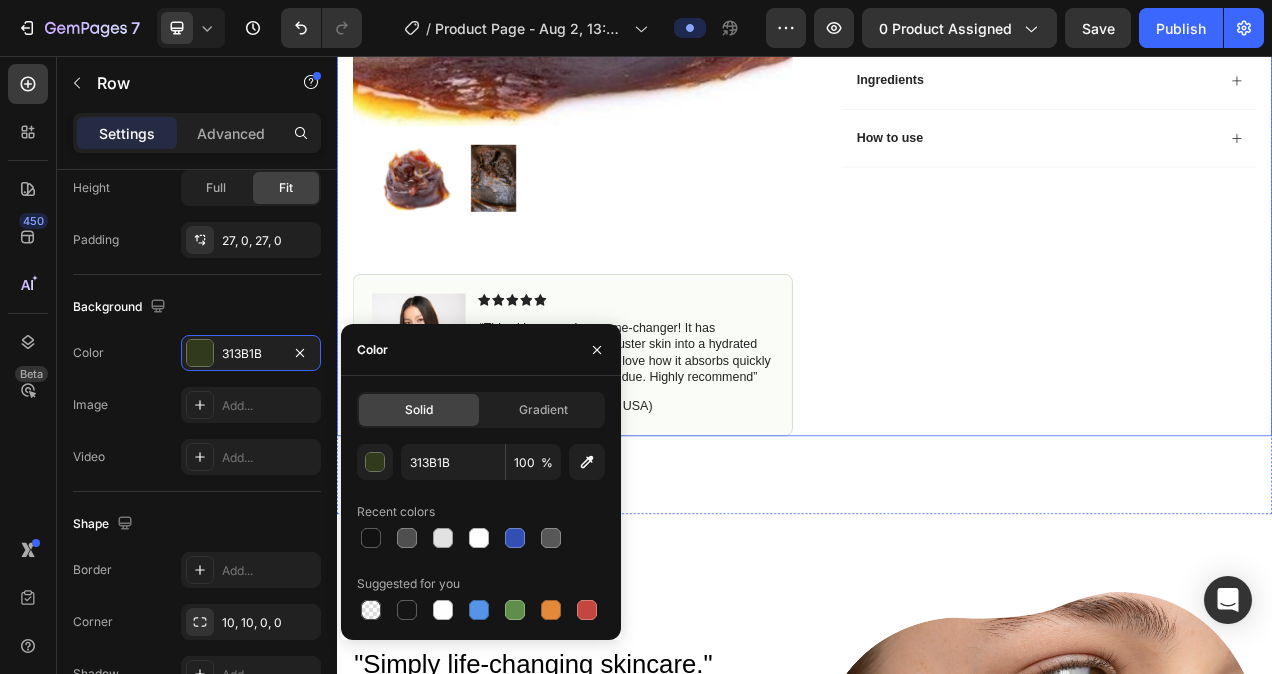 click on "Icon Icon Icon Icon Icon Icon List (1349 Reviews) Text Block Row Marokkanische Black Soap Product Title The 2023 Rated Innovation in Cosmetics Text Block Hydrate, rejuvenate, and glow with our revolutionary cream. Unleash your skin's potential today. Text Block
Intense Hydration
Environmentally Friendly
Made in Germany Item List Kaching Bundles Kaching Bundles
Icon Sale Ends In 2 Hours | Limited Time Offer Text Block Row Add to cart Add to Cart
Icon Free Shipping Text Block
Icon Money-Back Text Block
Icon Easy Returns Text Block Row Image Icon Icon Icon Icon Icon Icon List “this skin cream is a game-changer! it has transformed my dry, lackluster skin into a hydrated and radiant complexion. i love how it absorbs quickly and leaves no greasy residue. highly recommend” Text Block
Icon [FIRST] [LAST] ([CITY], [COUNTRY]) Text Block Row Row
Row" at bounding box center (1234, -79) 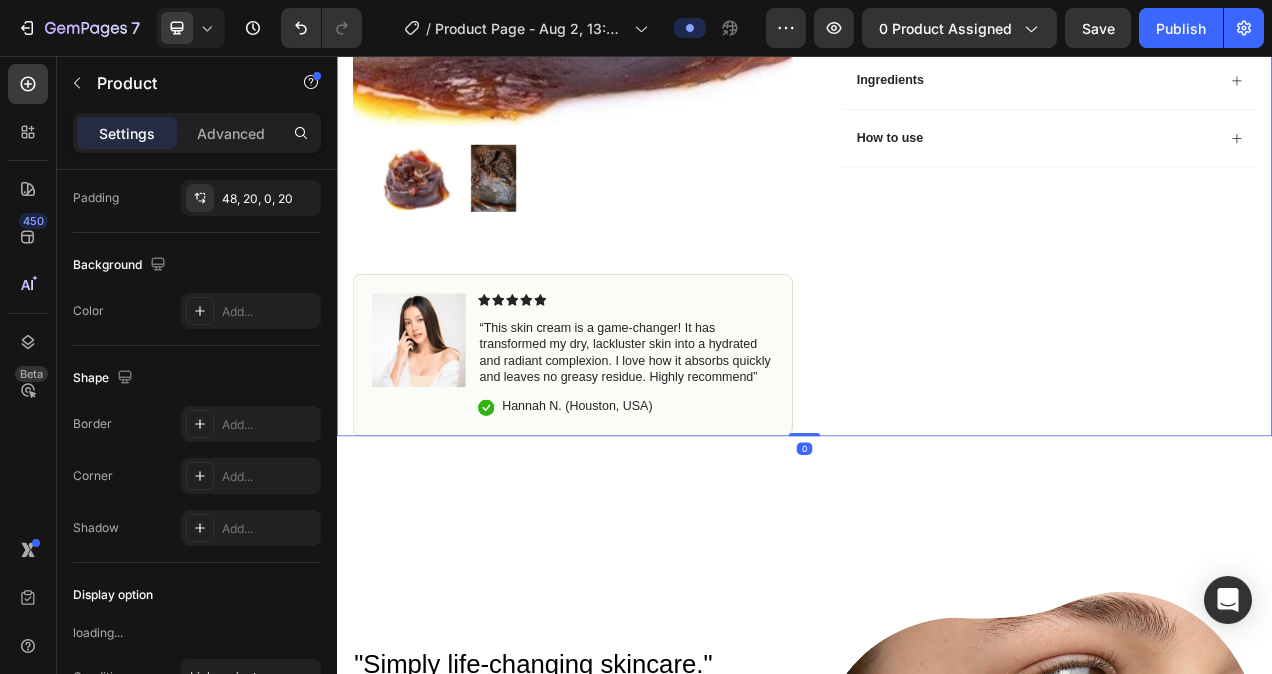 scroll, scrollTop: 0, scrollLeft: 0, axis: both 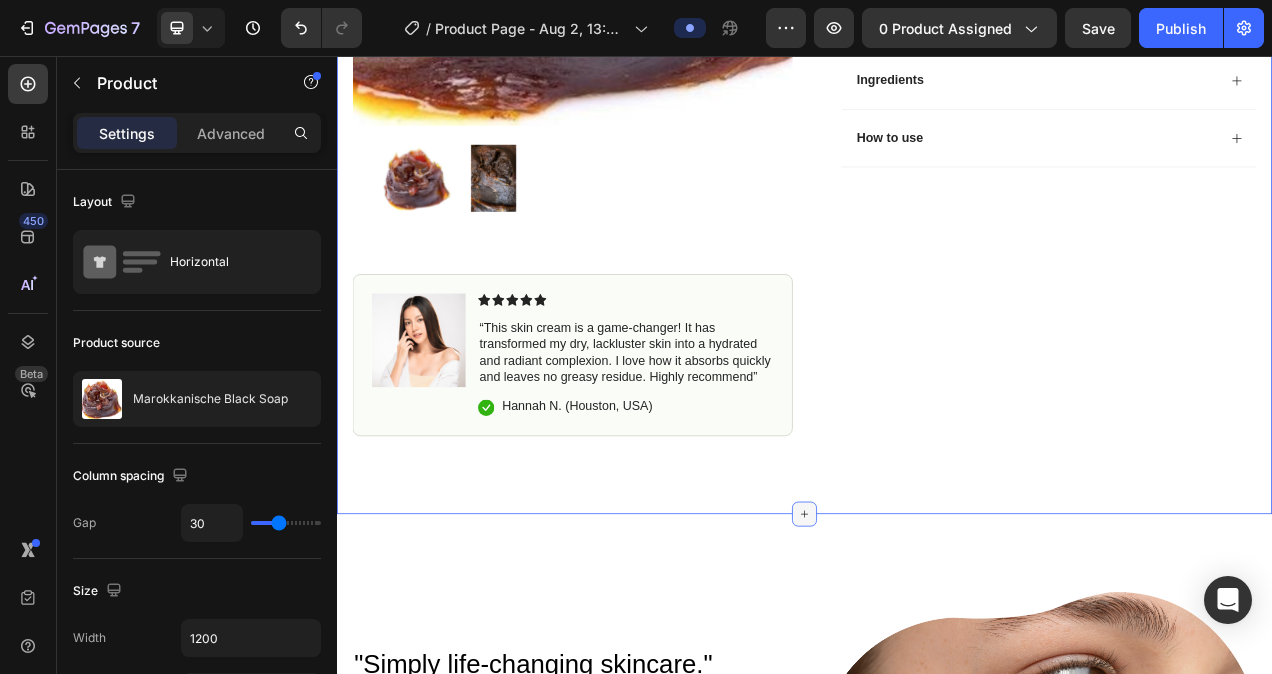 click 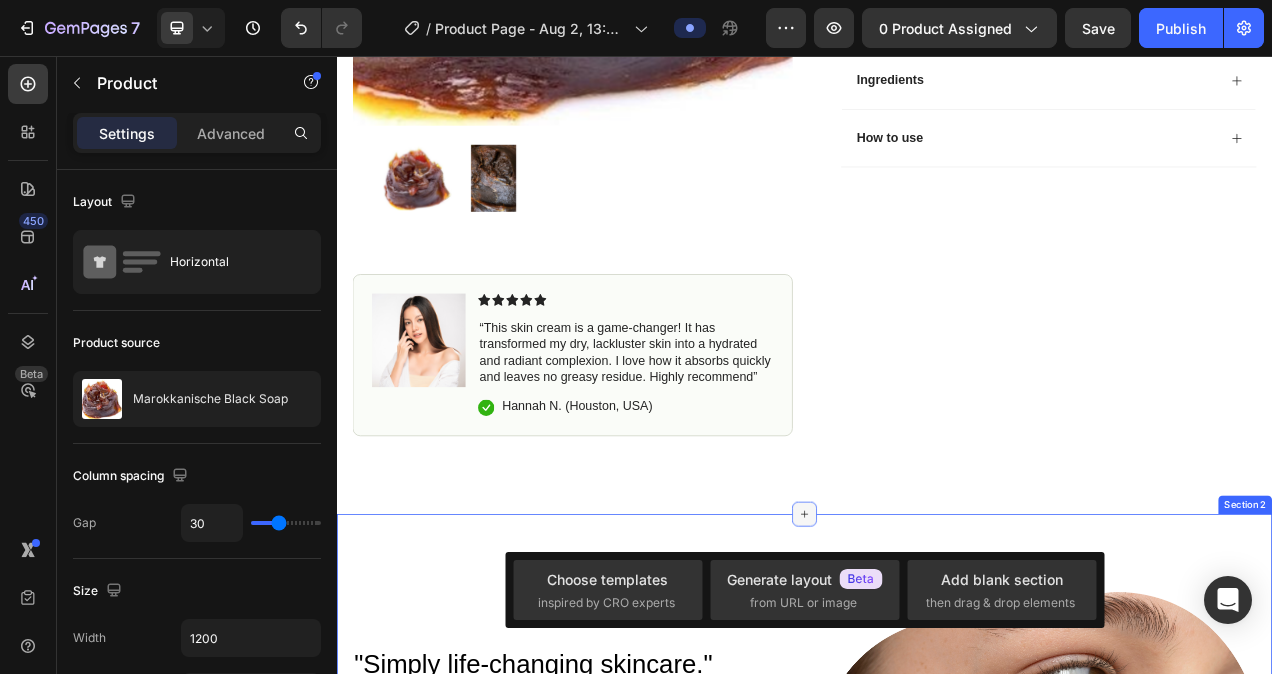 click 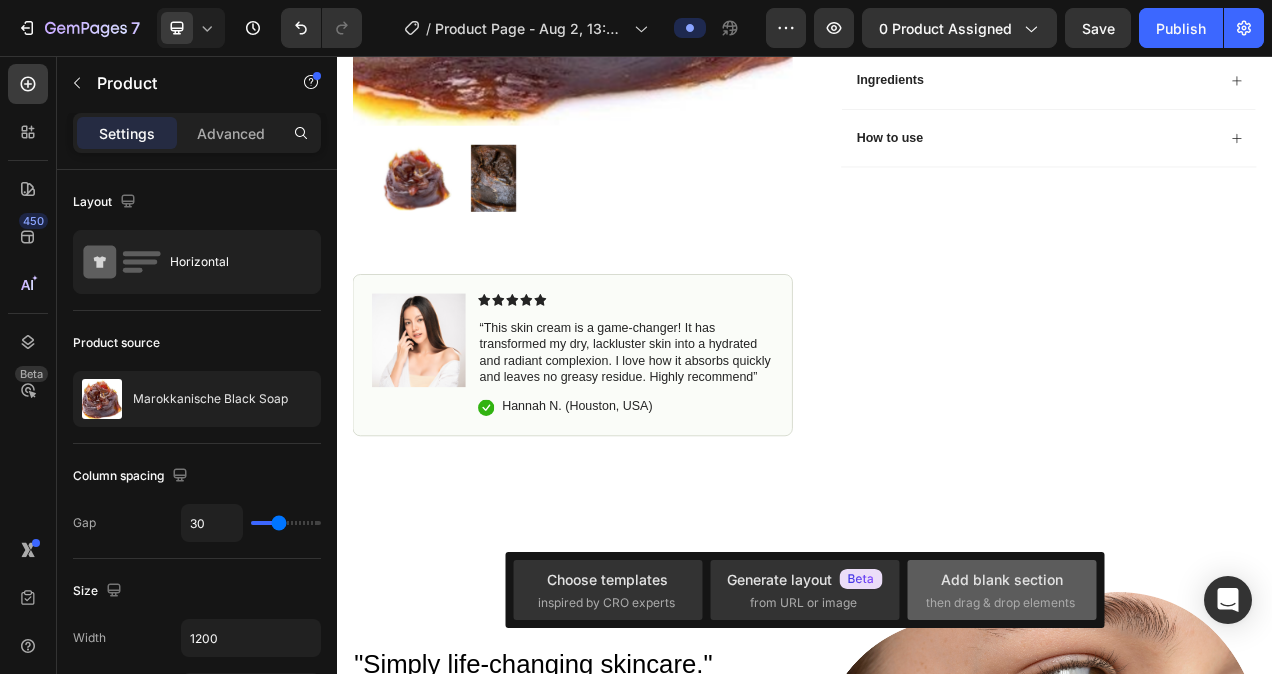 click on "Add blank section" at bounding box center (1002, 579) 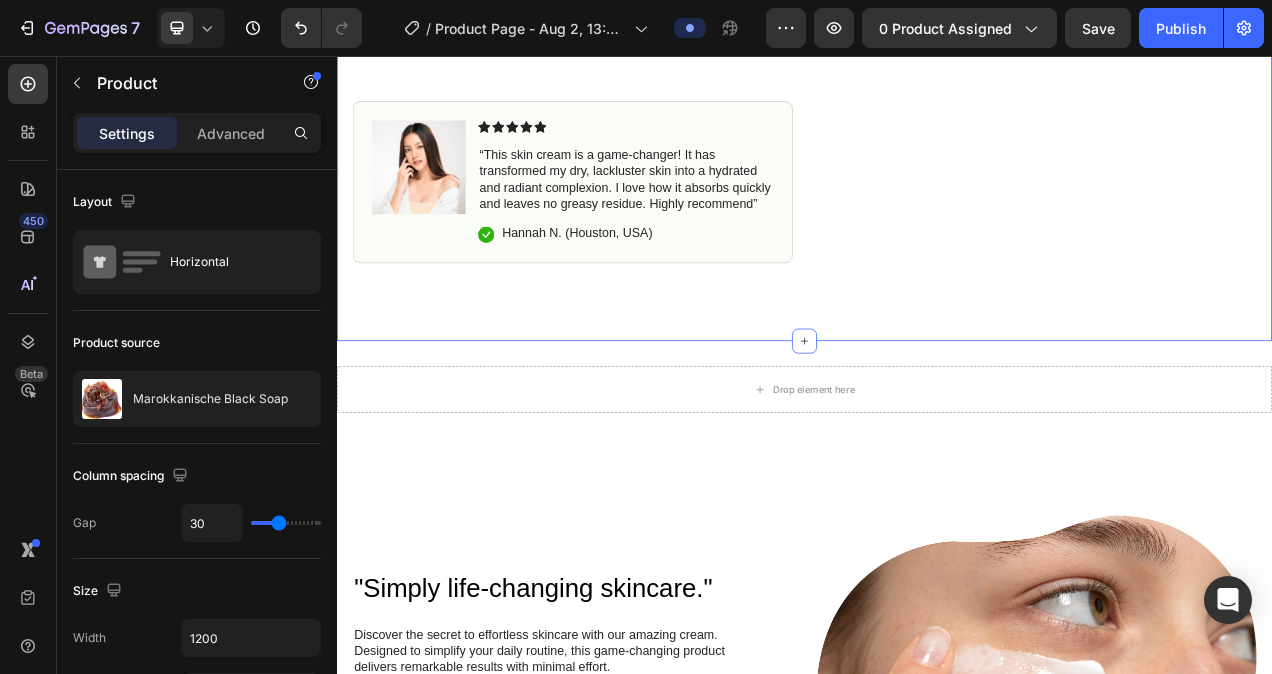 scroll, scrollTop: 1069, scrollLeft: 0, axis: vertical 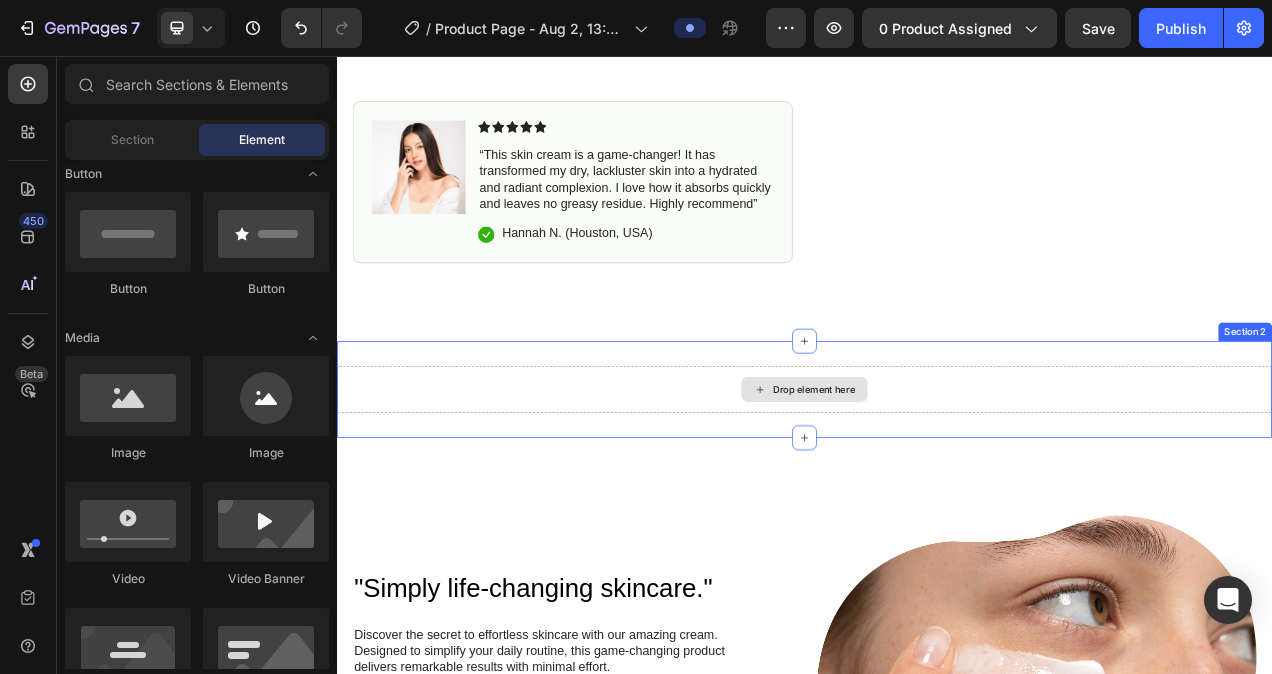 click on "Drop element here" at bounding box center [949, 484] 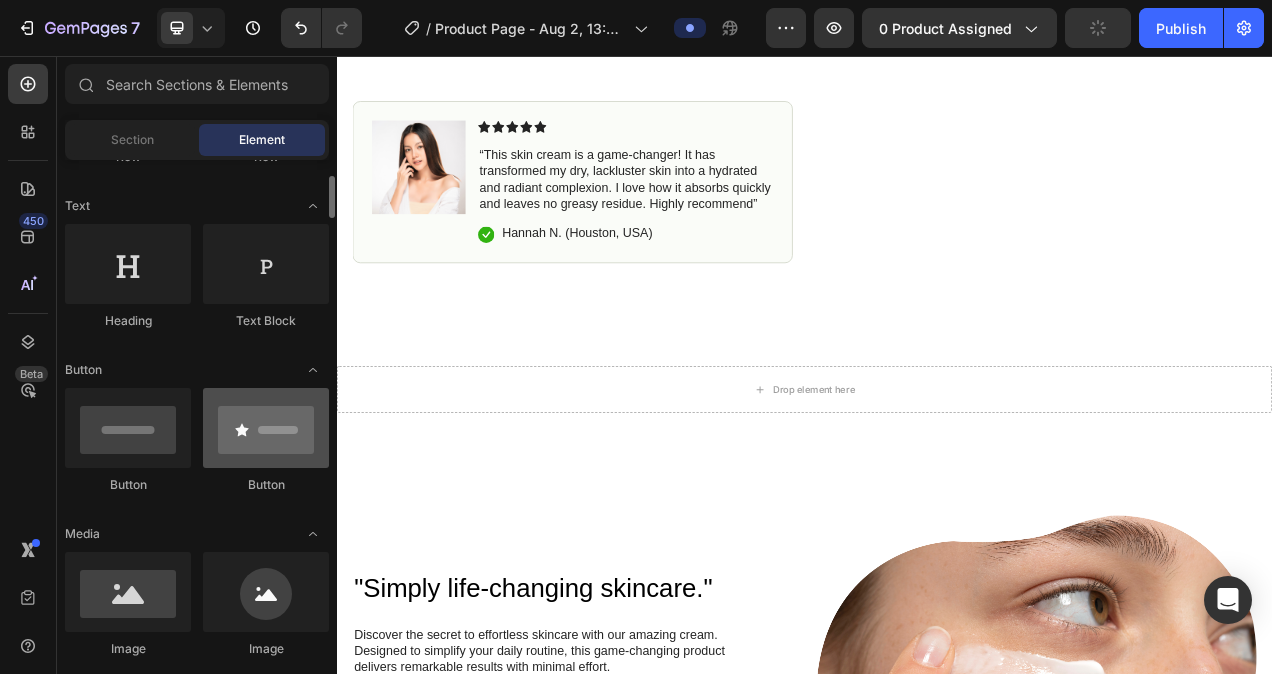scroll, scrollTop: 264, scrollLeft: 0, axis: vertical 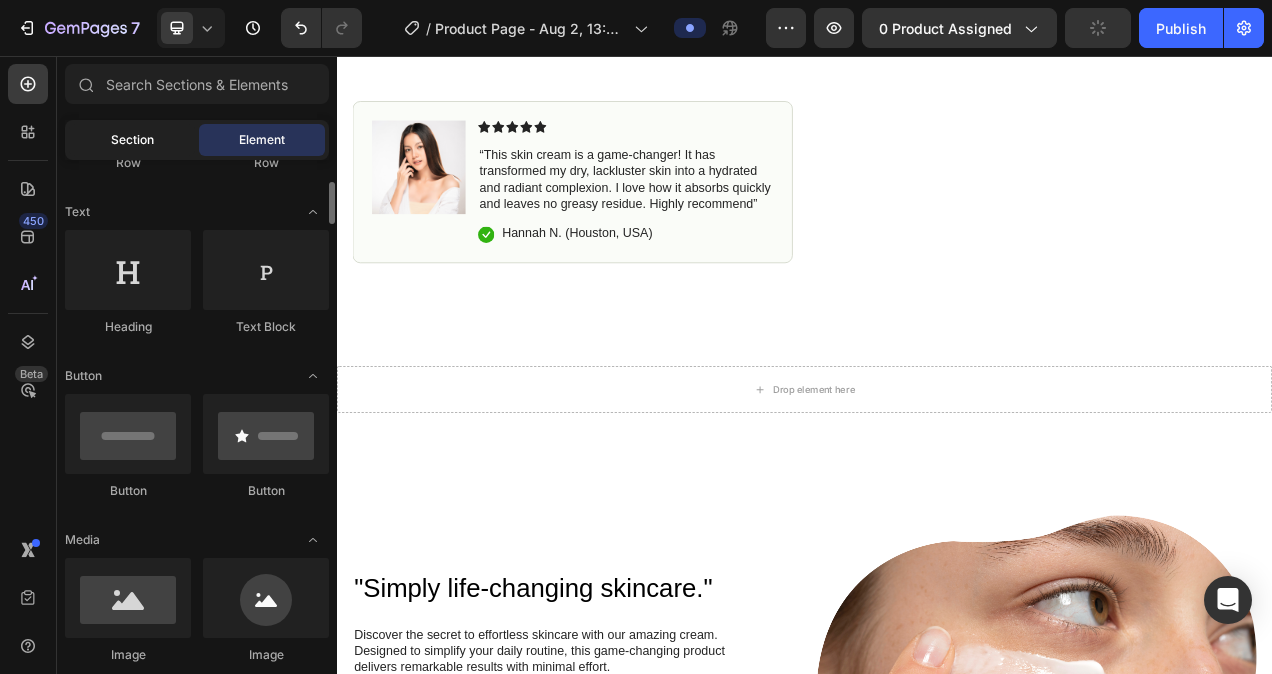 click on "Section" 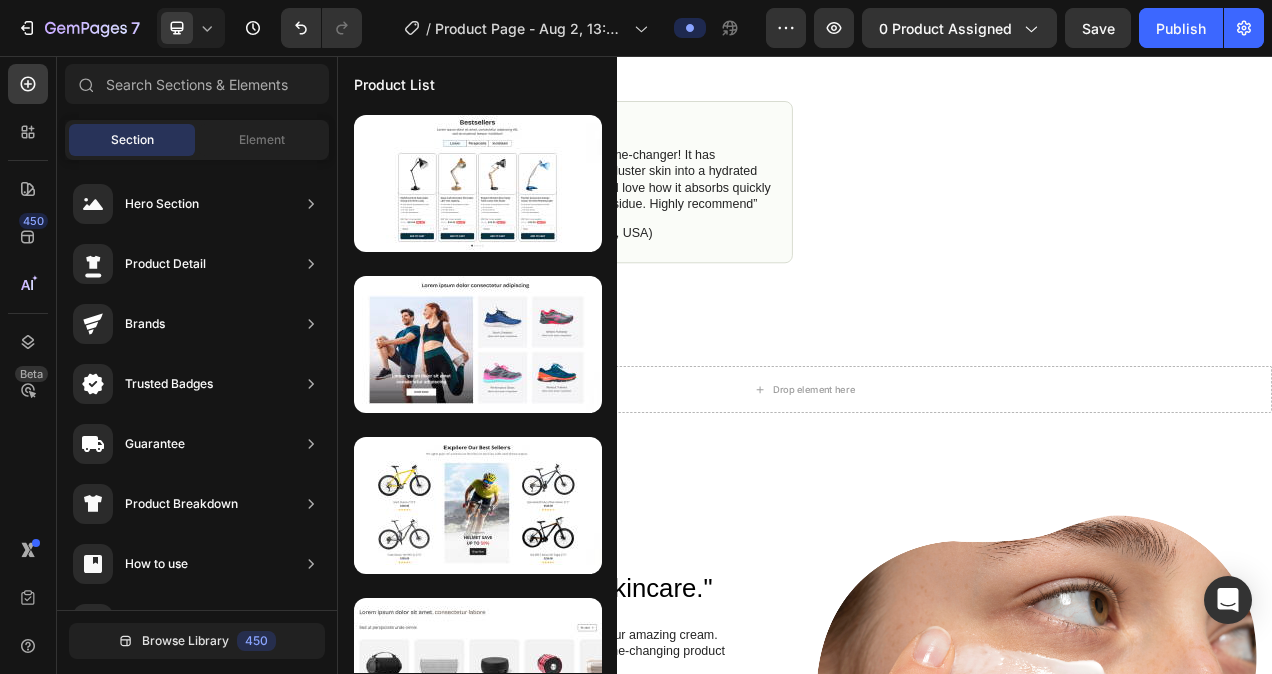 scroll, scrollTop: 710, scrollLeft: 0, axis: vertical 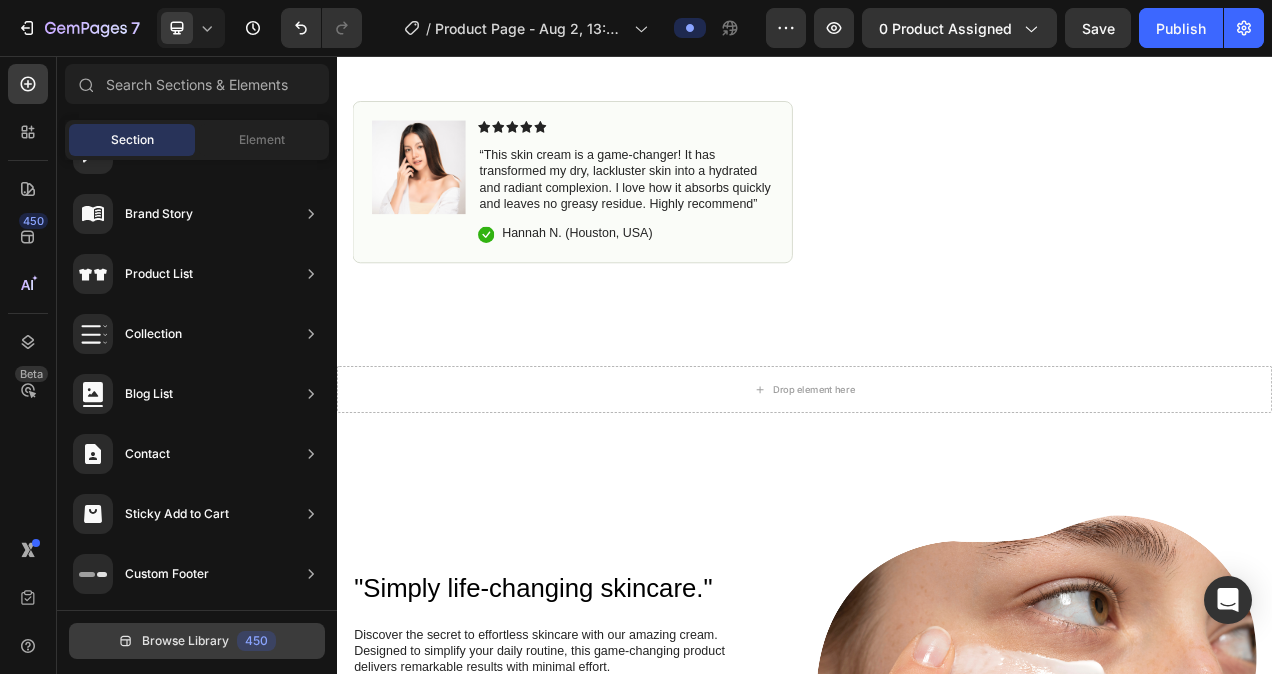 click on "Browse Library" at bounding box center [185, 641] 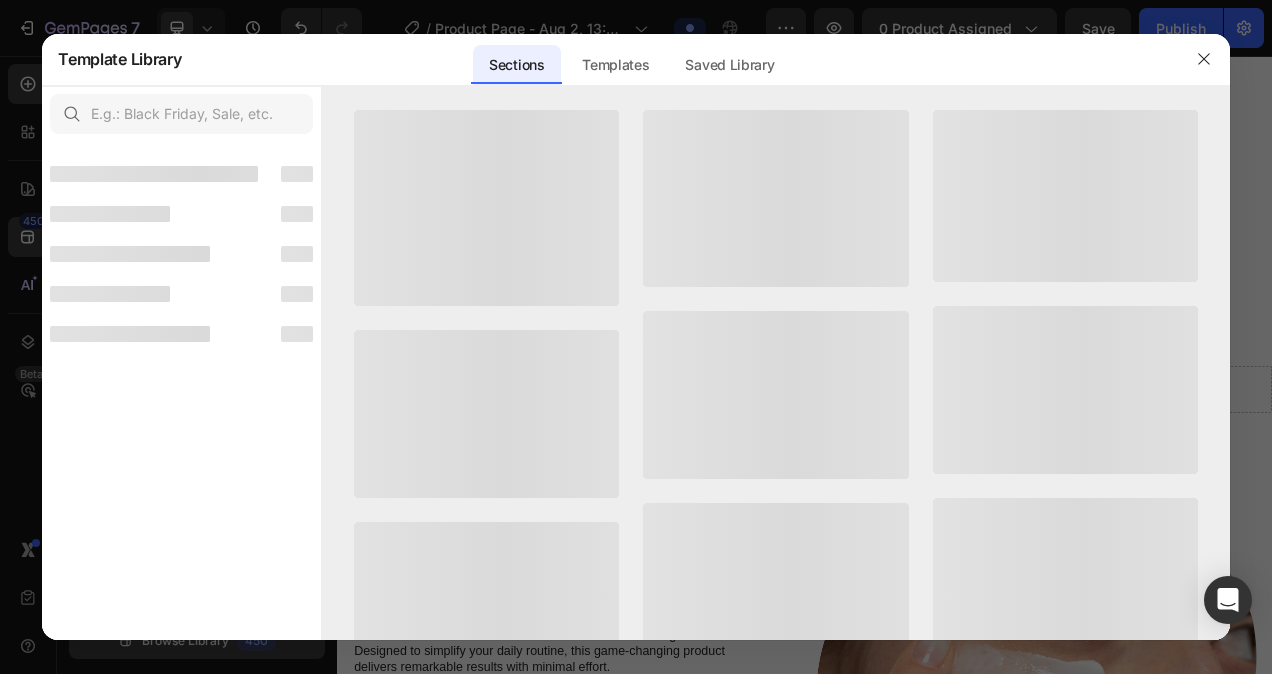 scroll, scrollTop: 686, scrollLeft: 0, axis: vertical 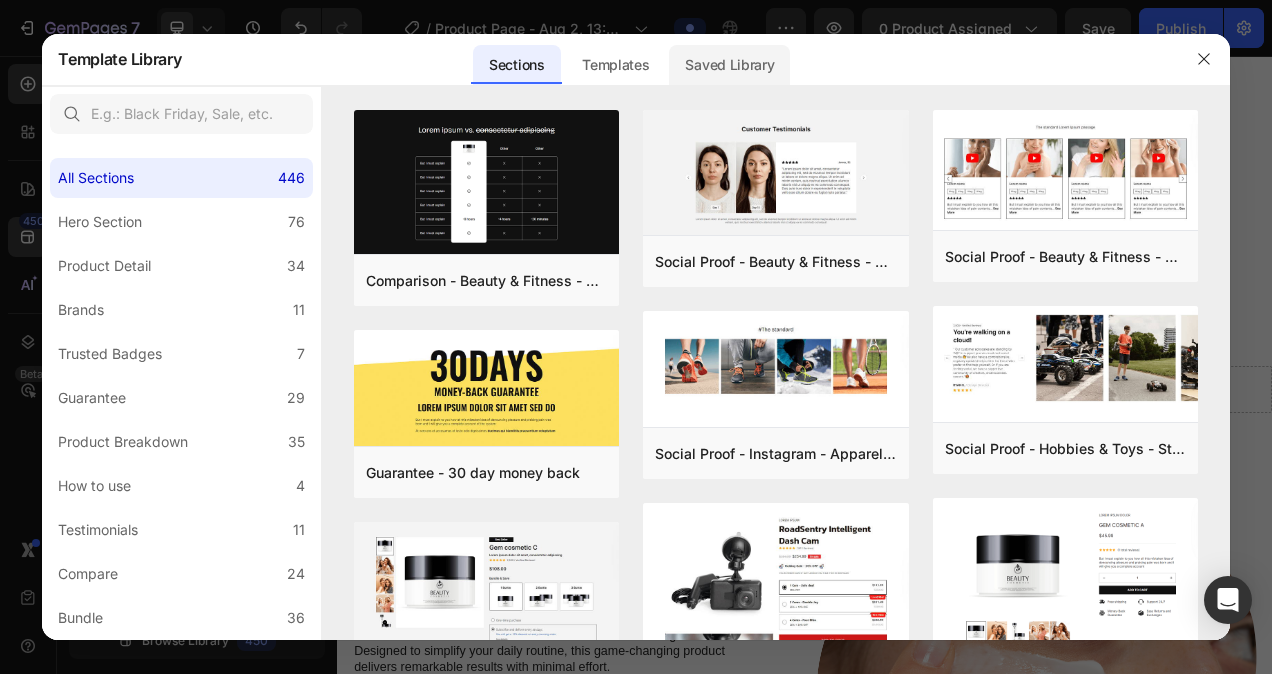 click on "Saved Library" 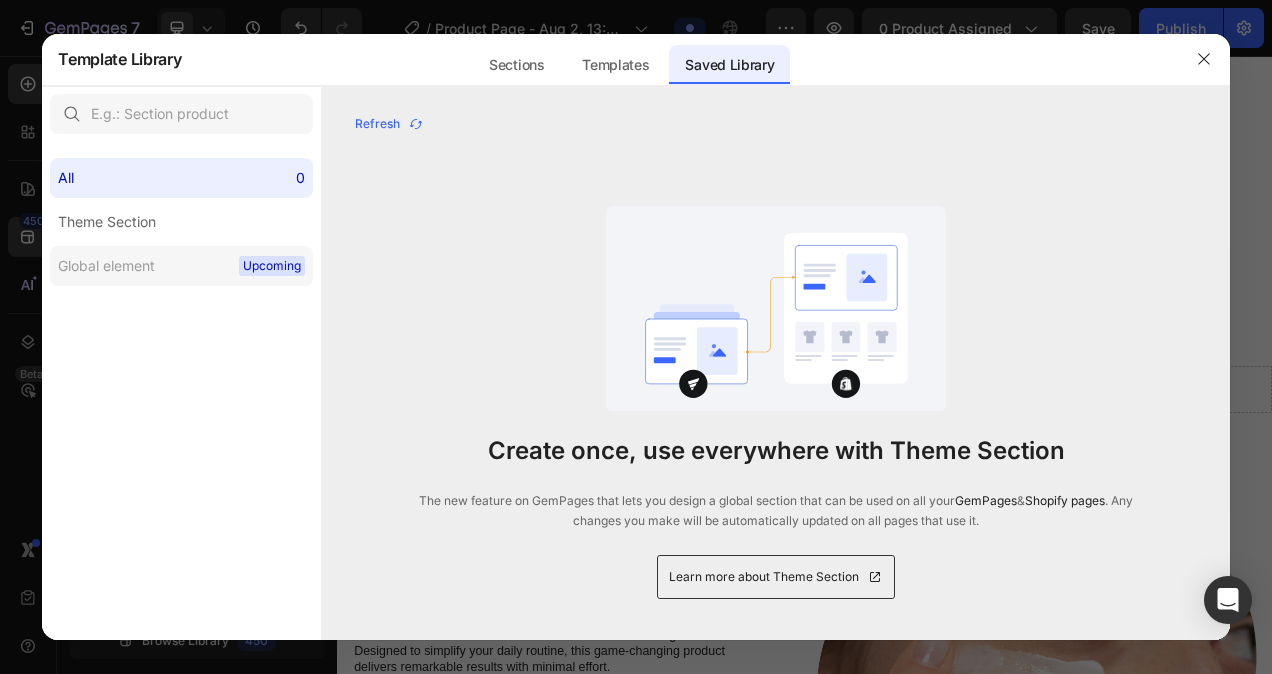 click on "Global element" at bounding box center (106, 266) 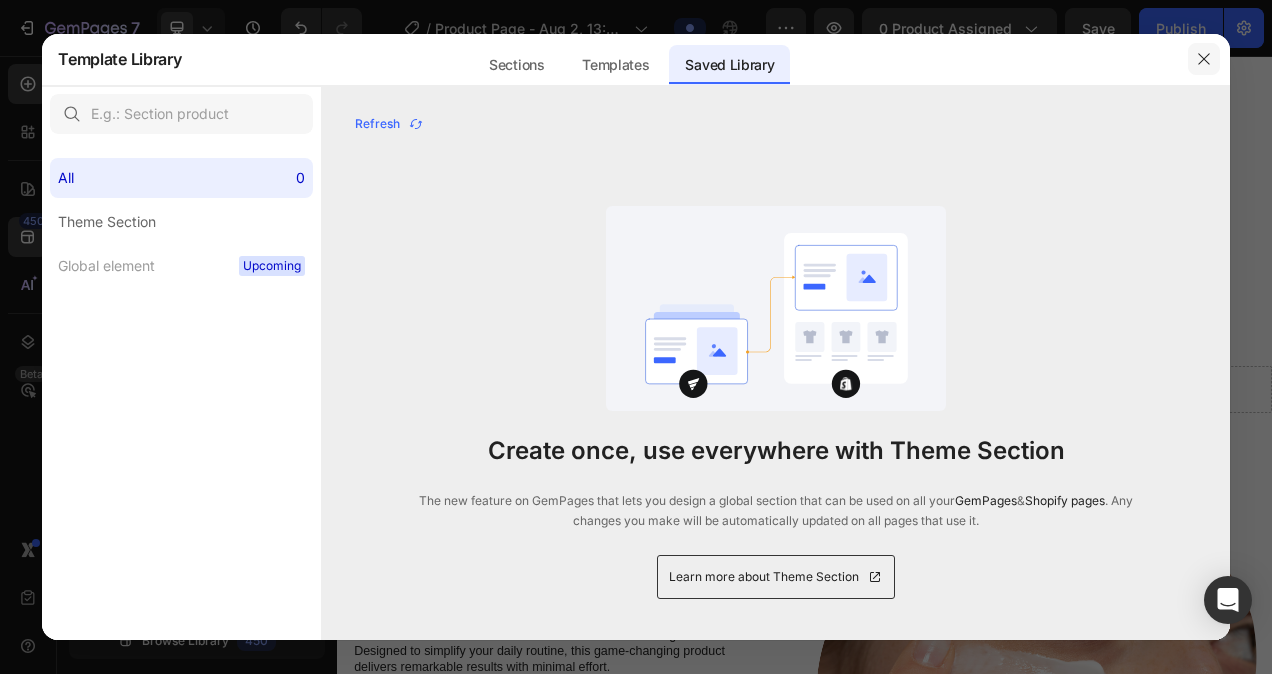 click 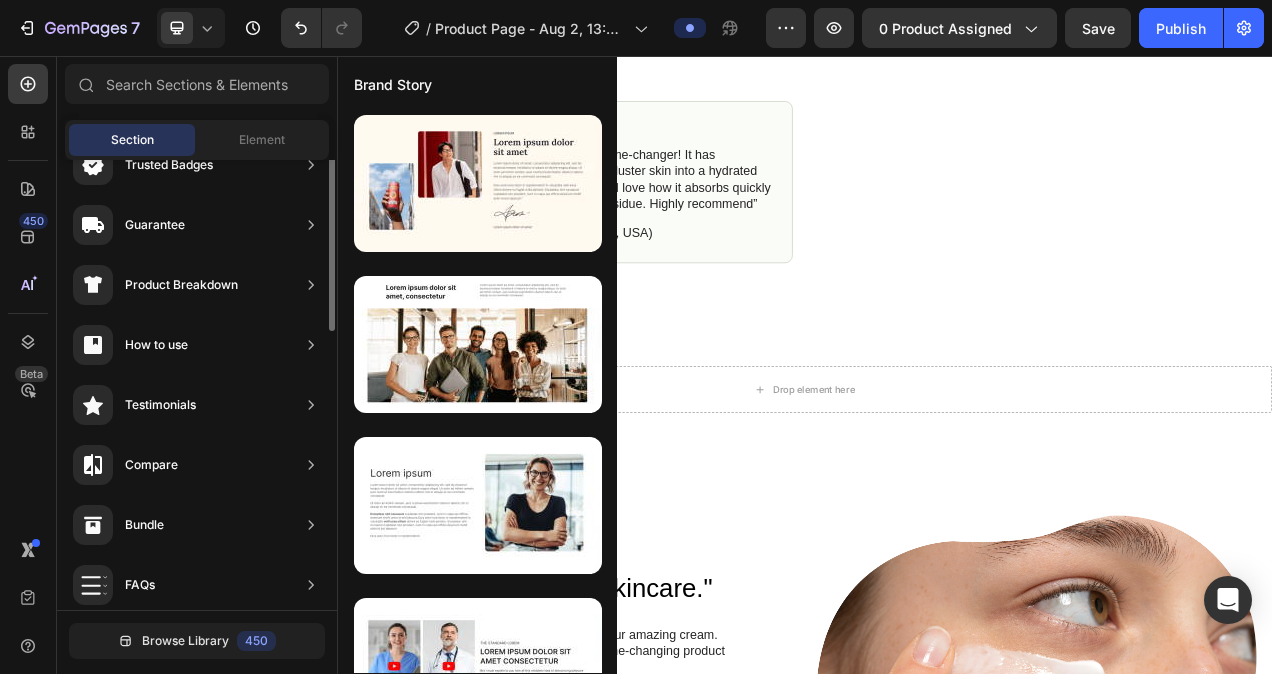 scroll, scrollTop: 137, scrollLeft: 0, axis: vertical 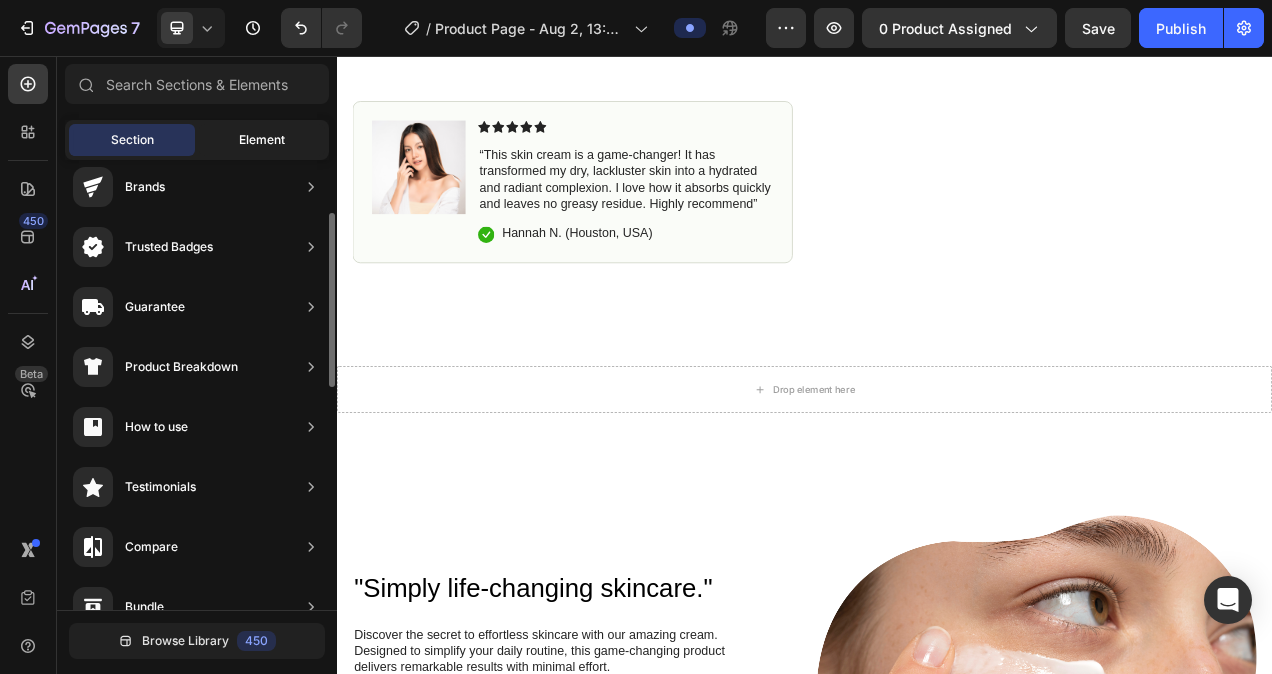 click on "Element" at bounding box center (262, 140) 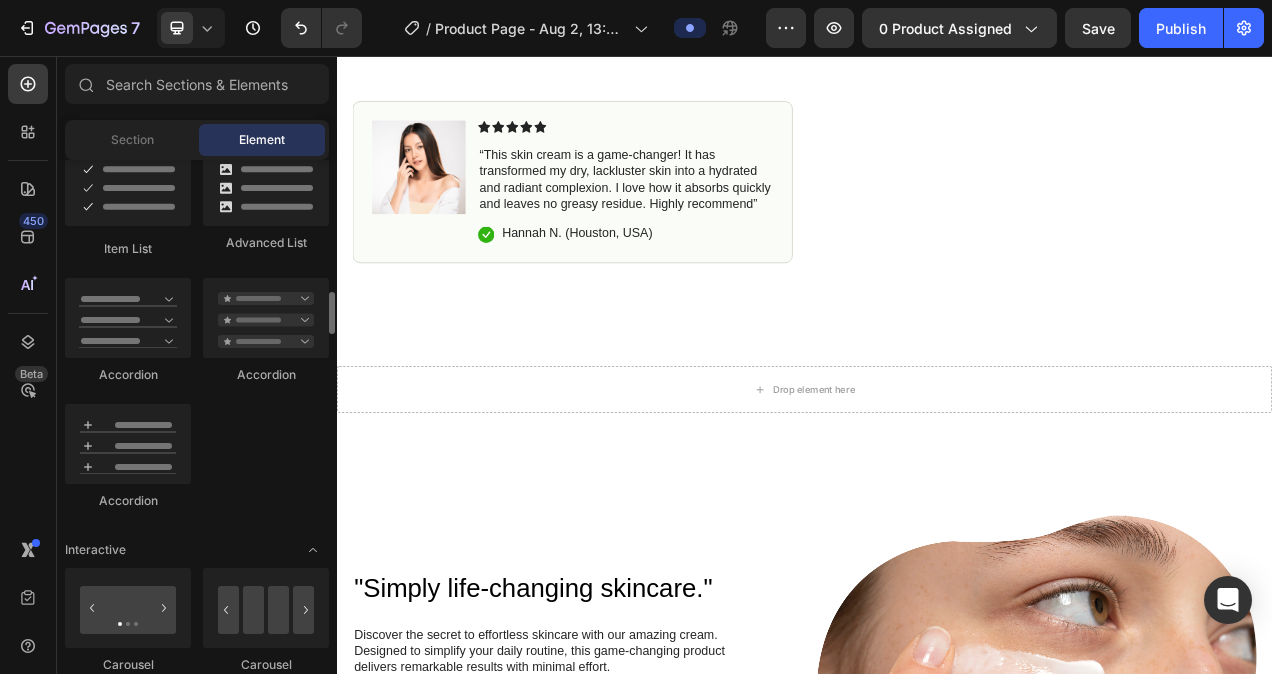 scroll, scrollTop: 1628, scrollLeft: 0, axis: vertical 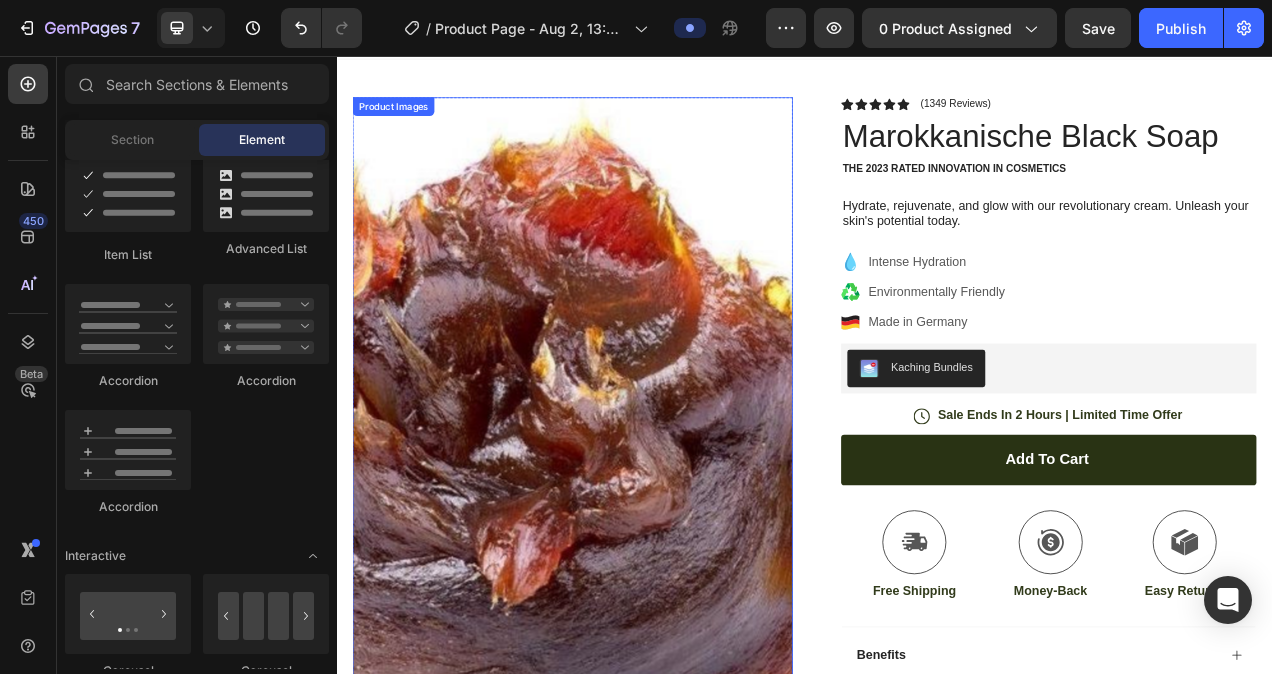 click at bounding box center [639, 533] 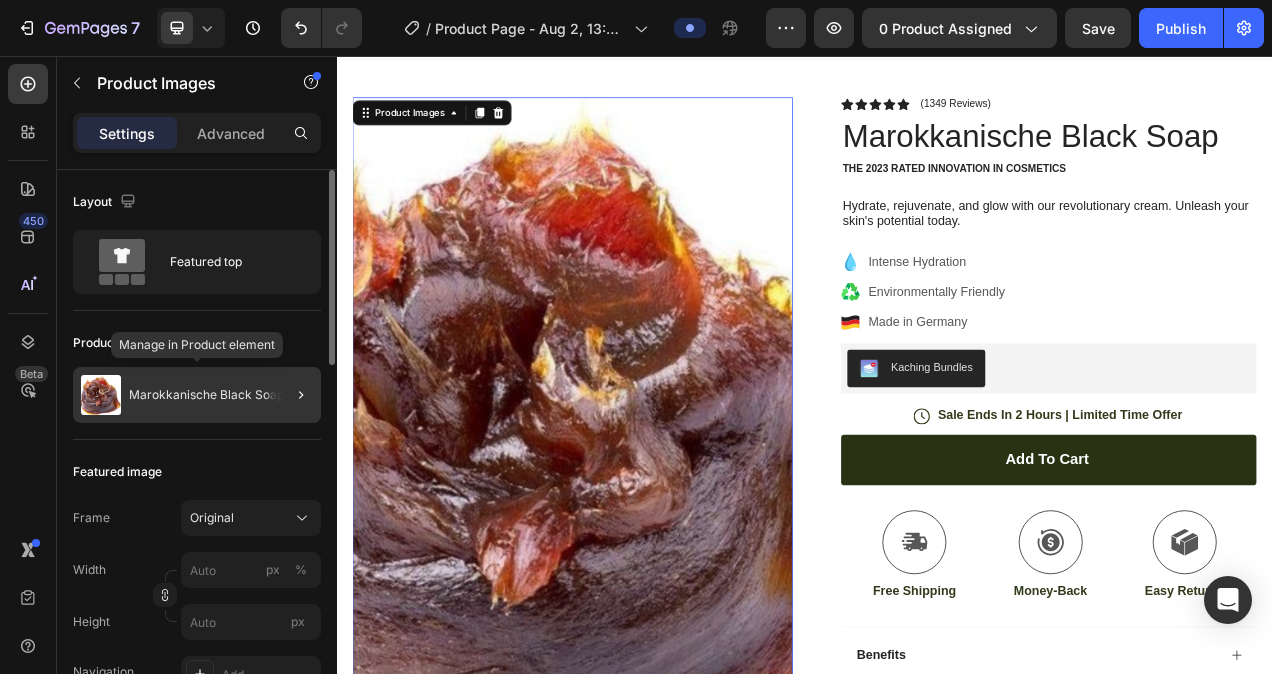 click on "Marokkanische Black Soap" at bounding box center [206, 395] 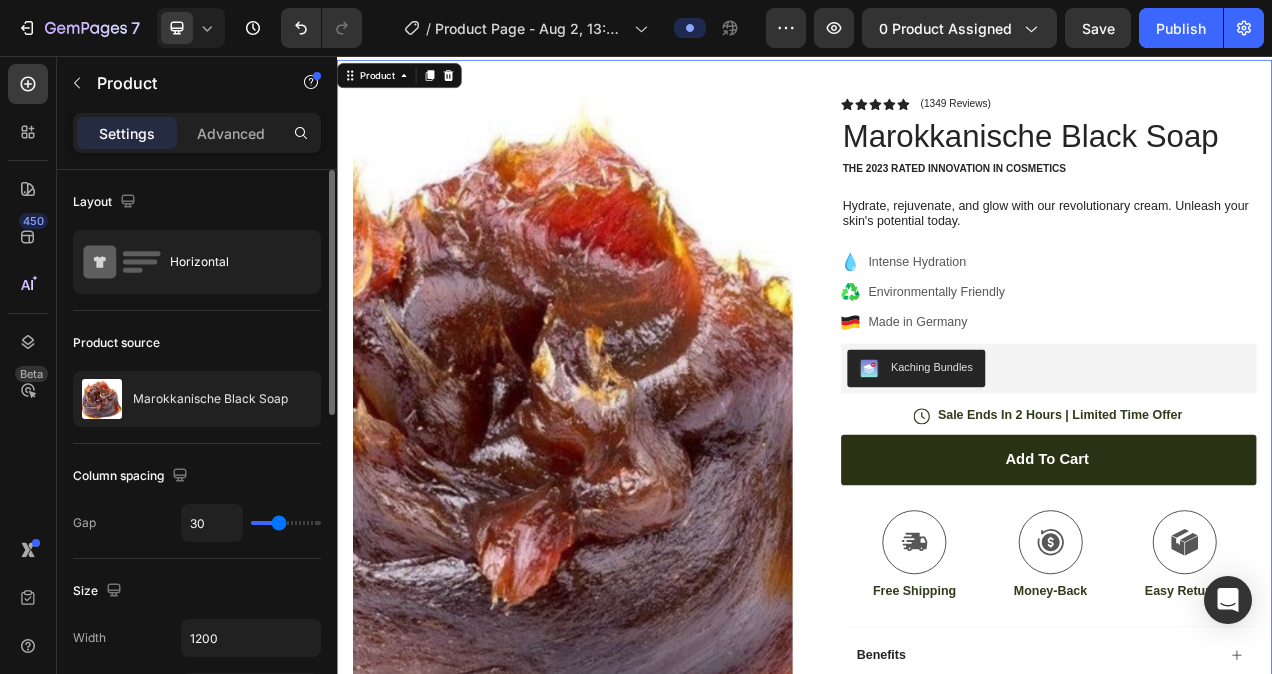 type on "18" 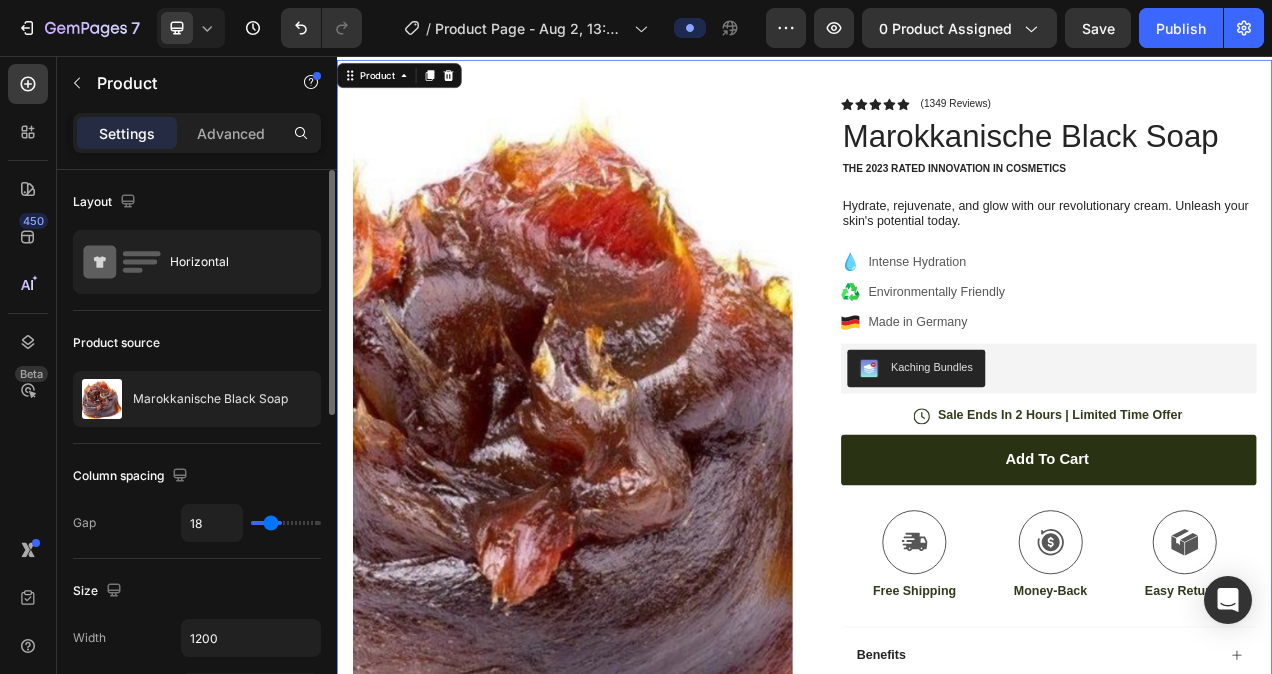 type on "17" 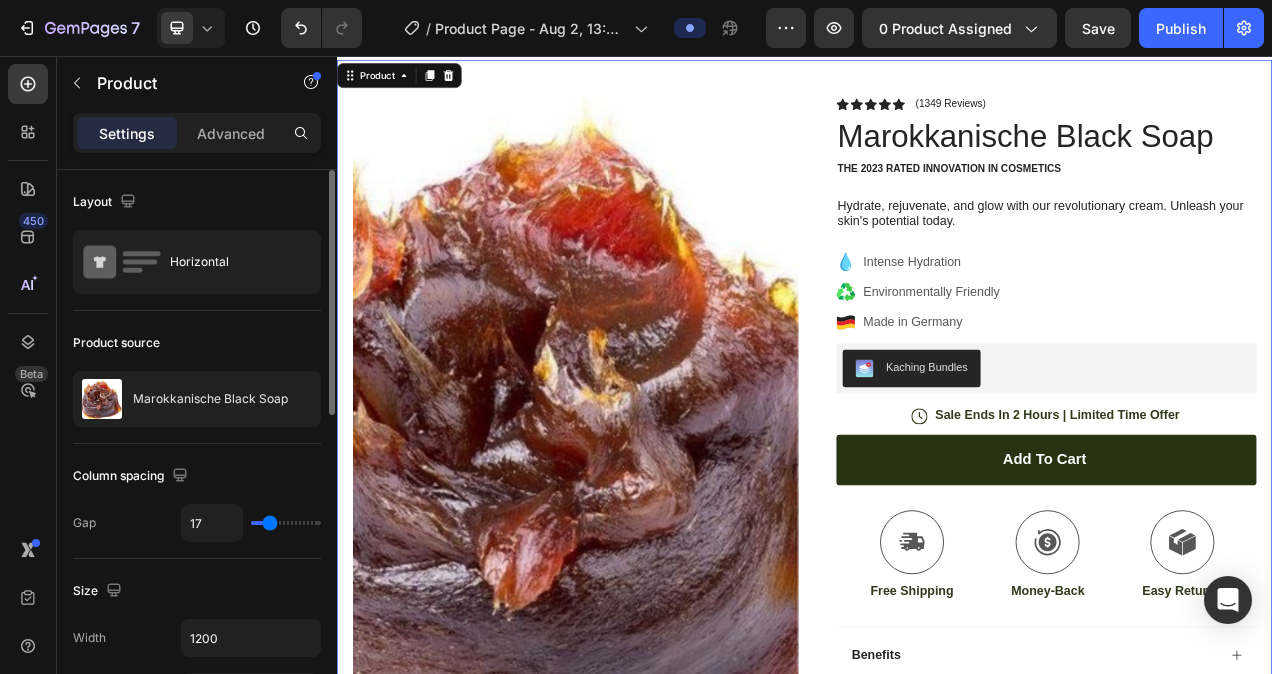 type on "19" 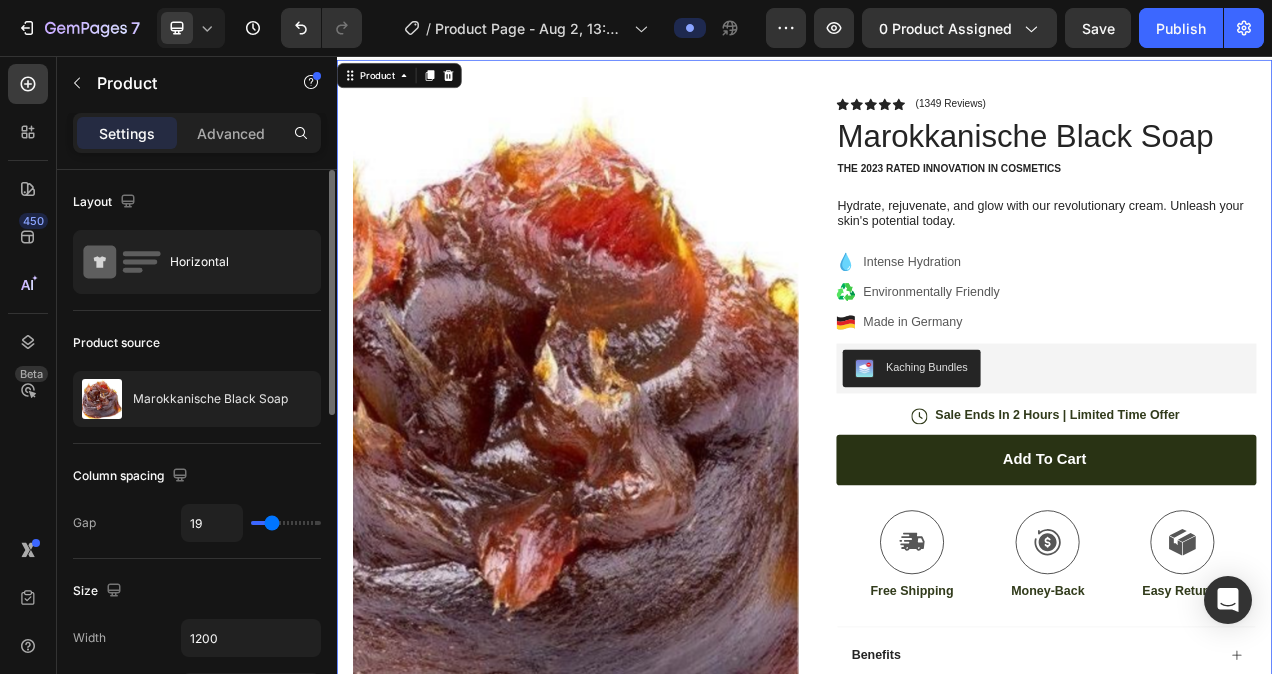 type on "37" 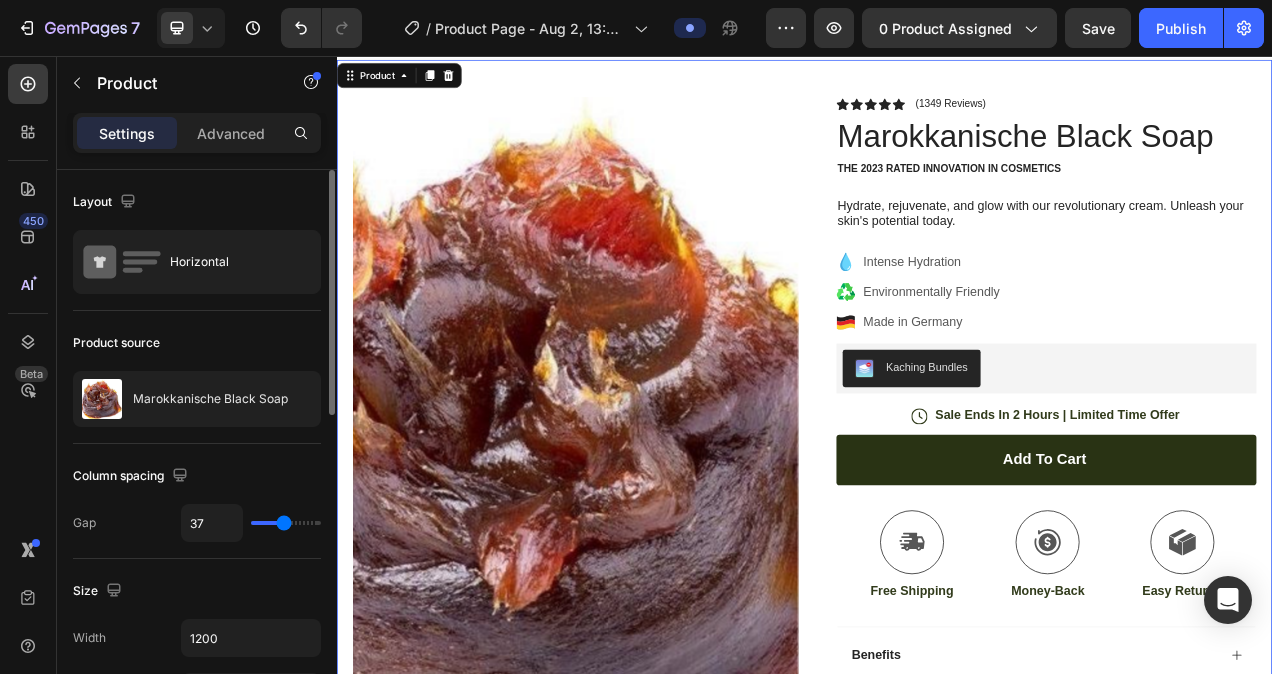 type on "42" 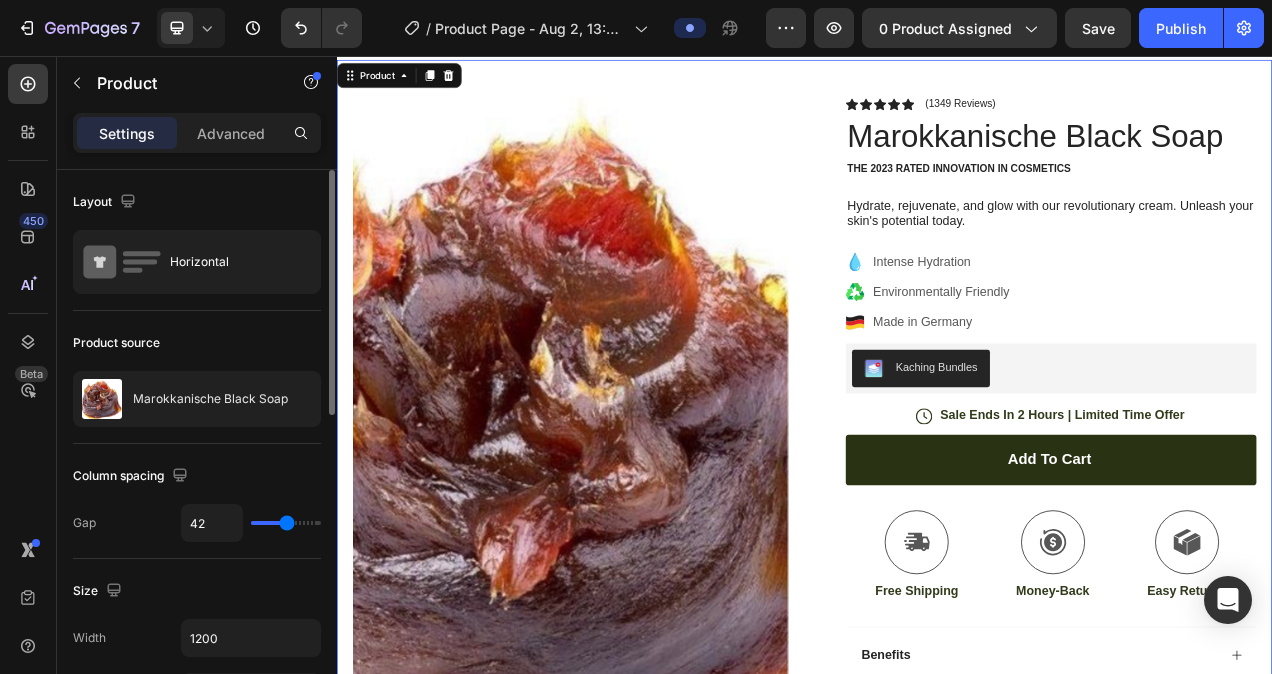 type on "45" 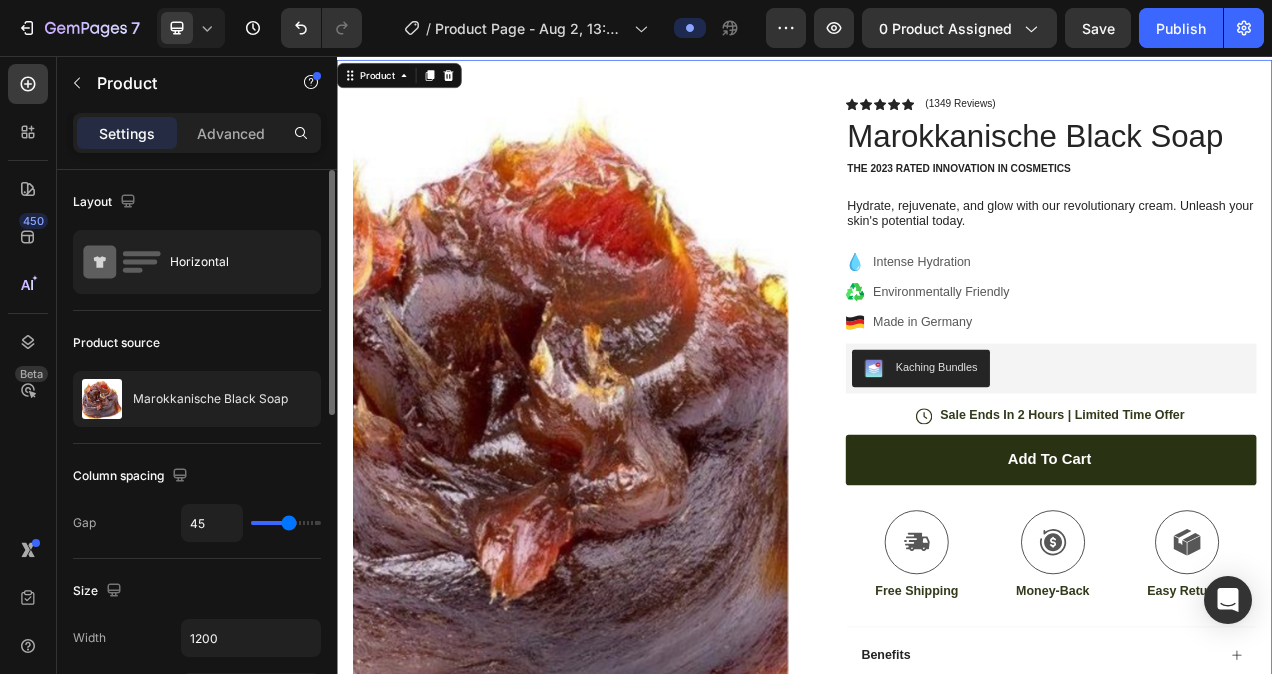 type on "50" 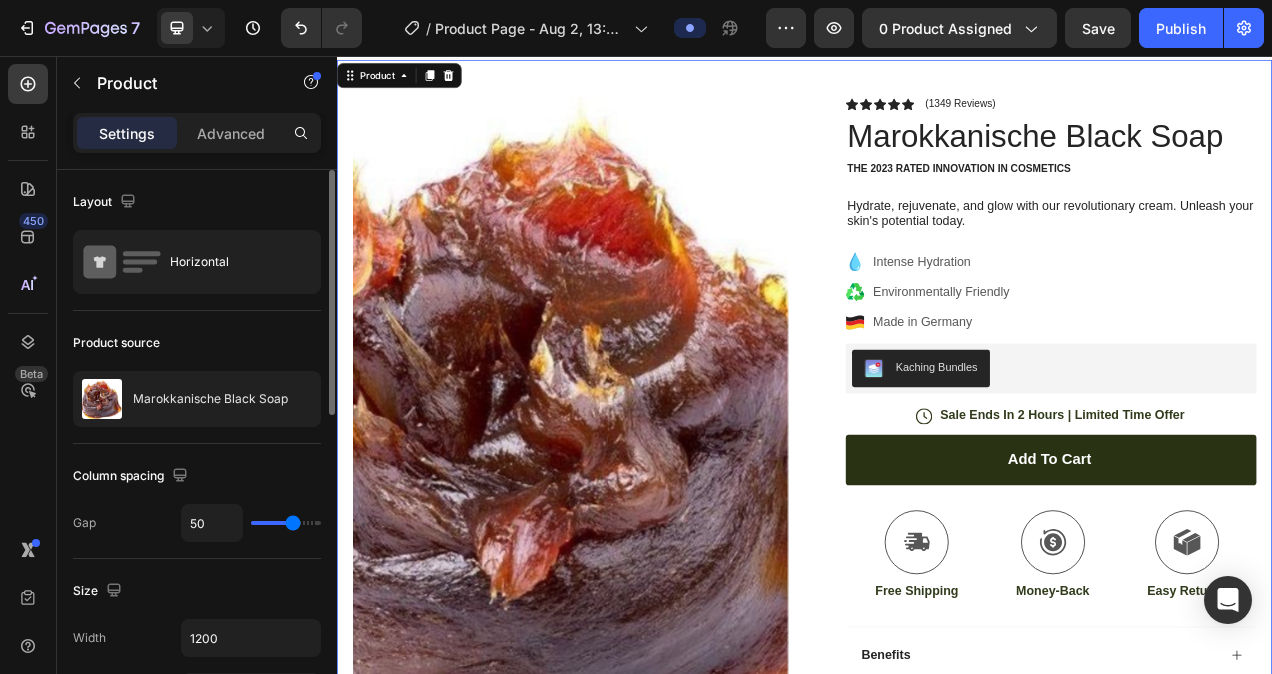 type on "53" 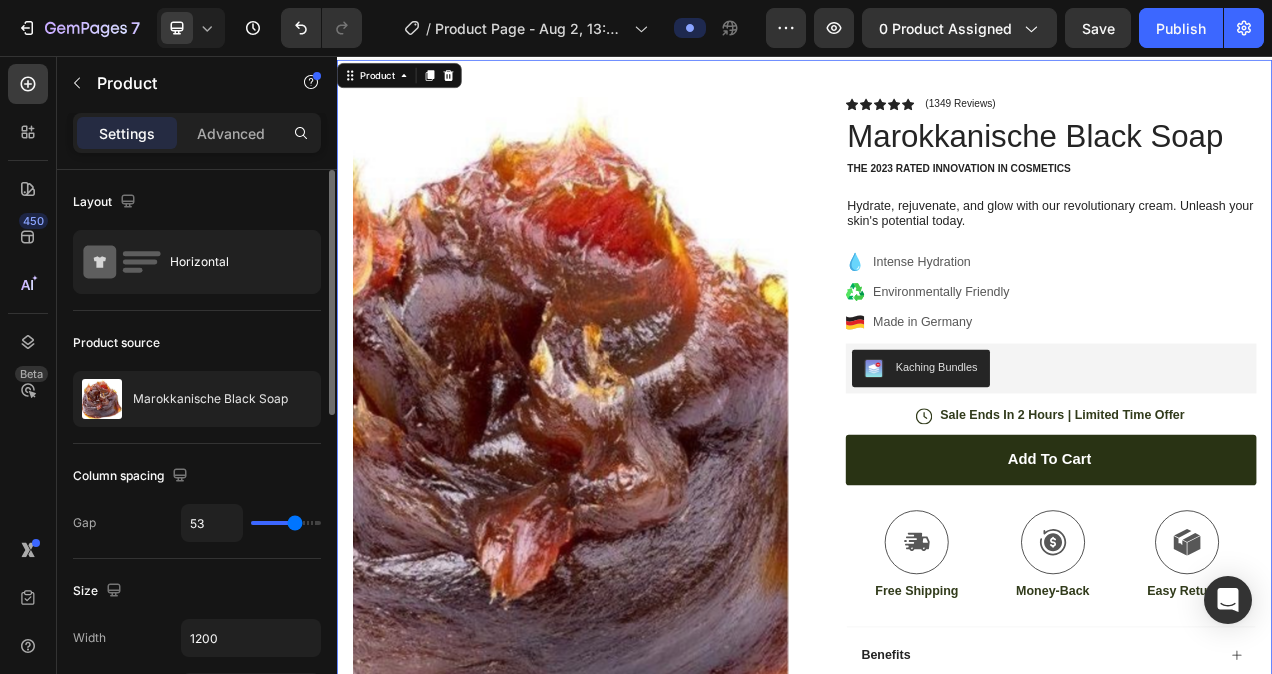 type on "55" 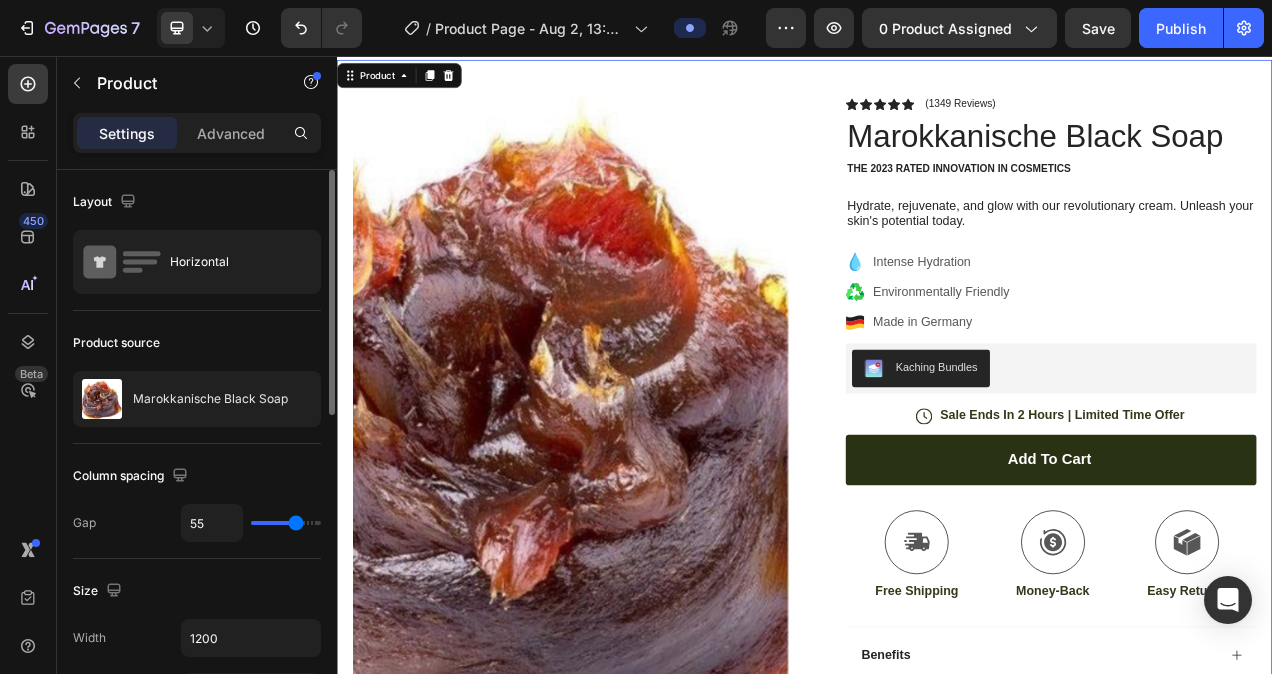 type on "56" 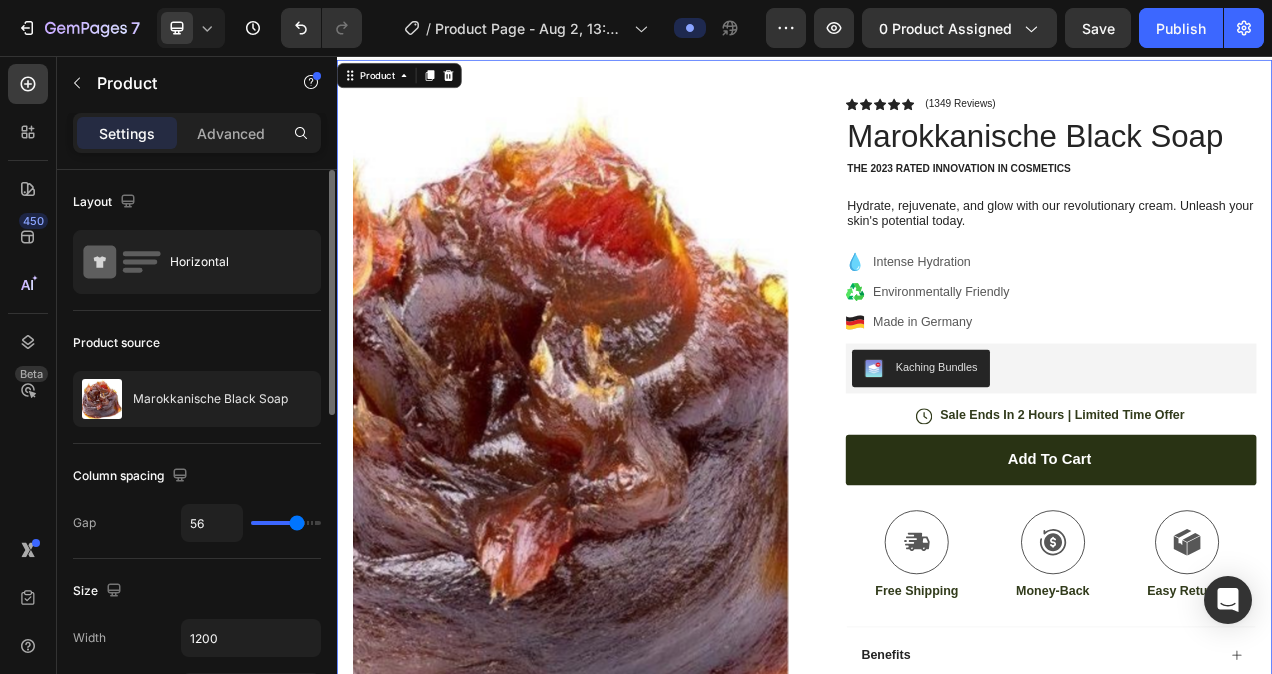 type on "59" 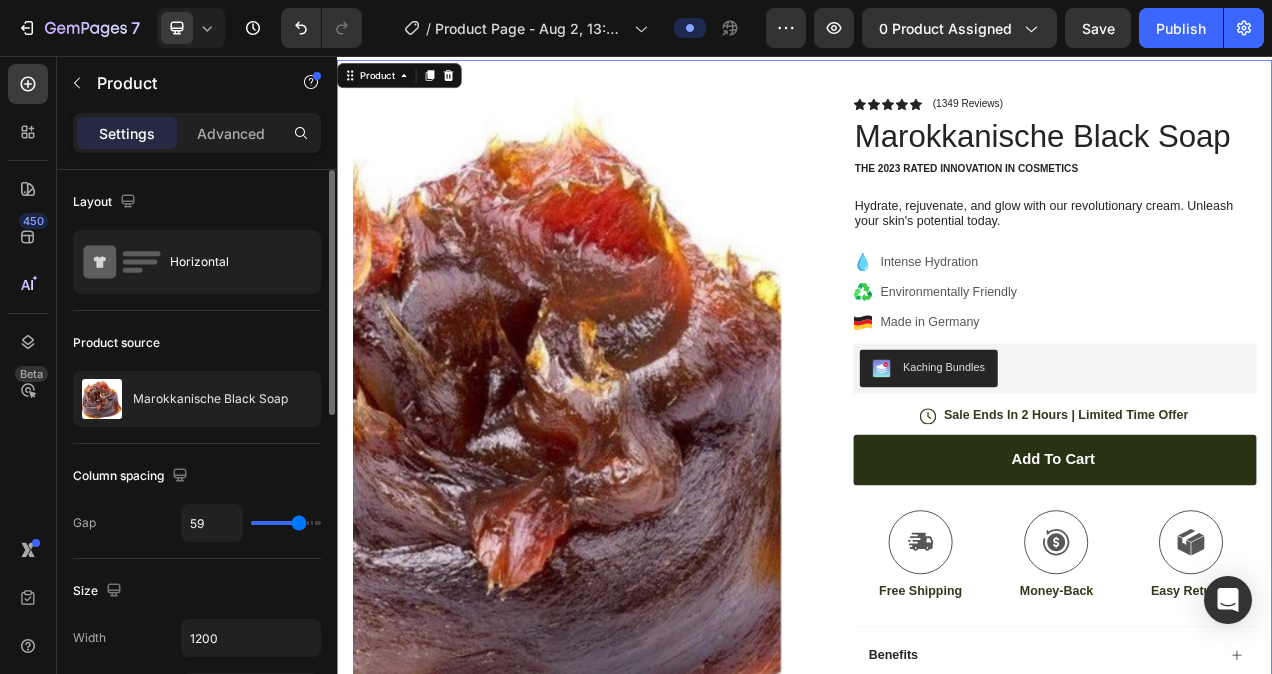 type on "61" 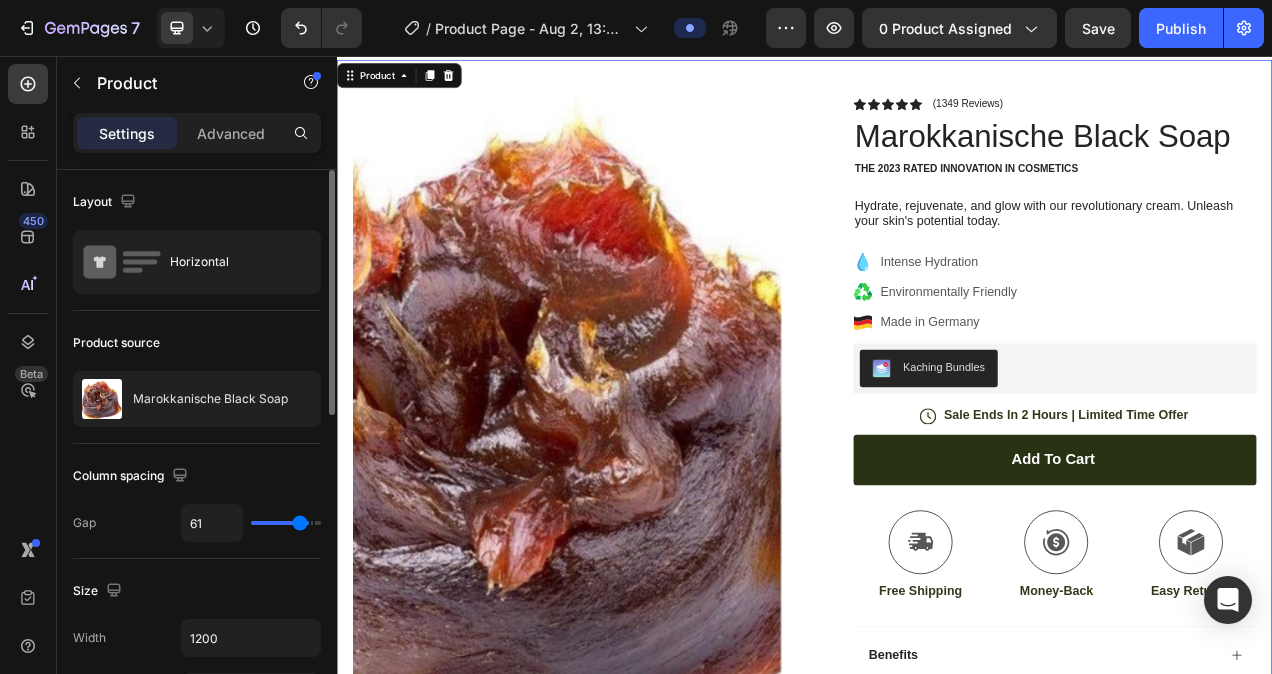 type on "65" 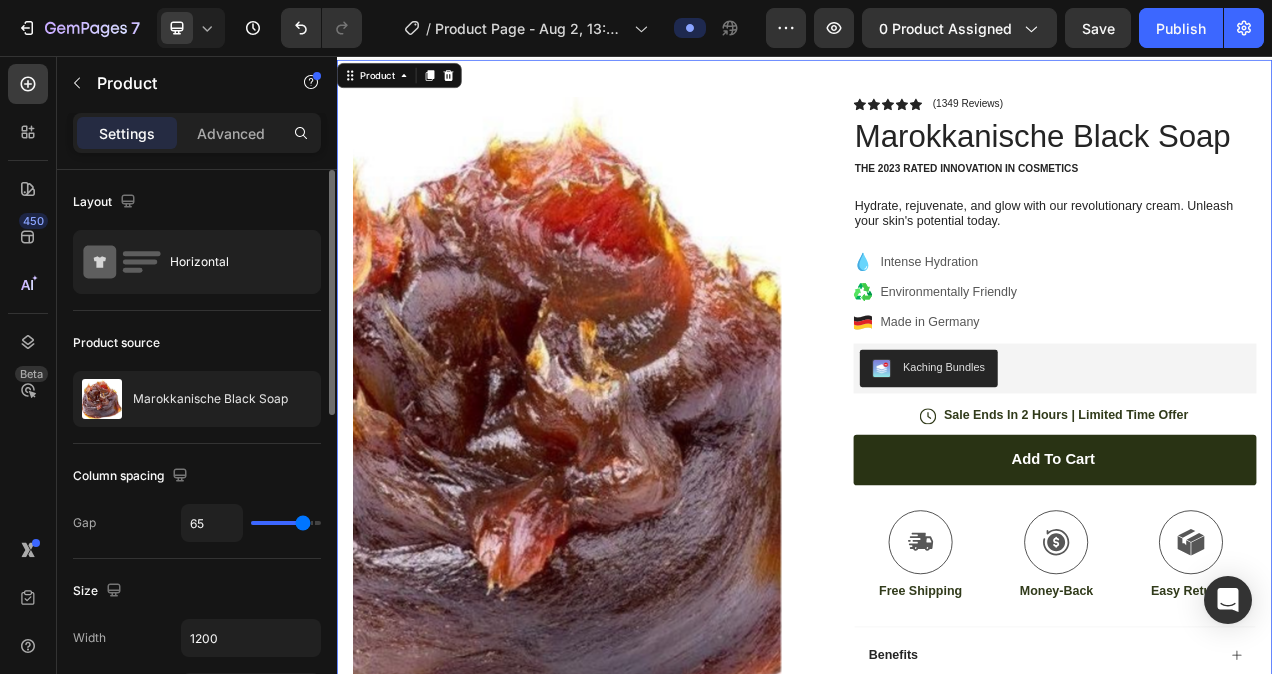 type on "72" 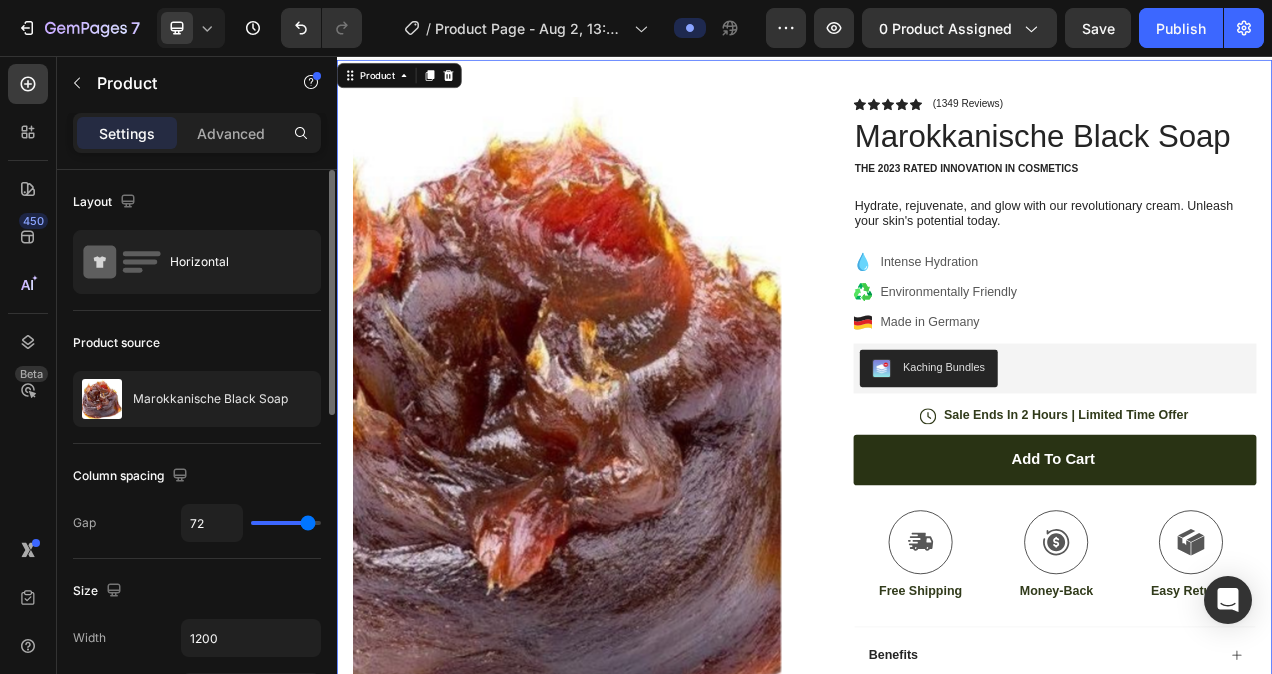 type on "78" 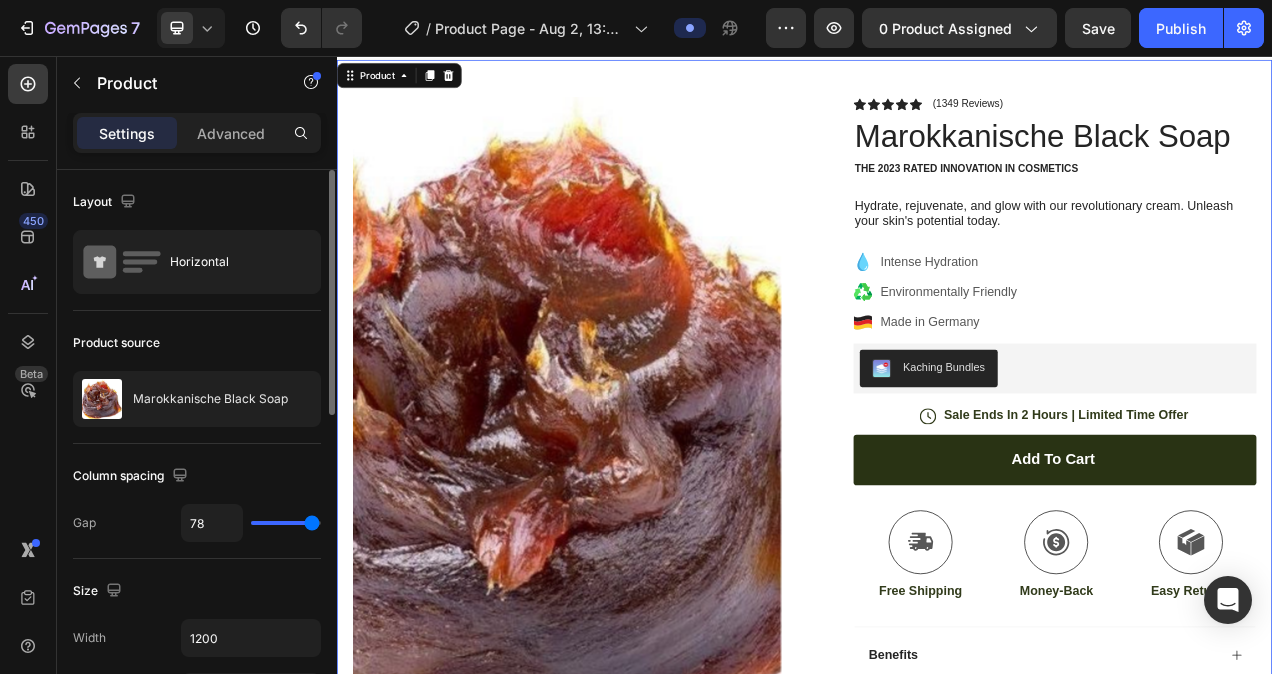type on "80" 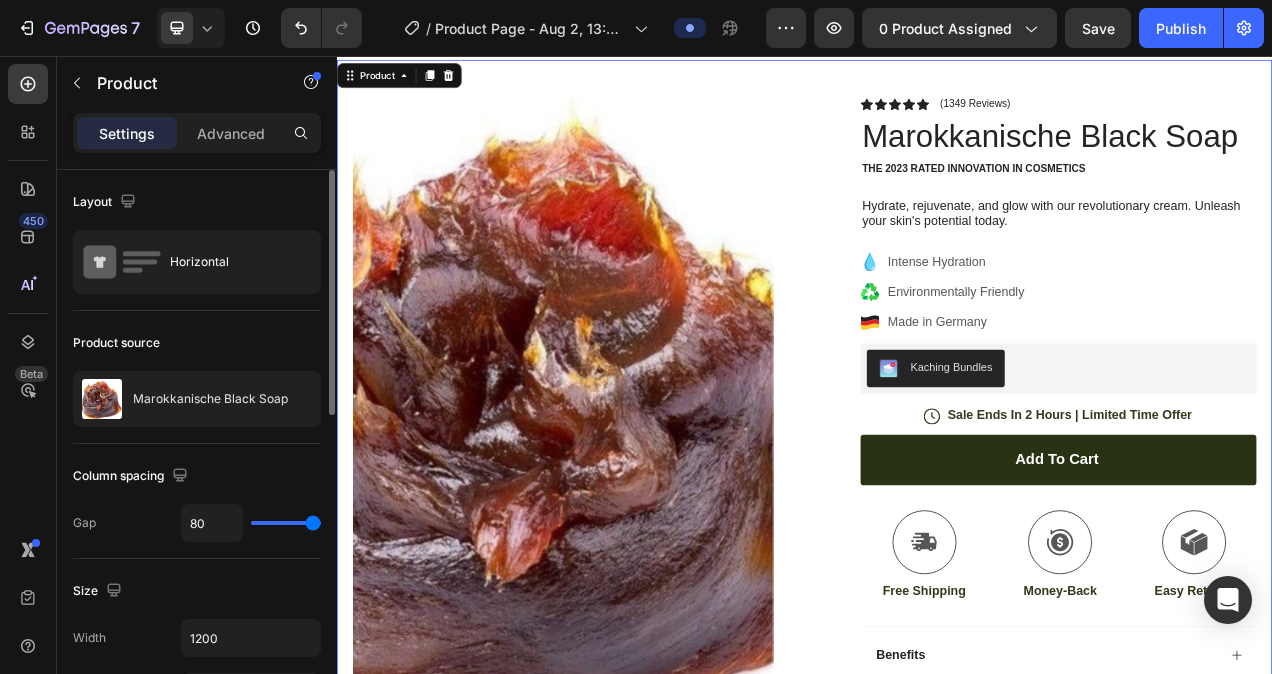drag, startPoint x: 272, startPoint y: 523, endPoint x: 16, endPoint y: 610, distance: 270.37936 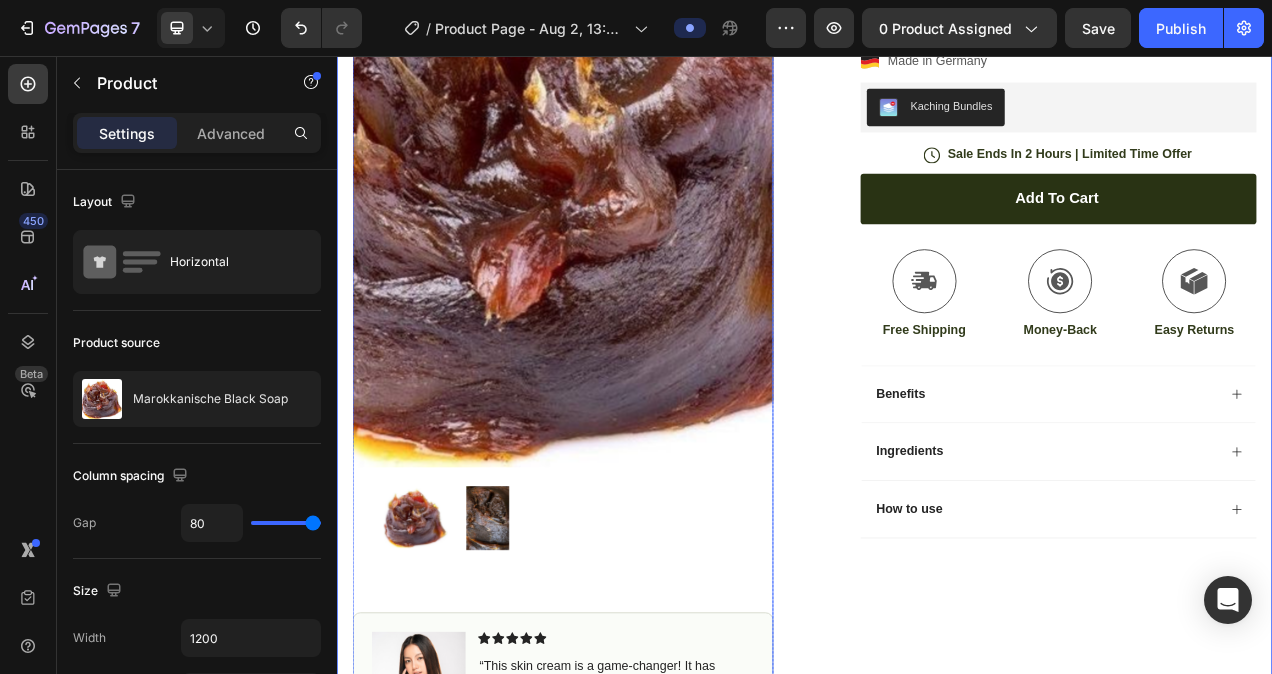 scroll, scrollTop: 376, scrollLeft: 0, axis: vertical 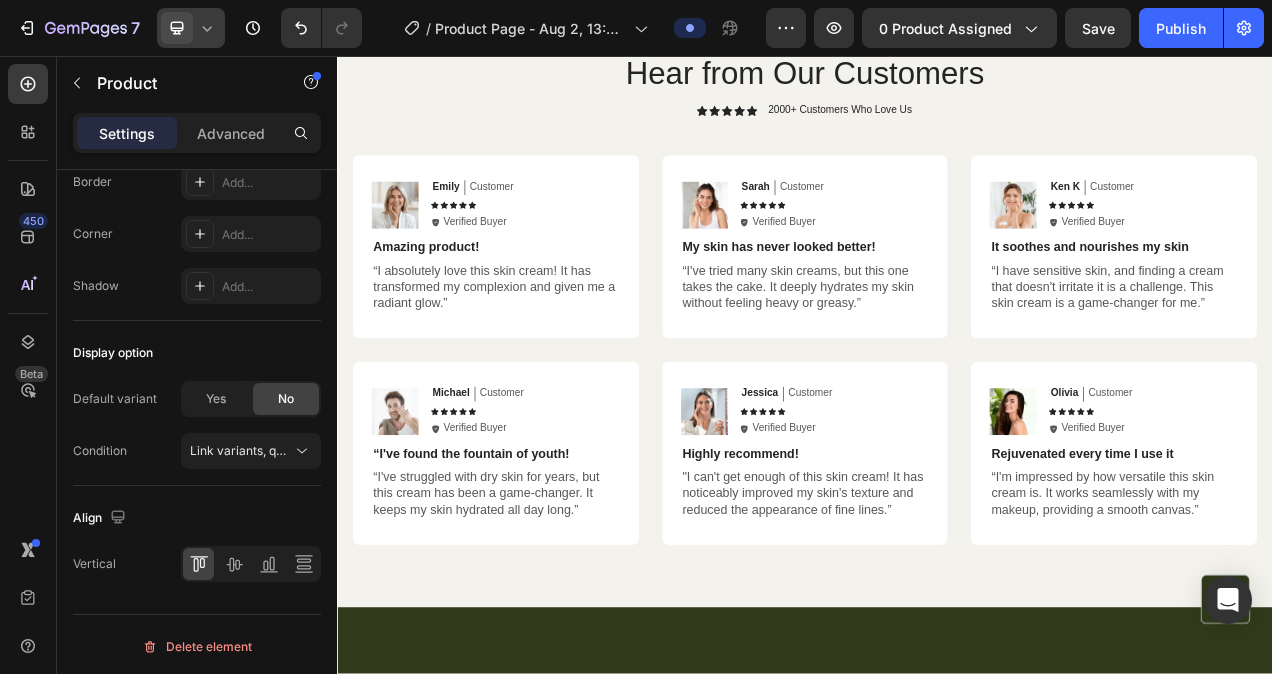 click 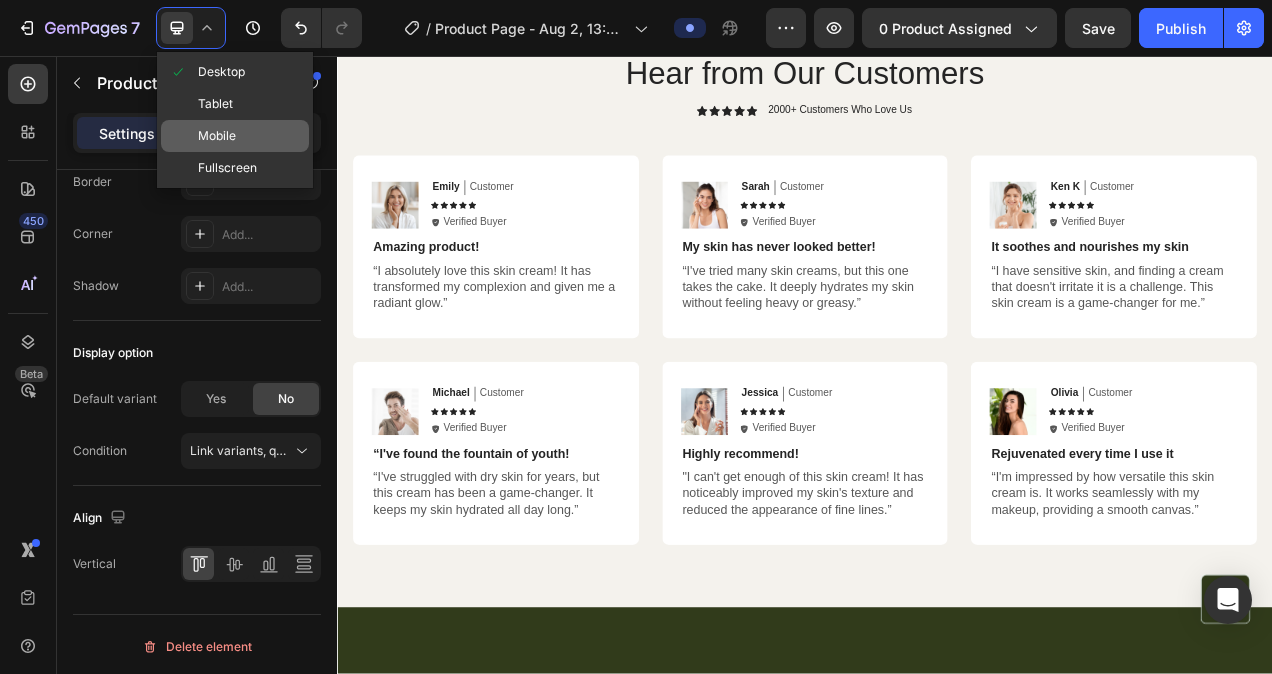 click on "Mobile" 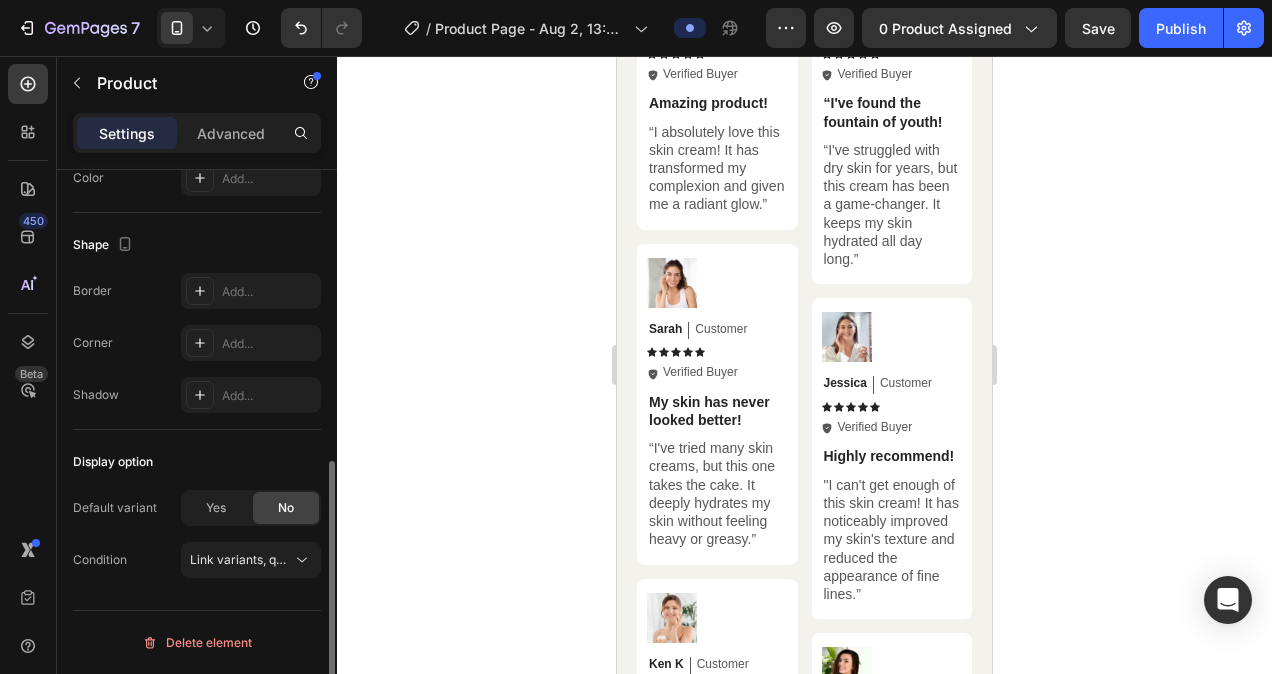 scroll, scrollTop: 5070, scrollLeft: 0, axis: vertical 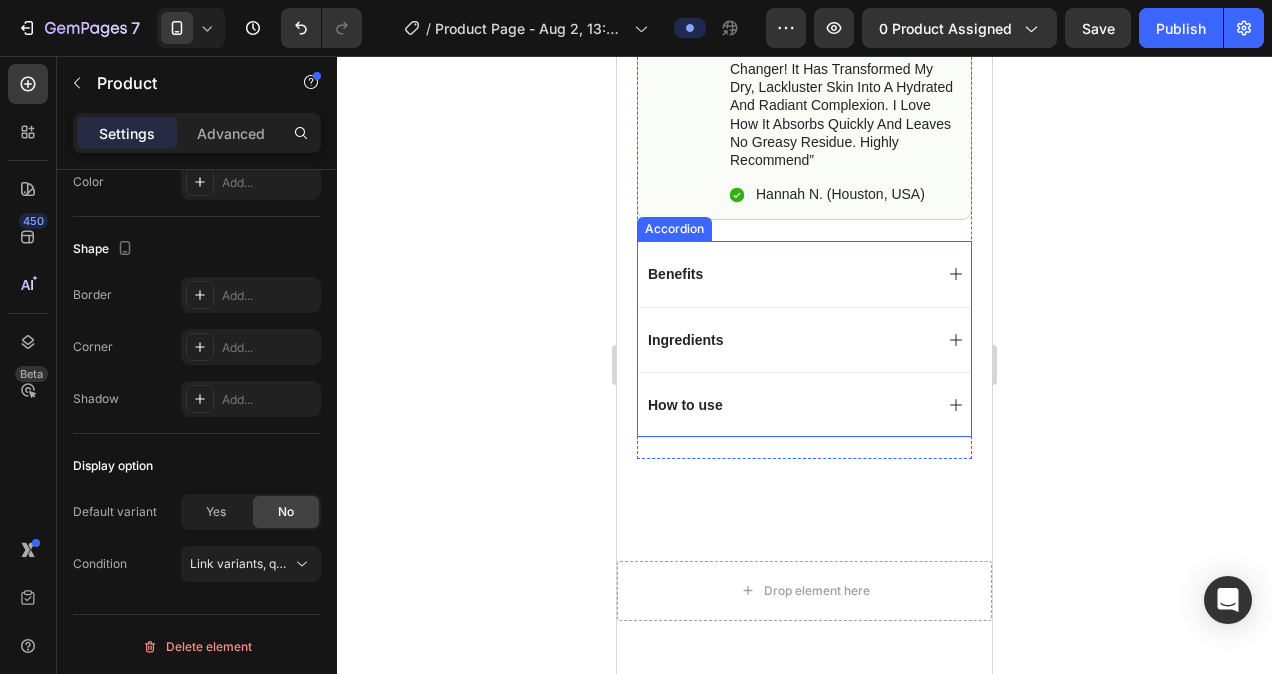 click 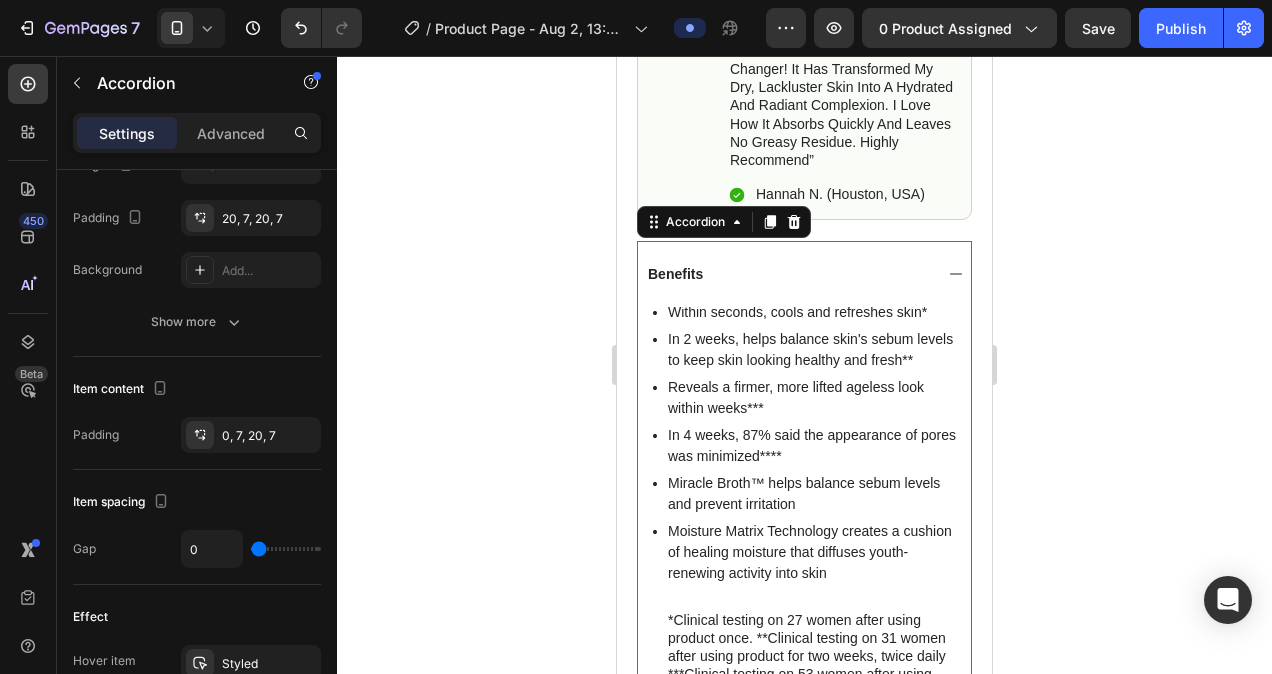 scroll, scrollTop: 0, scrollLeft: 0, axis: both 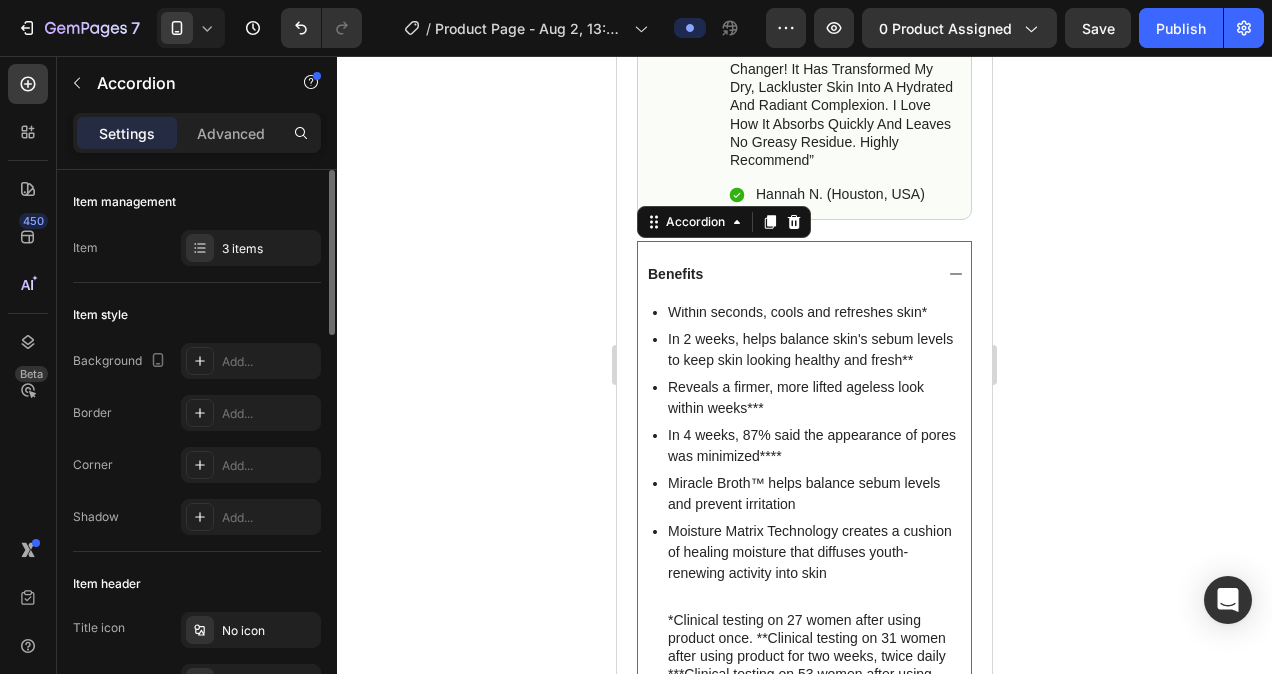 click 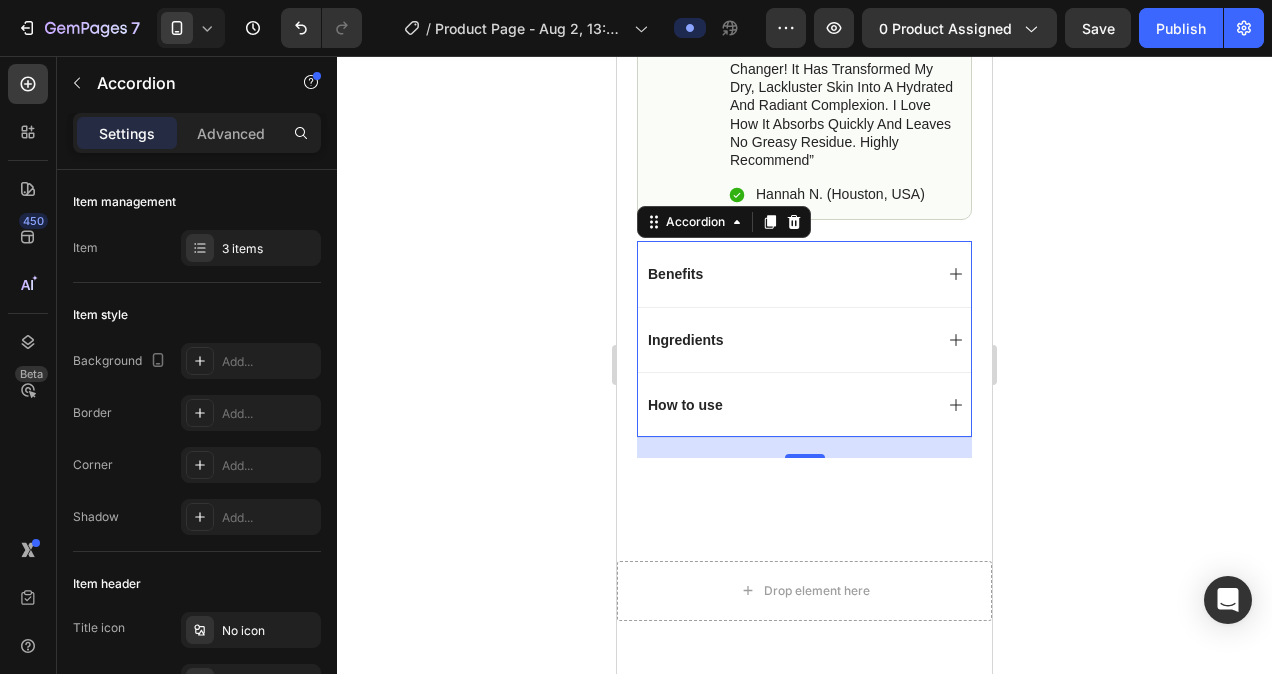 click 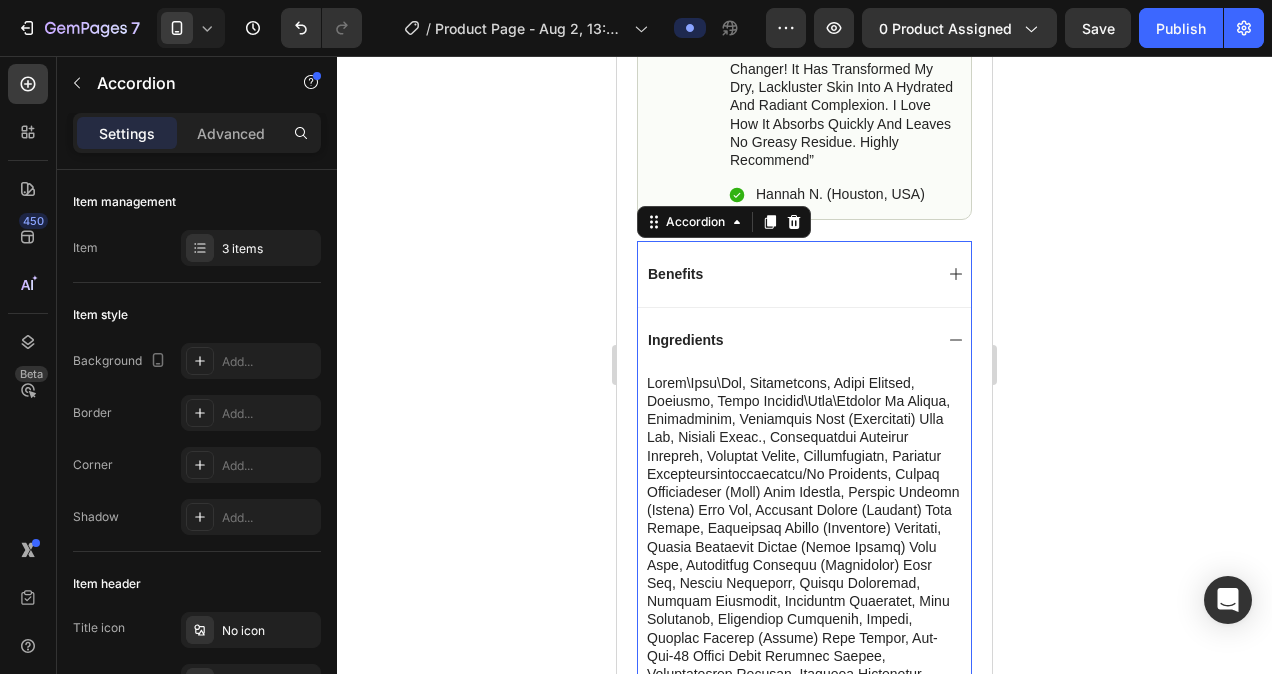 click on "Ingredients" at bounding box center [804, 339] 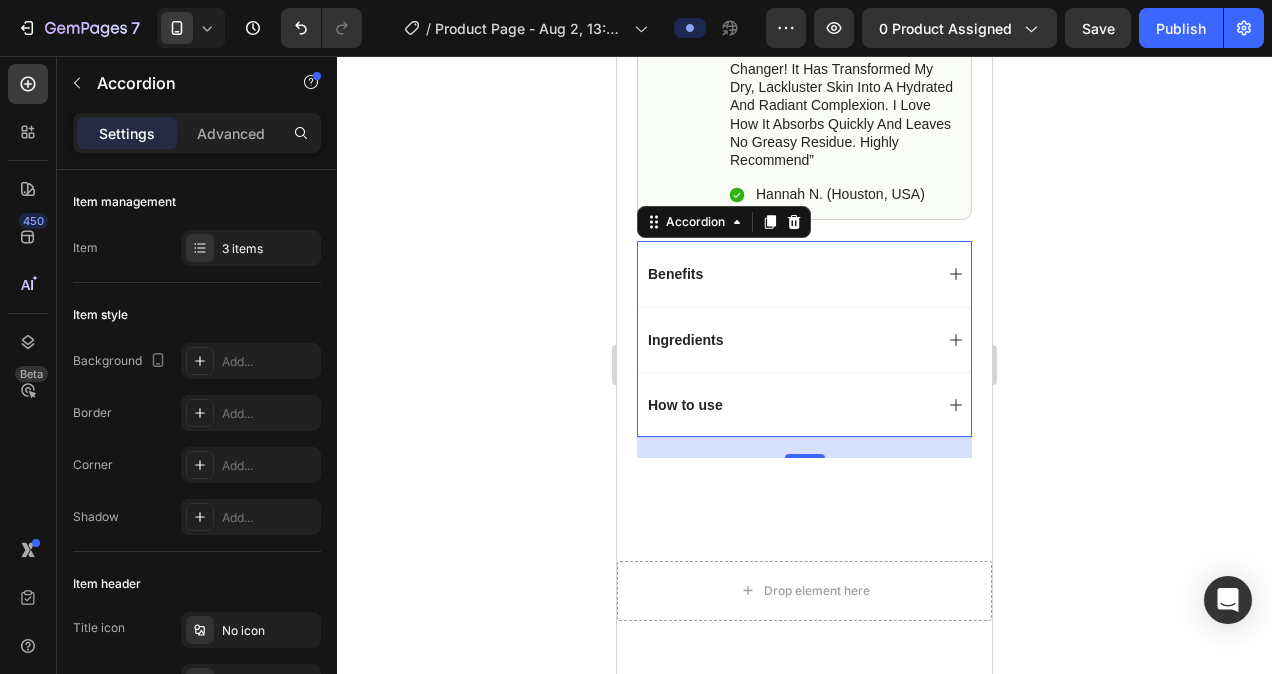 click 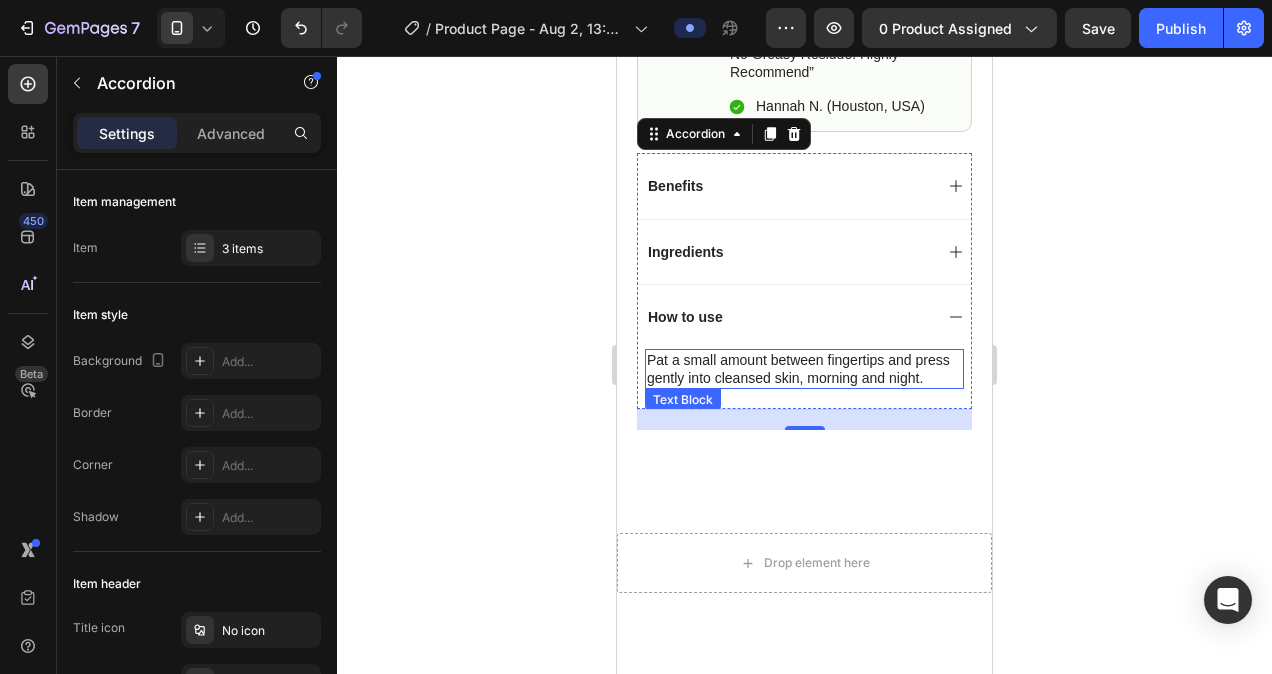 scroll, scrollTop: 1296, scrollLeft: 0, axis: vertical 